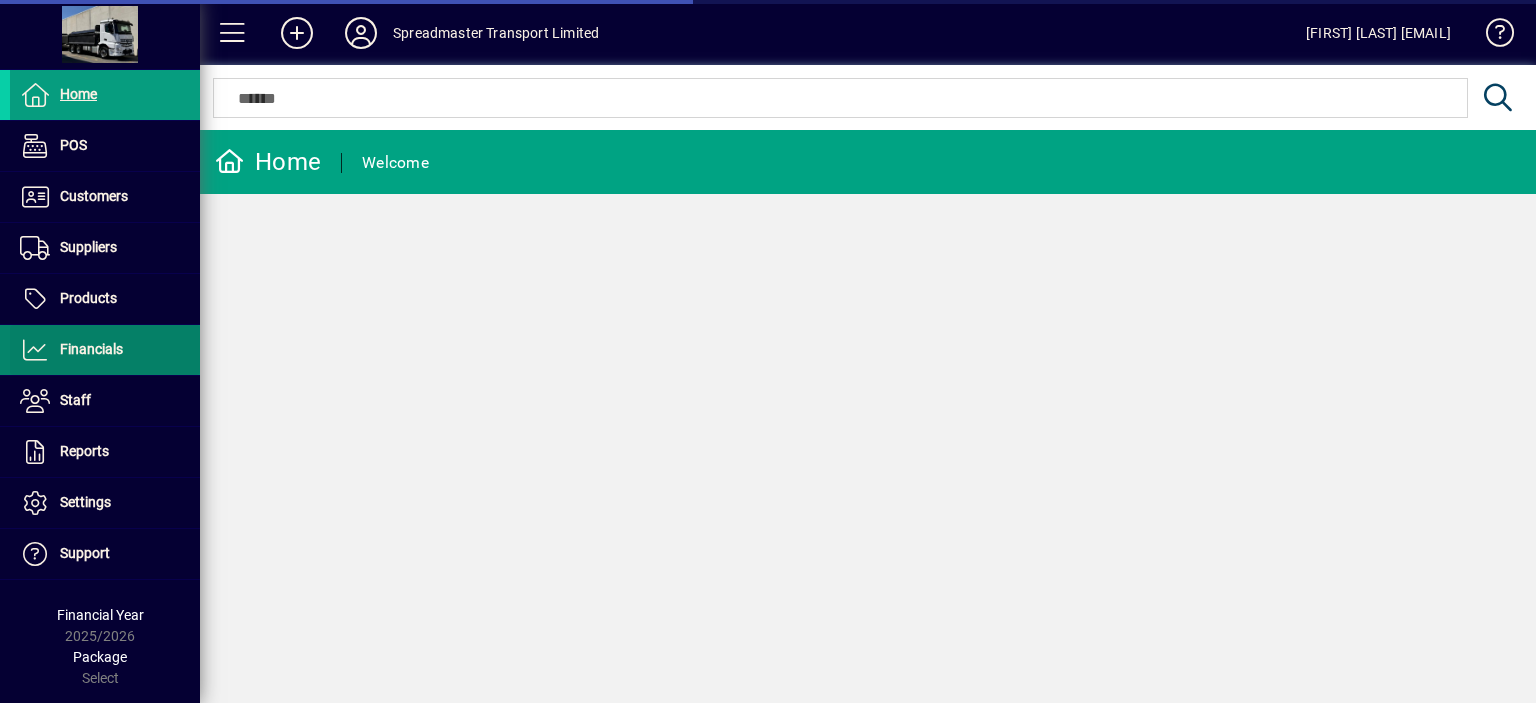 scroll, scrollTop: 0, scrollLeft: 0, axis: both 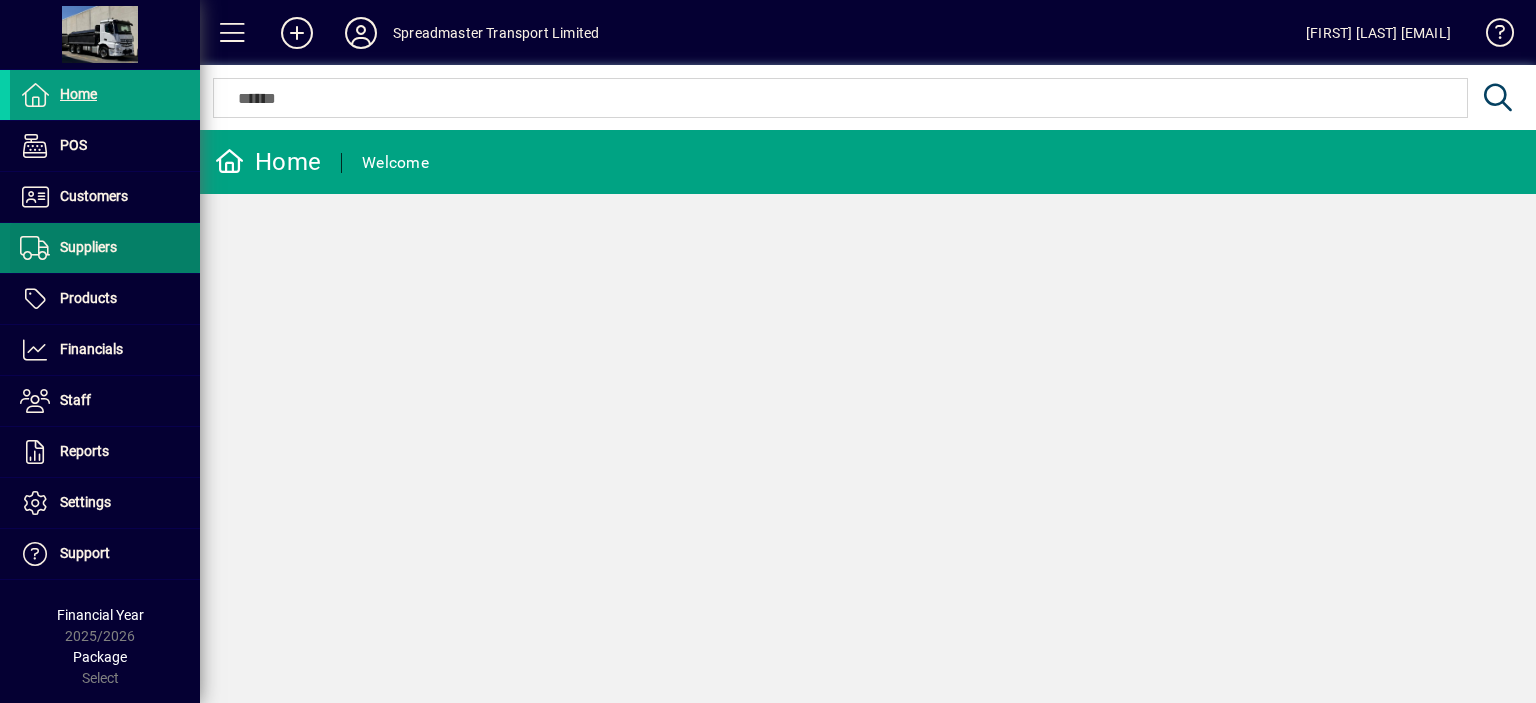 click on "Suppliers" at bounding box center (88, 247) 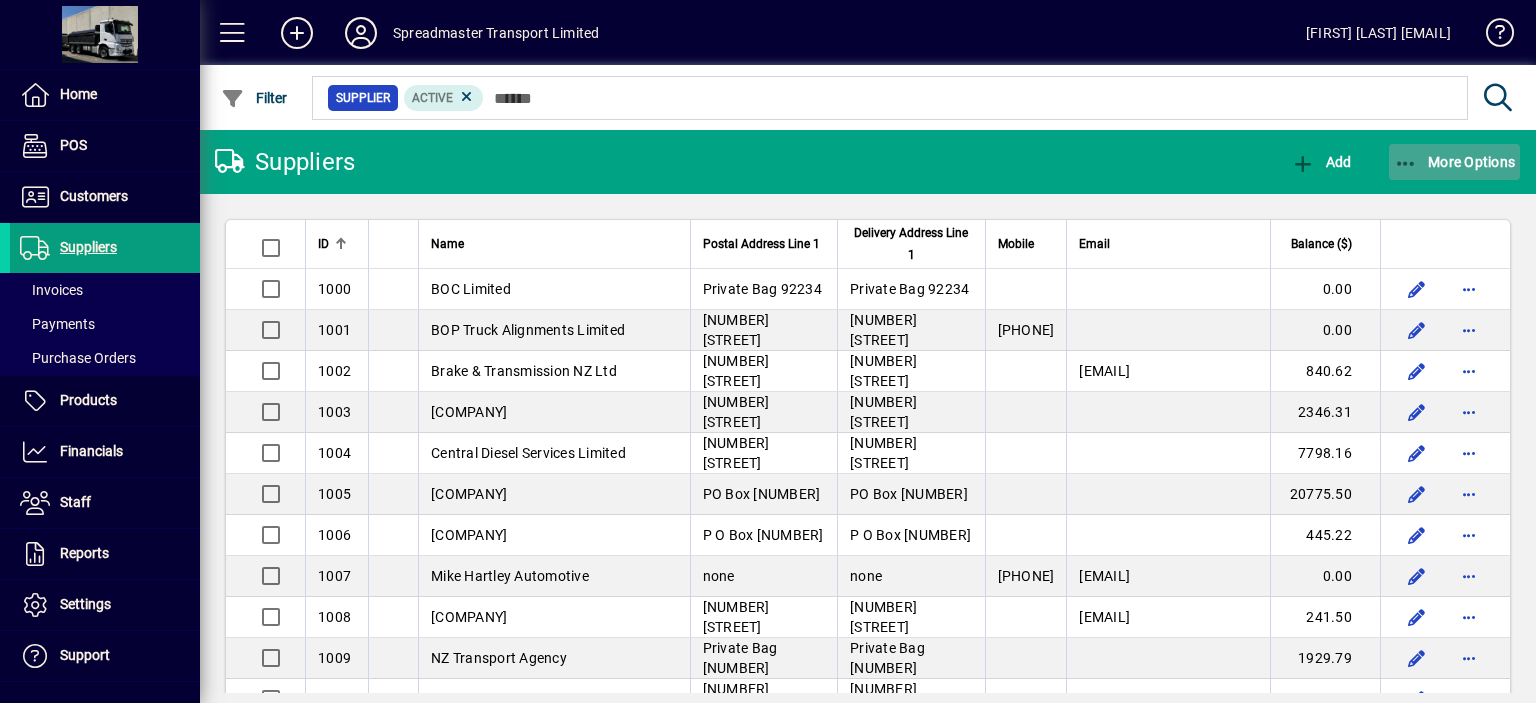 click on "More Options" 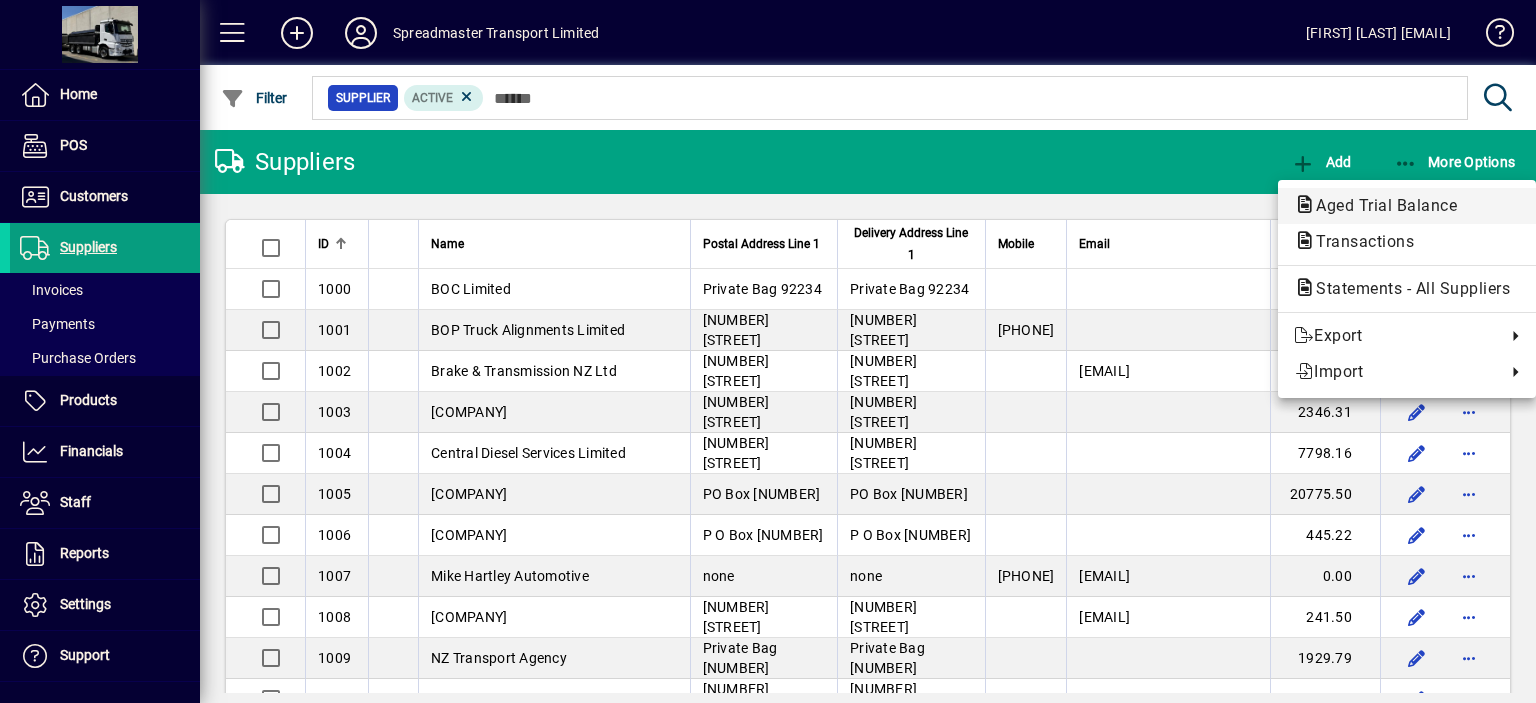 click on "Aged Trial Balance" at bounding box center [1359, 241] 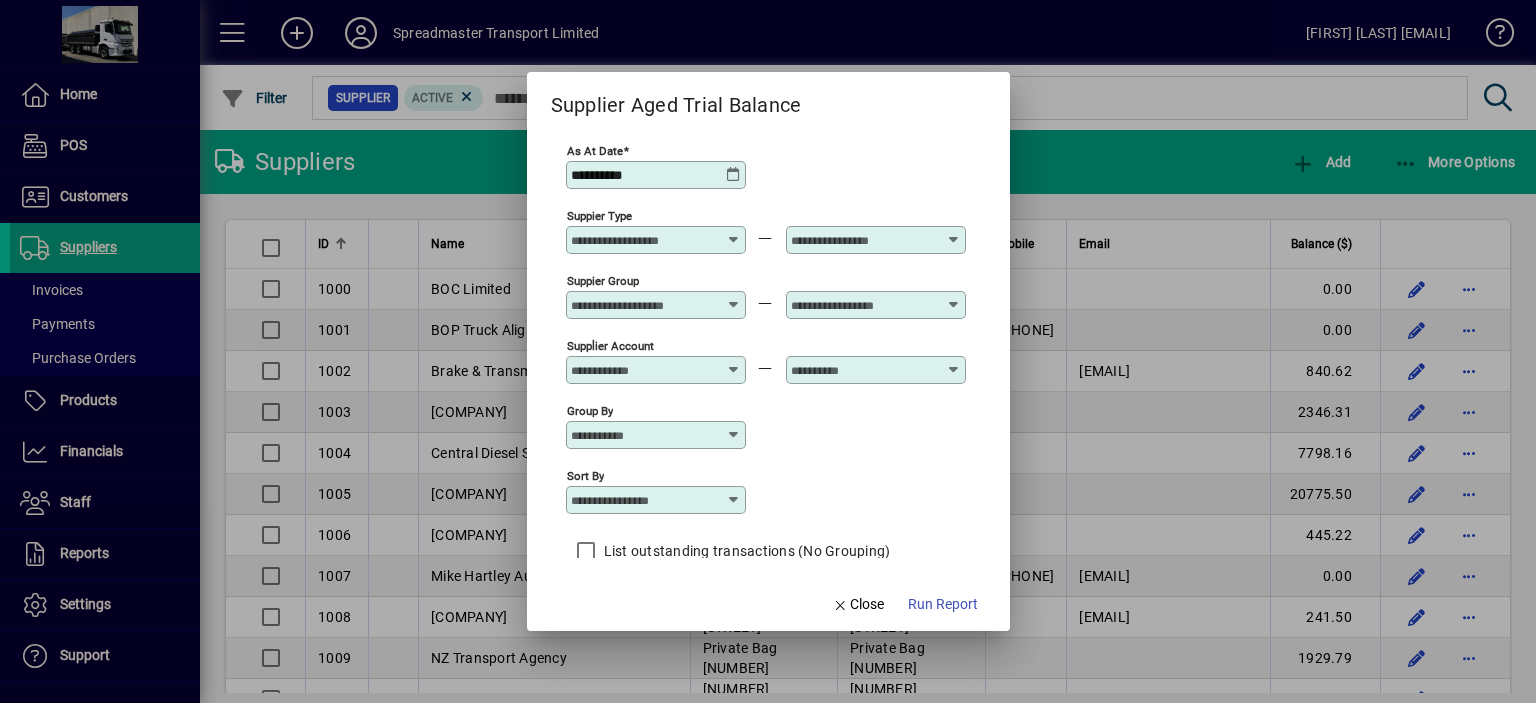 click at bounding box center [734, 500] 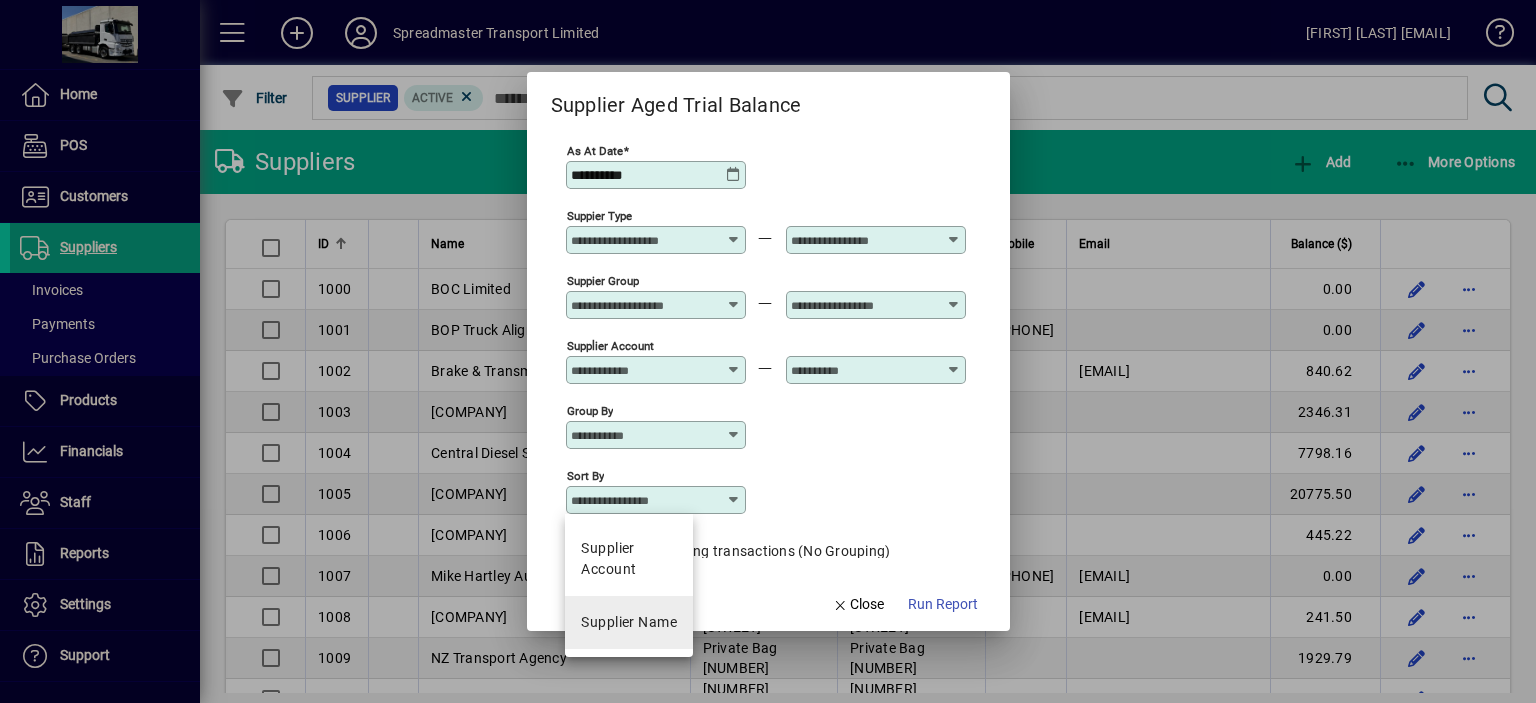 click on "Supplier Name" at bounding box center (629, 622) 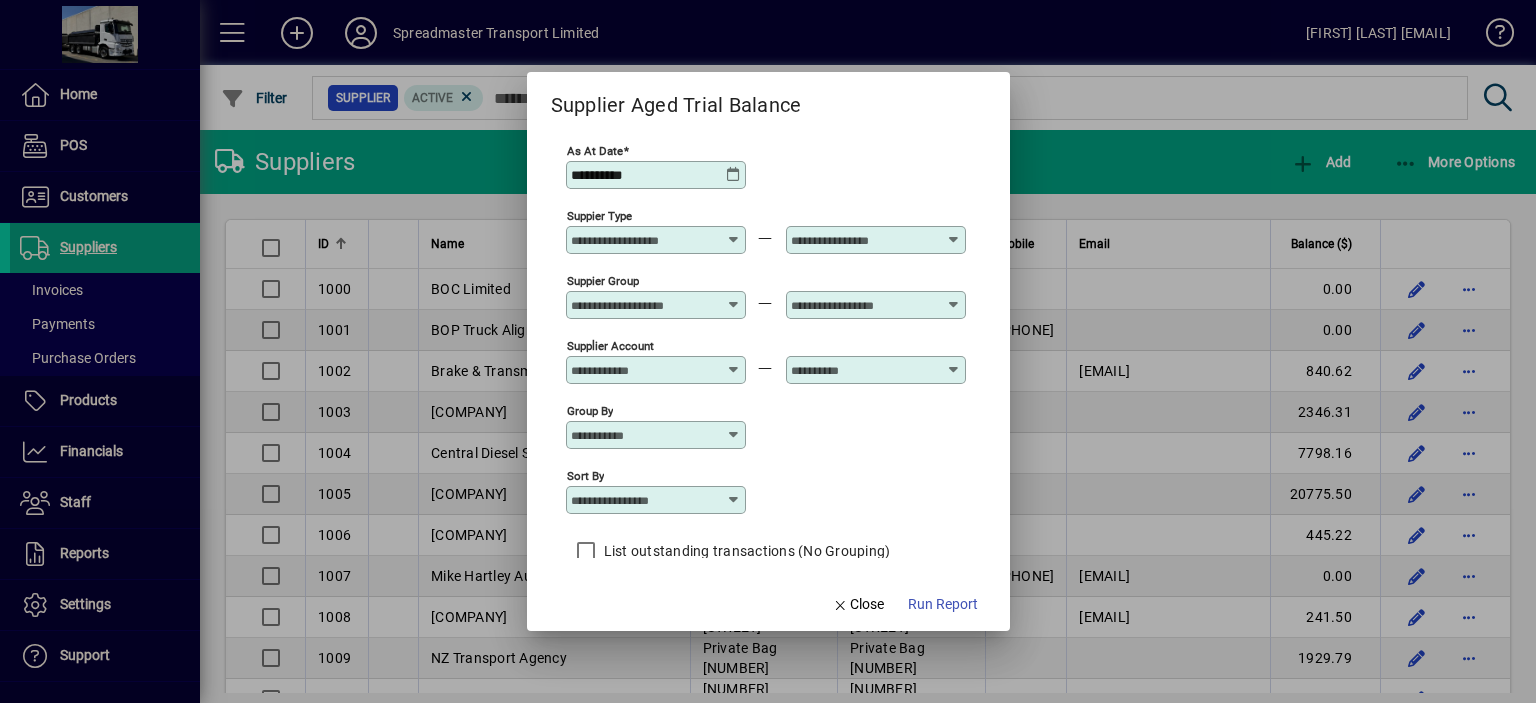 type on "**********" 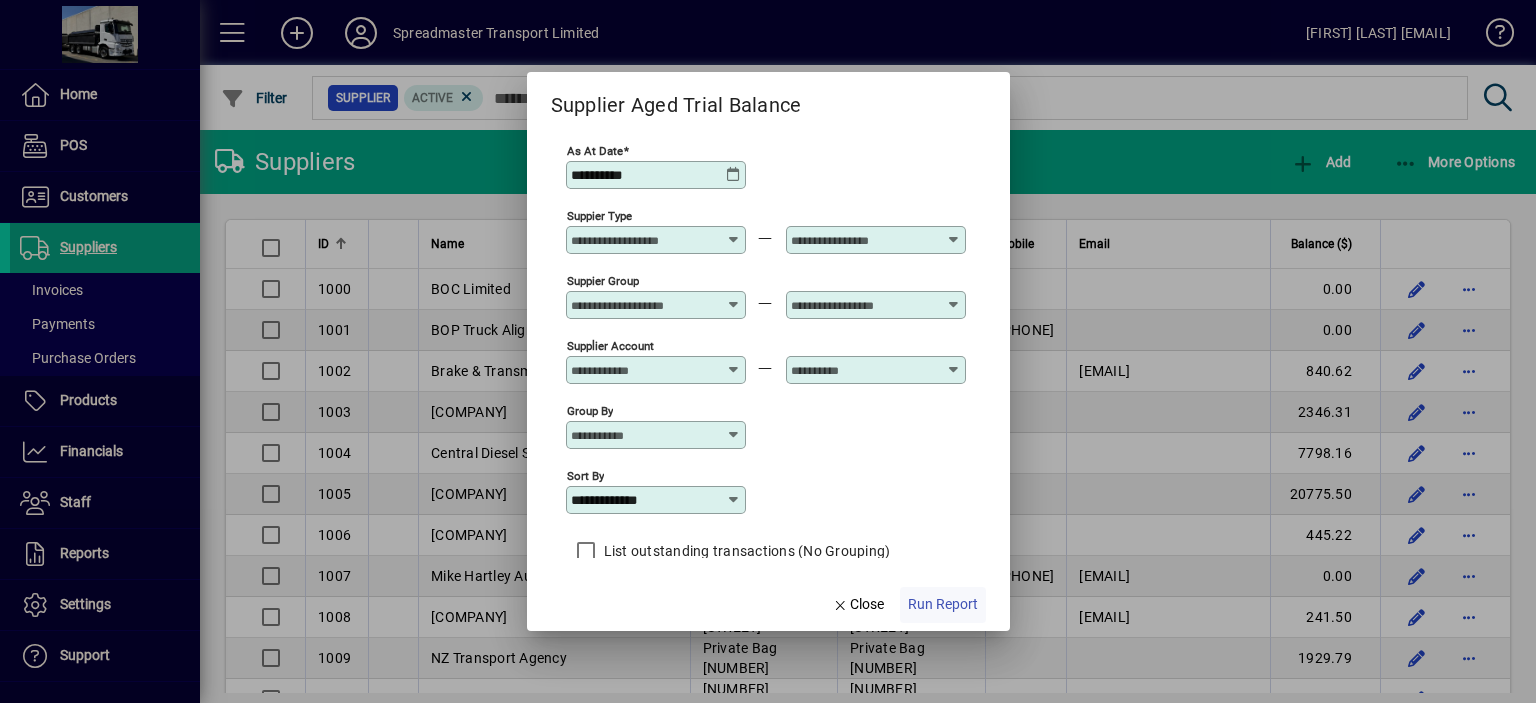 click on "Run Report" 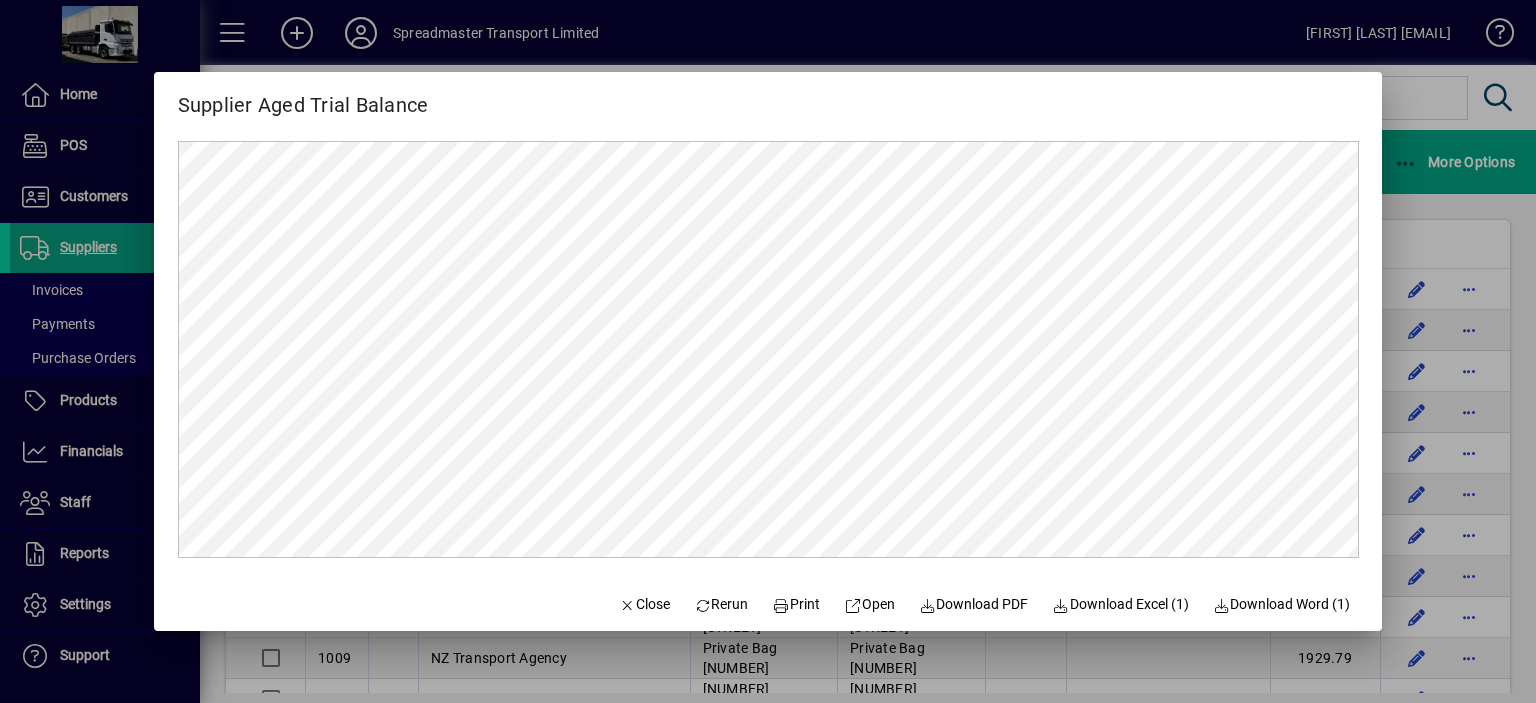 scroll, scrollTop: 0, scrollLeft: 0, axis: both 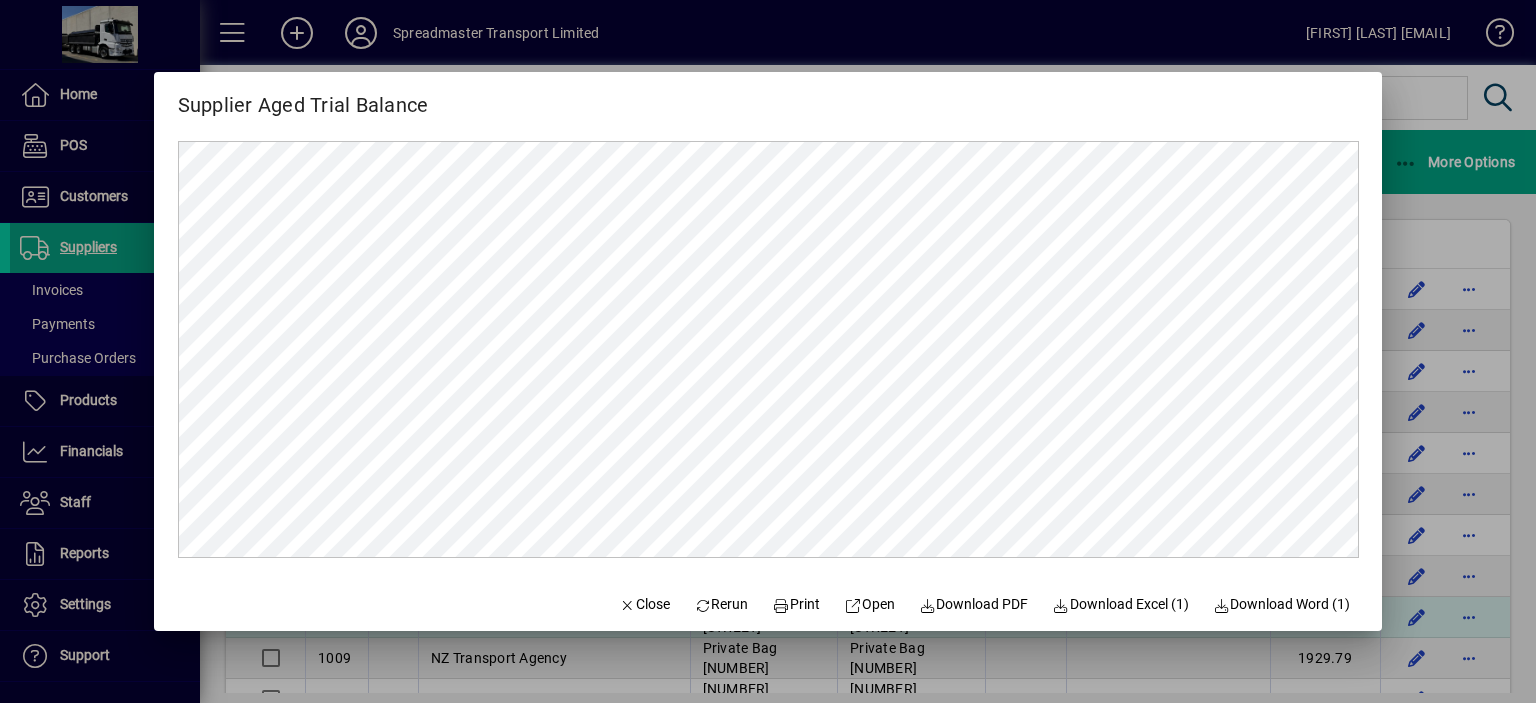 drag, startPoint x: 632, startPoint y: 606, endPoint x: 656, endPoint y: 631, distance: 34.655445 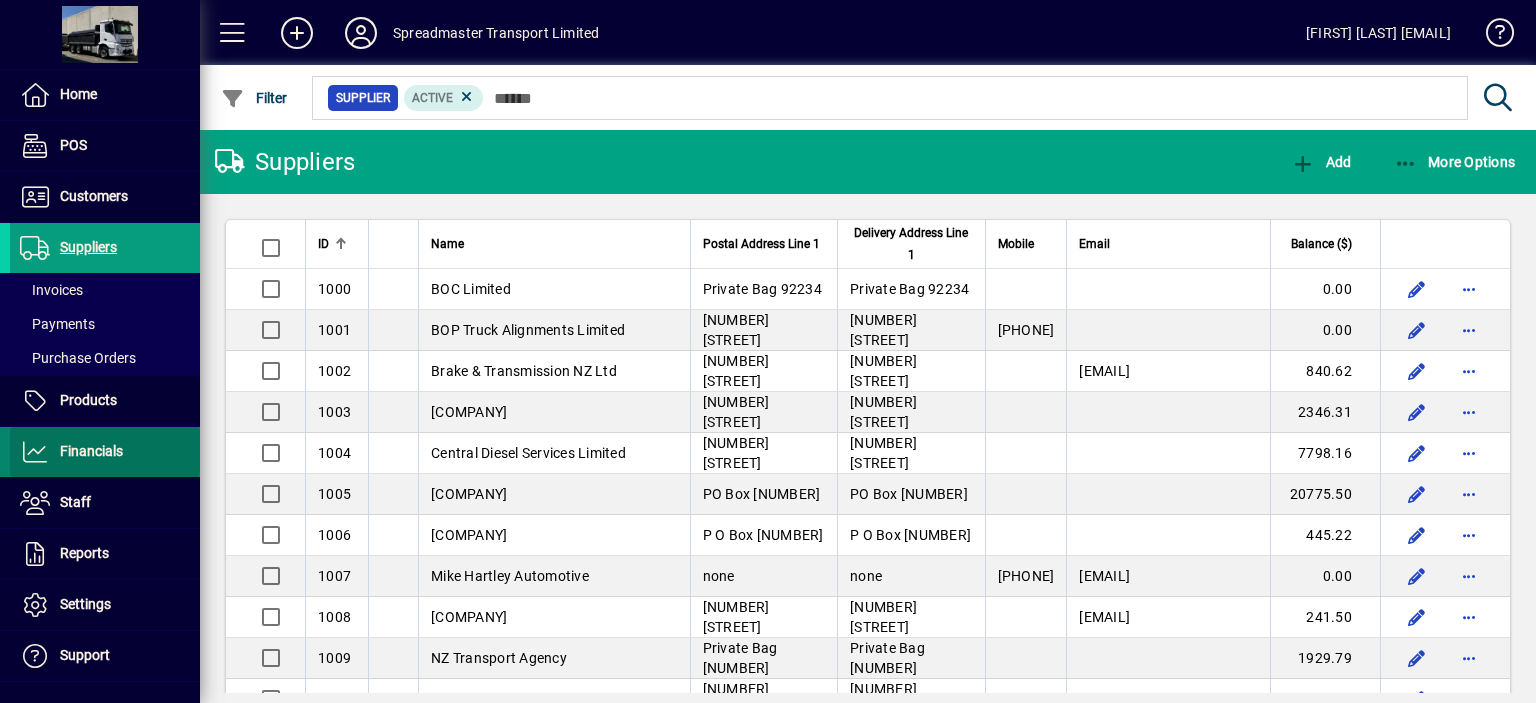 click on "Financials" at bounding box center (91, 451) 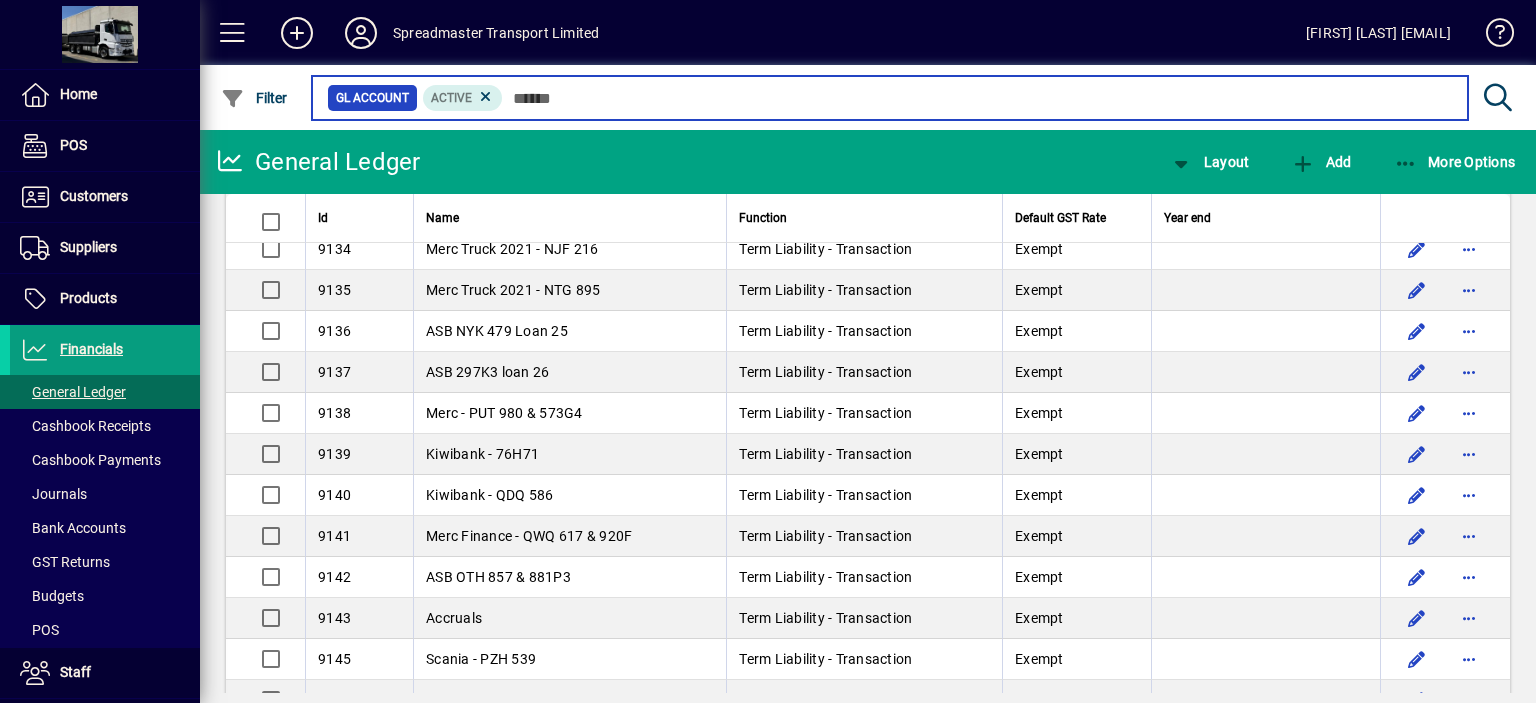 scroll, scrollTop: 6046, scrollLeft: 0, axis: vertical 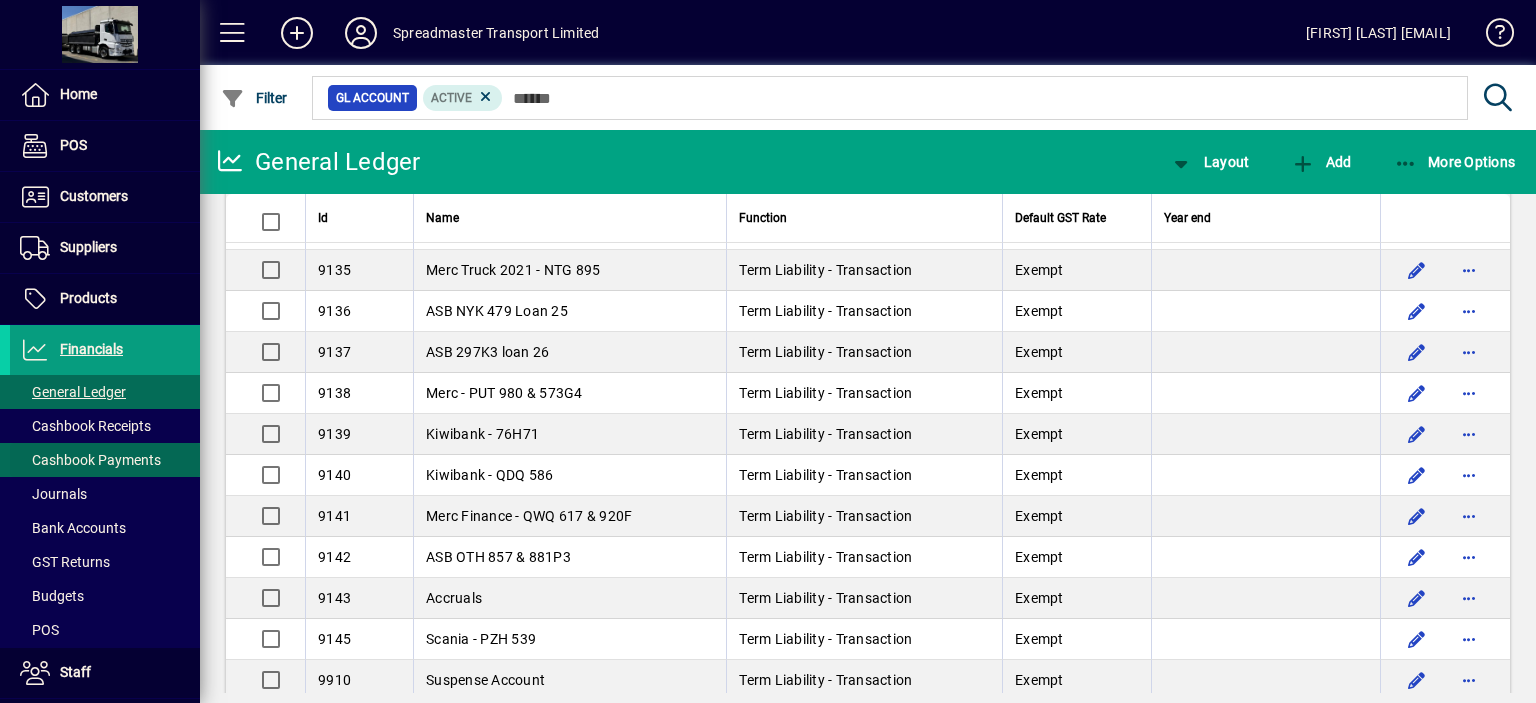 click on "Cashbook Payments" at bounding box center [90, 460] 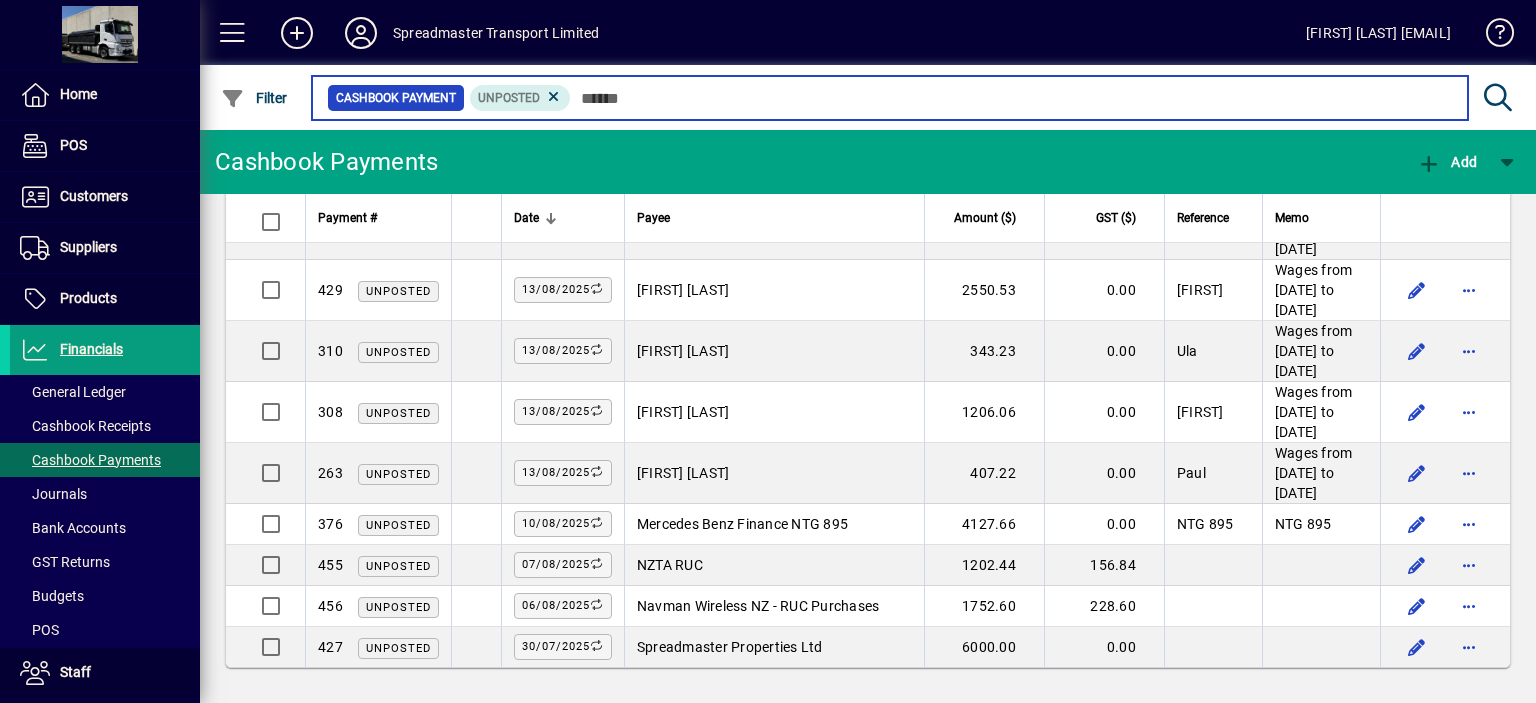 scroll, scrollTop: 2112, scrollLeft: 0, axis: vertical 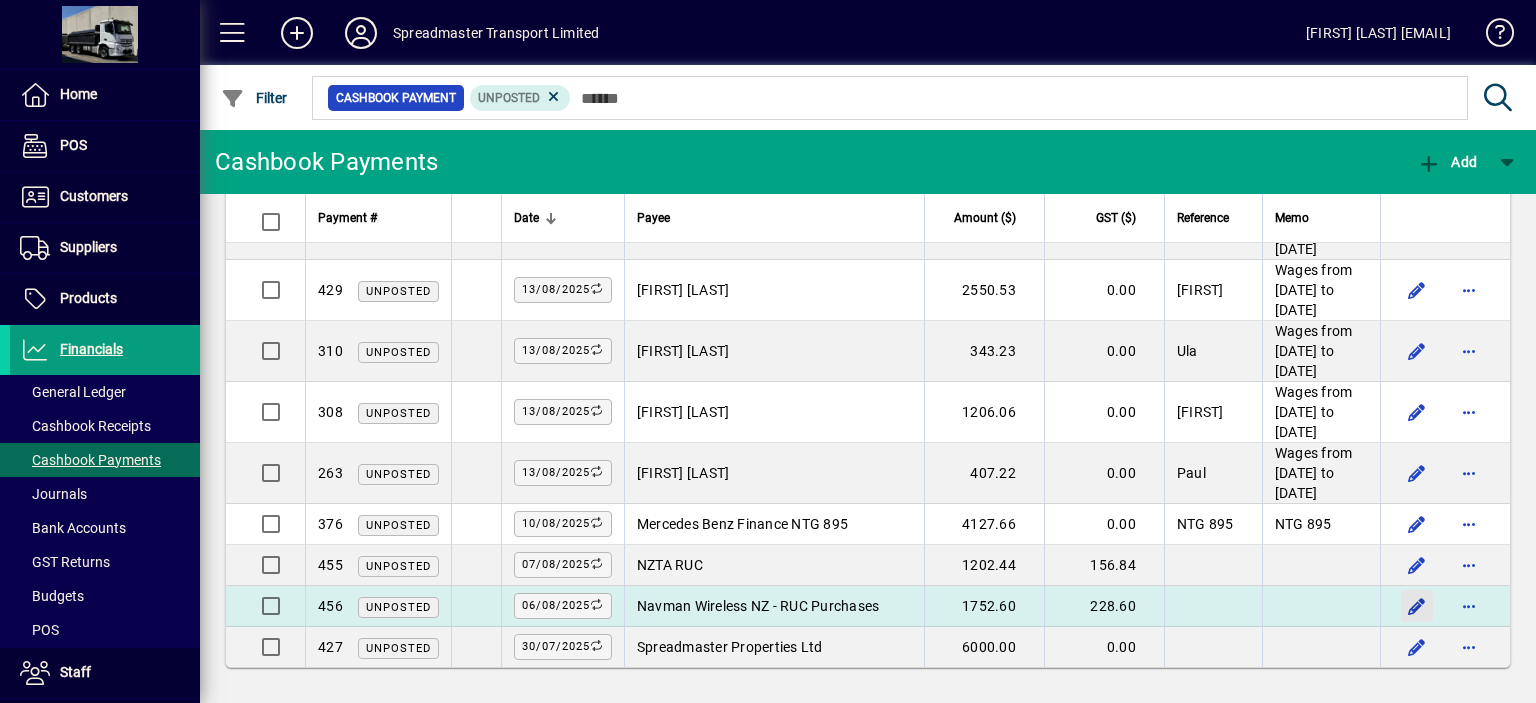 click at bounding box center [1417, 606] 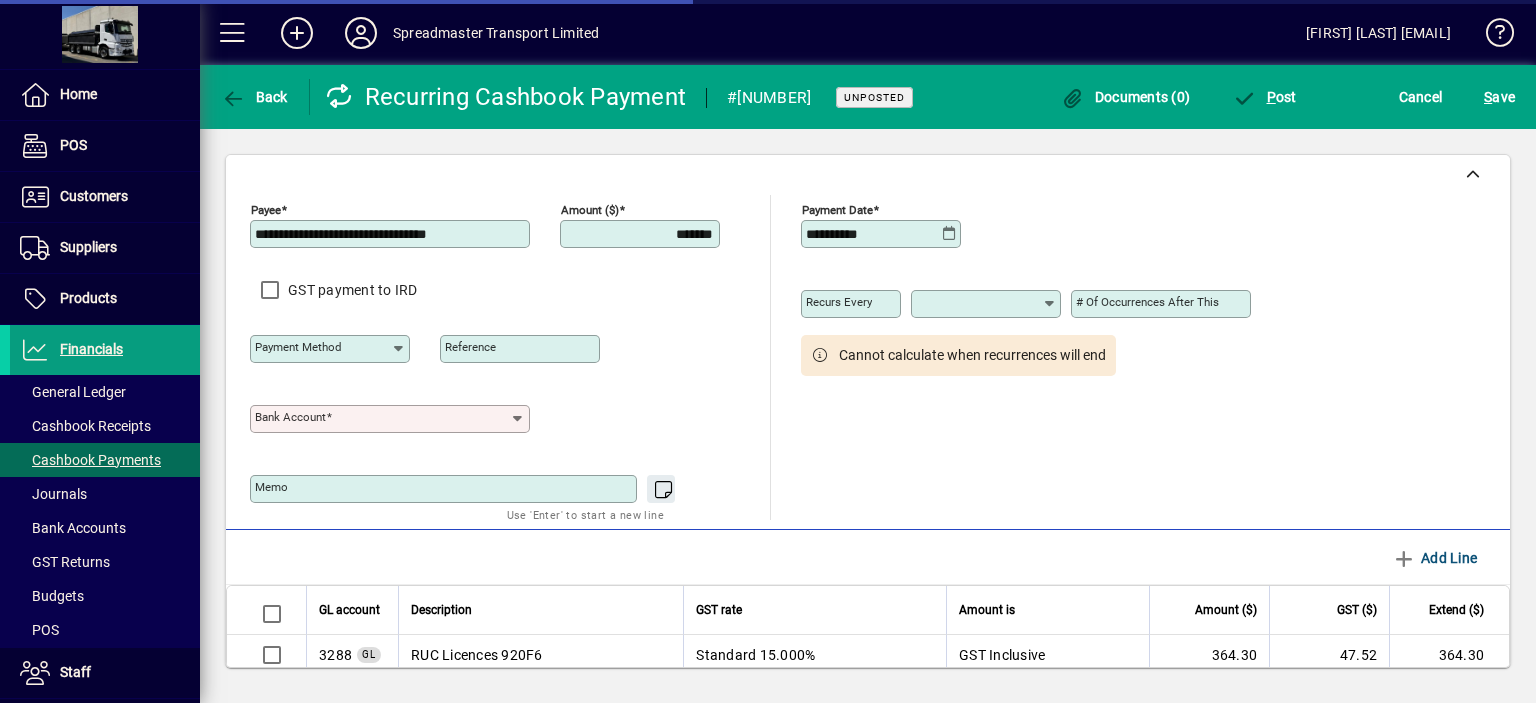 type on "**********" 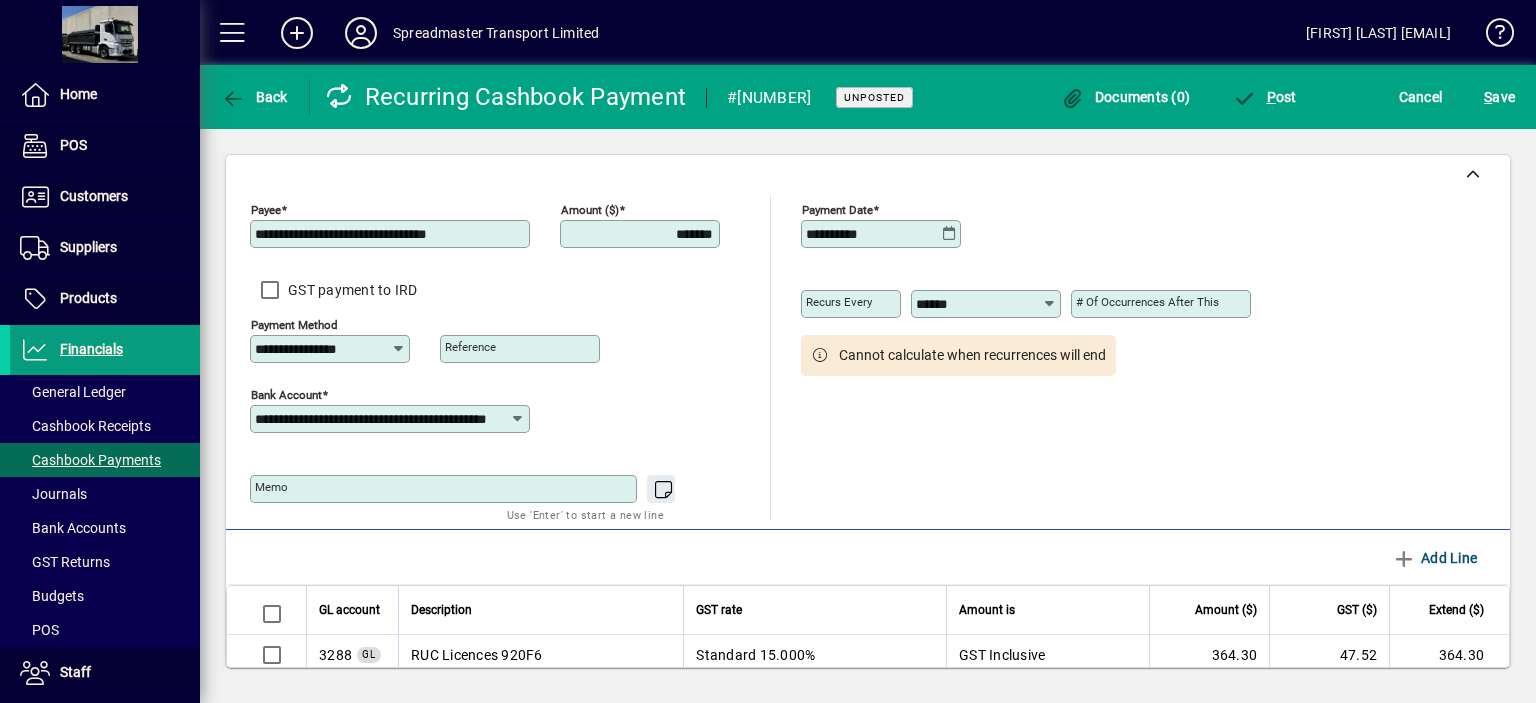 click on "Amount ($) *******" 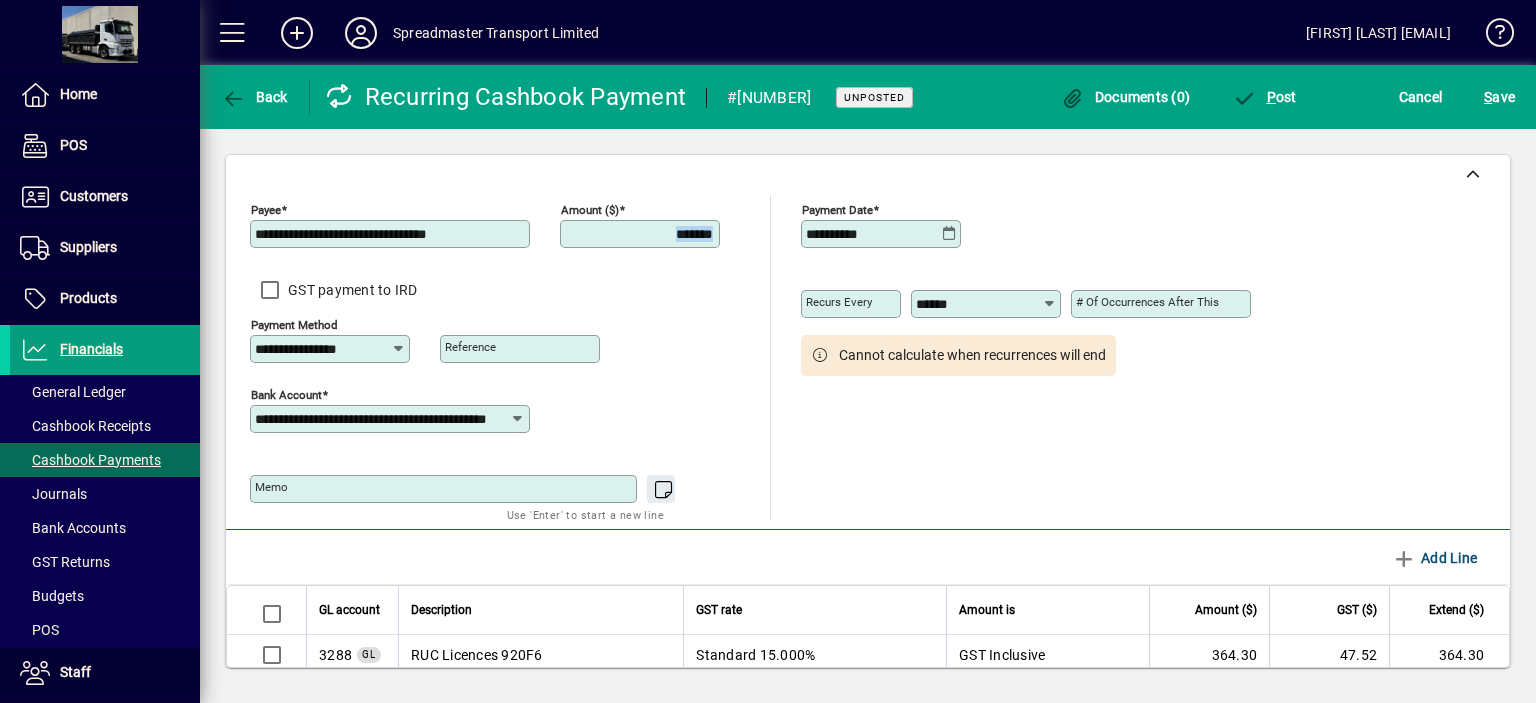 click on "Amount ($) *******" 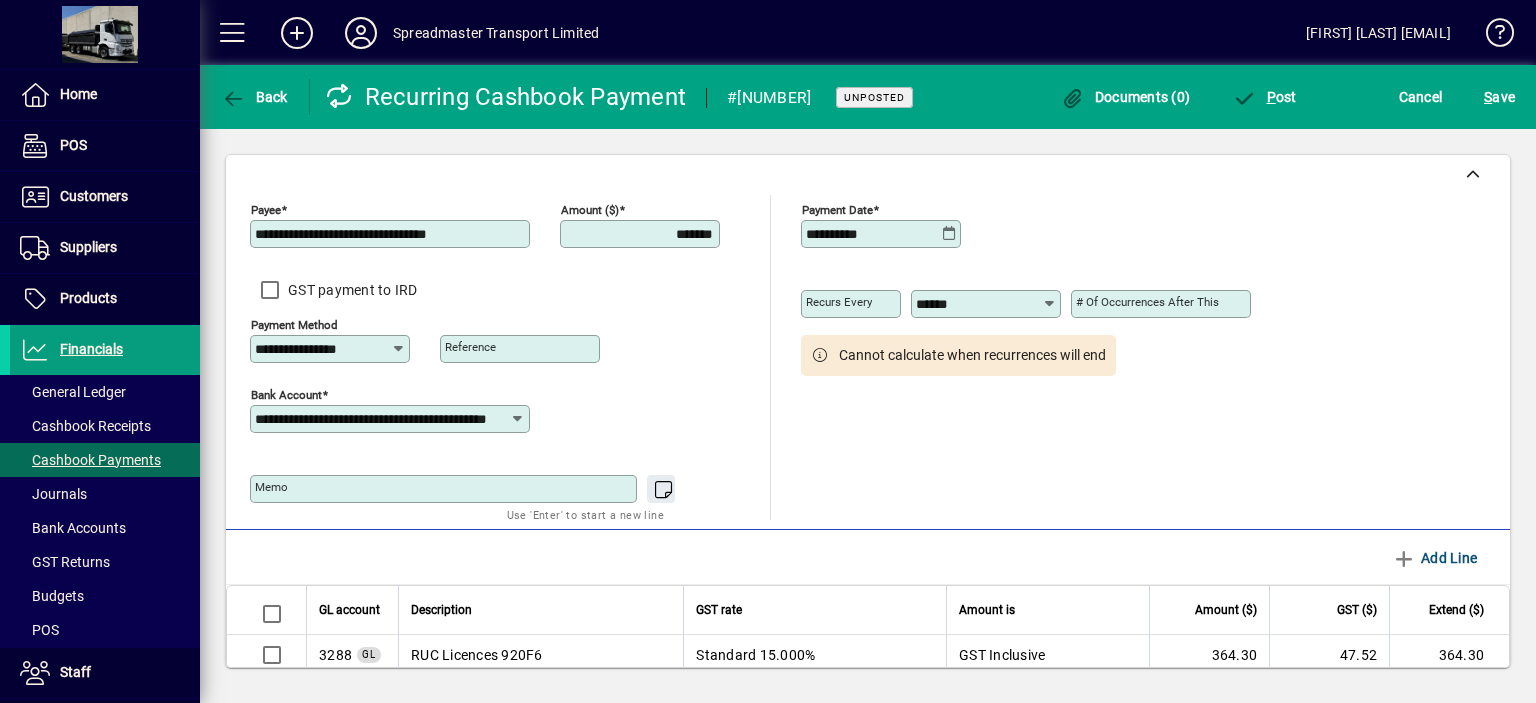 click on "Amount ($) *******" 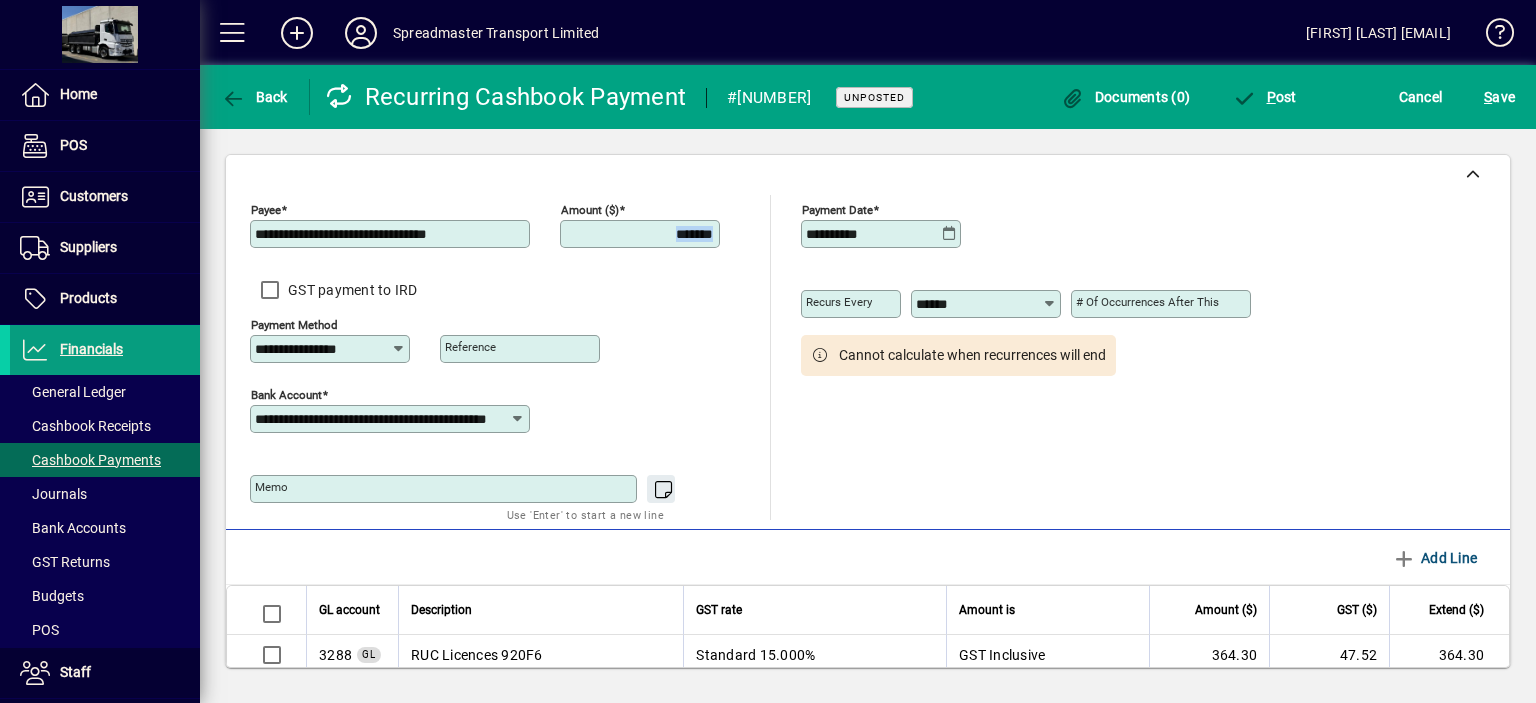click on "Amount ($) *******" 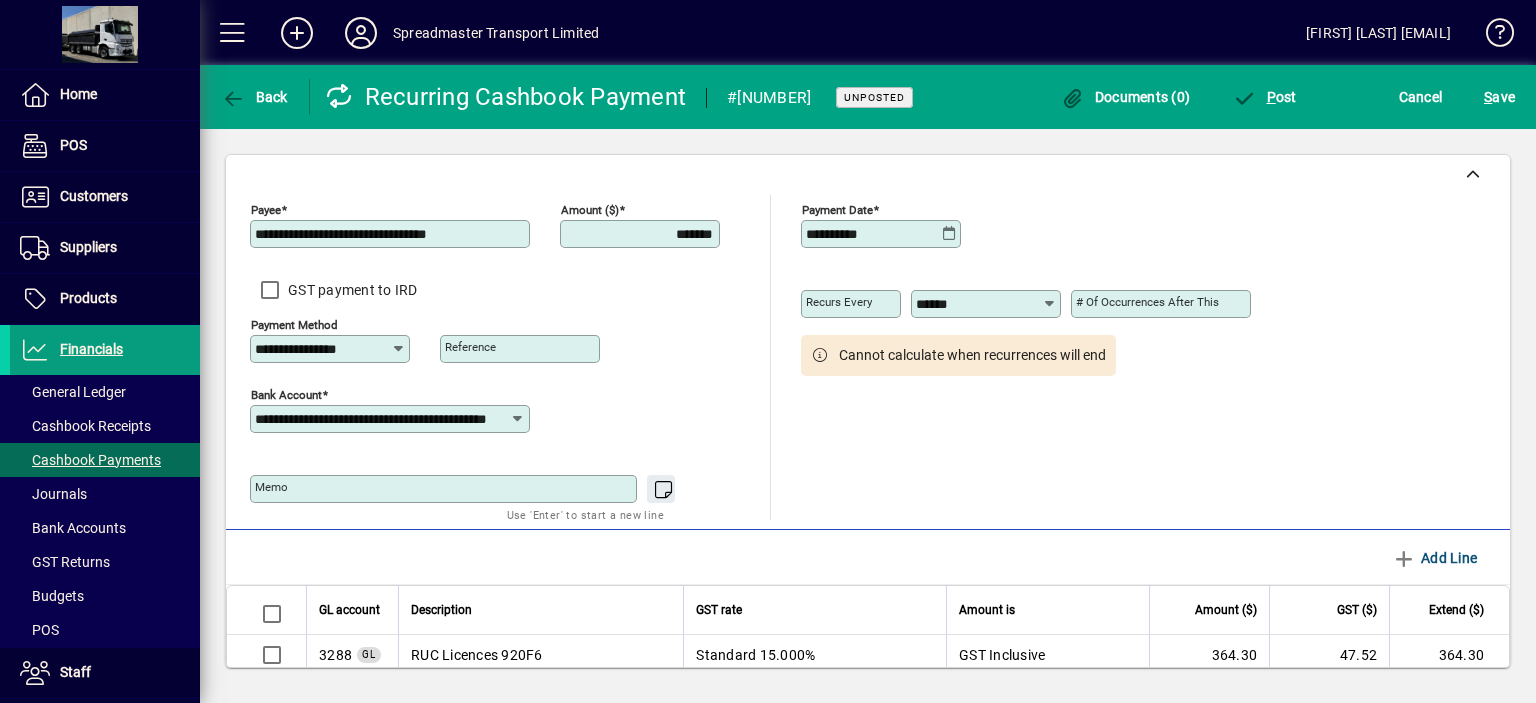 click on "Amount ($) *******" 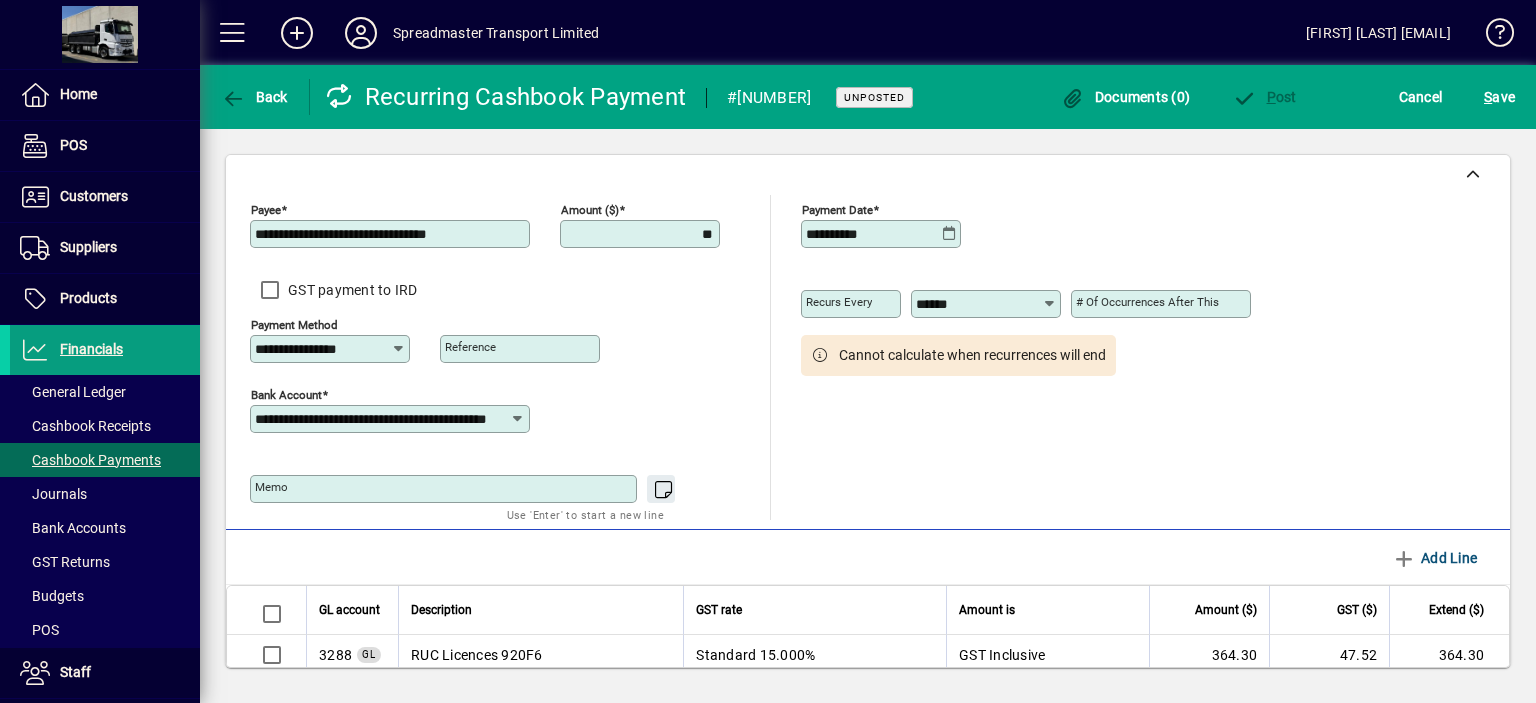 type on "*" 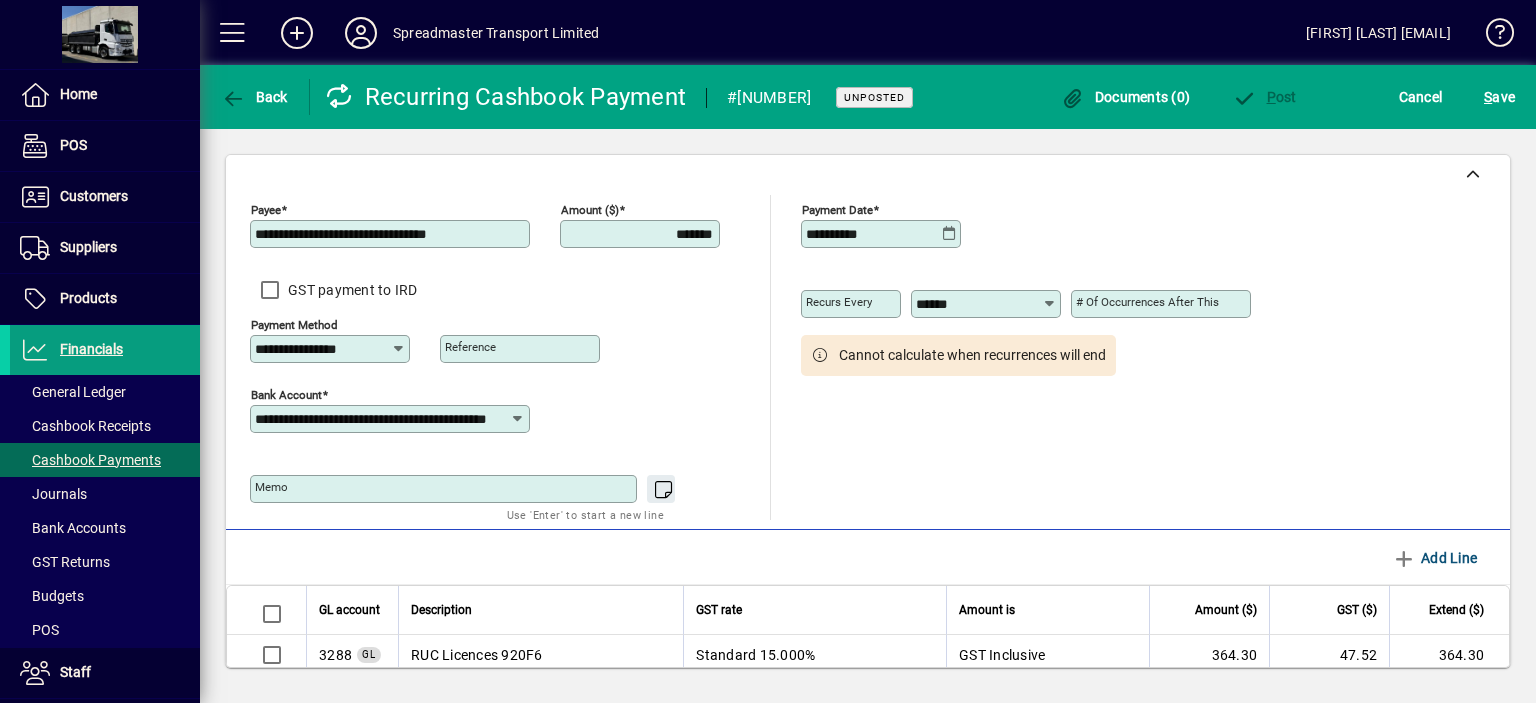 type on "*******" 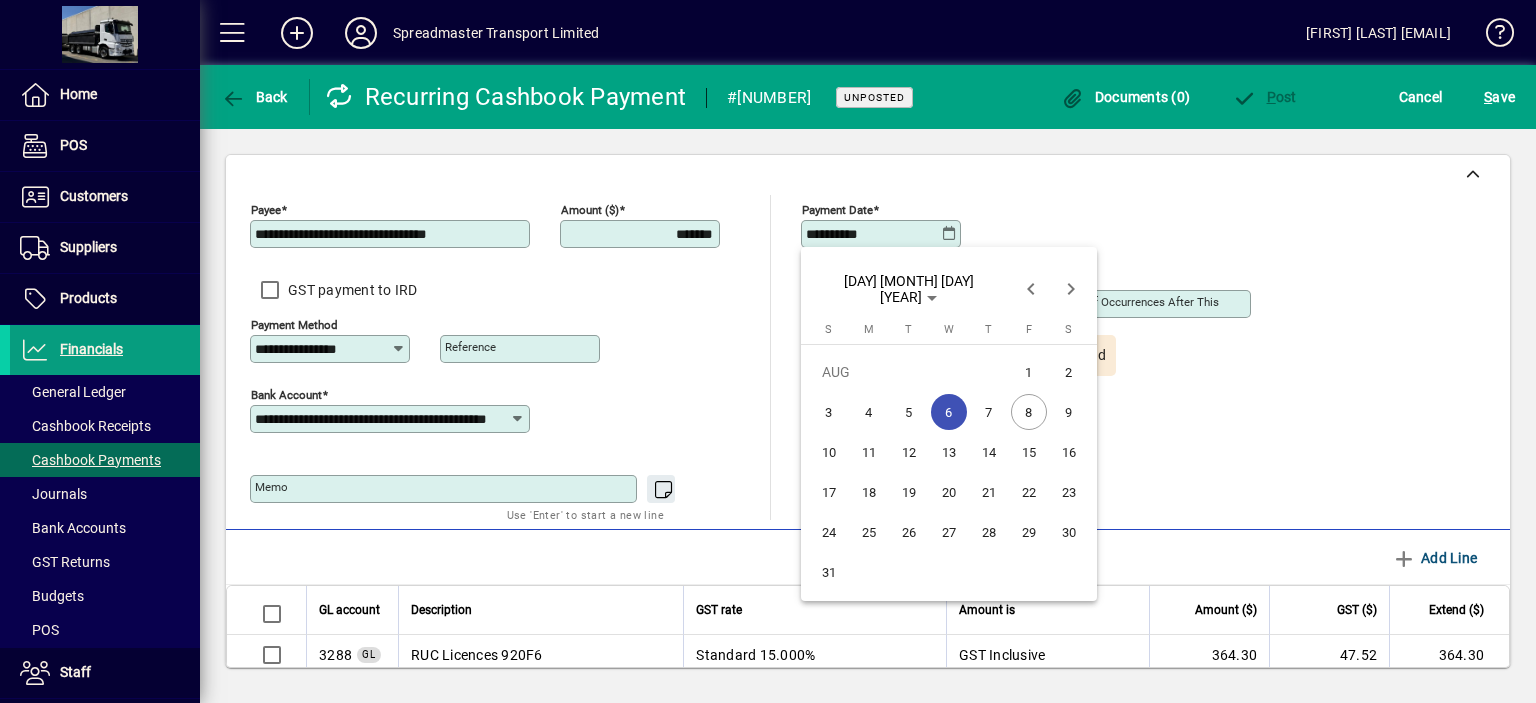 click on "7" at bounding box center [989, 412] 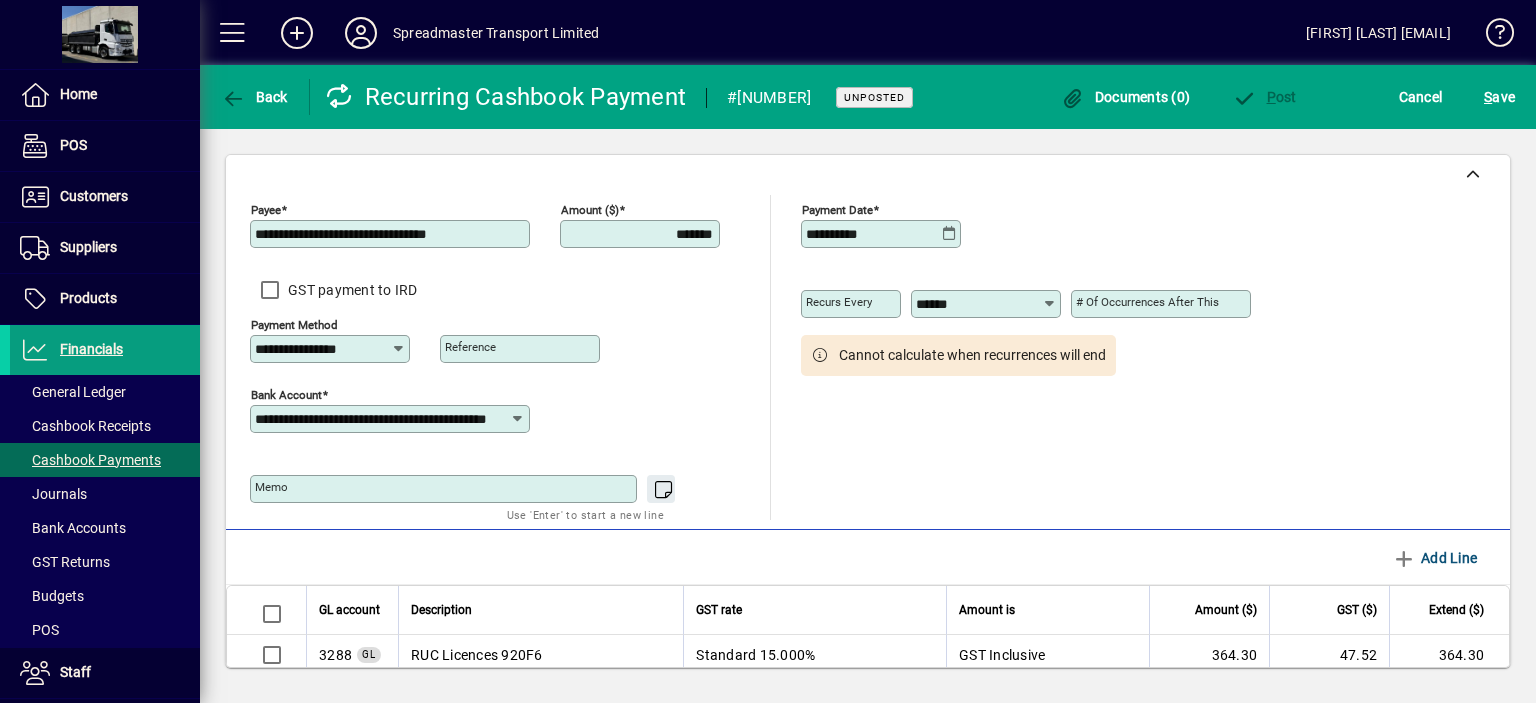 type on "**********" 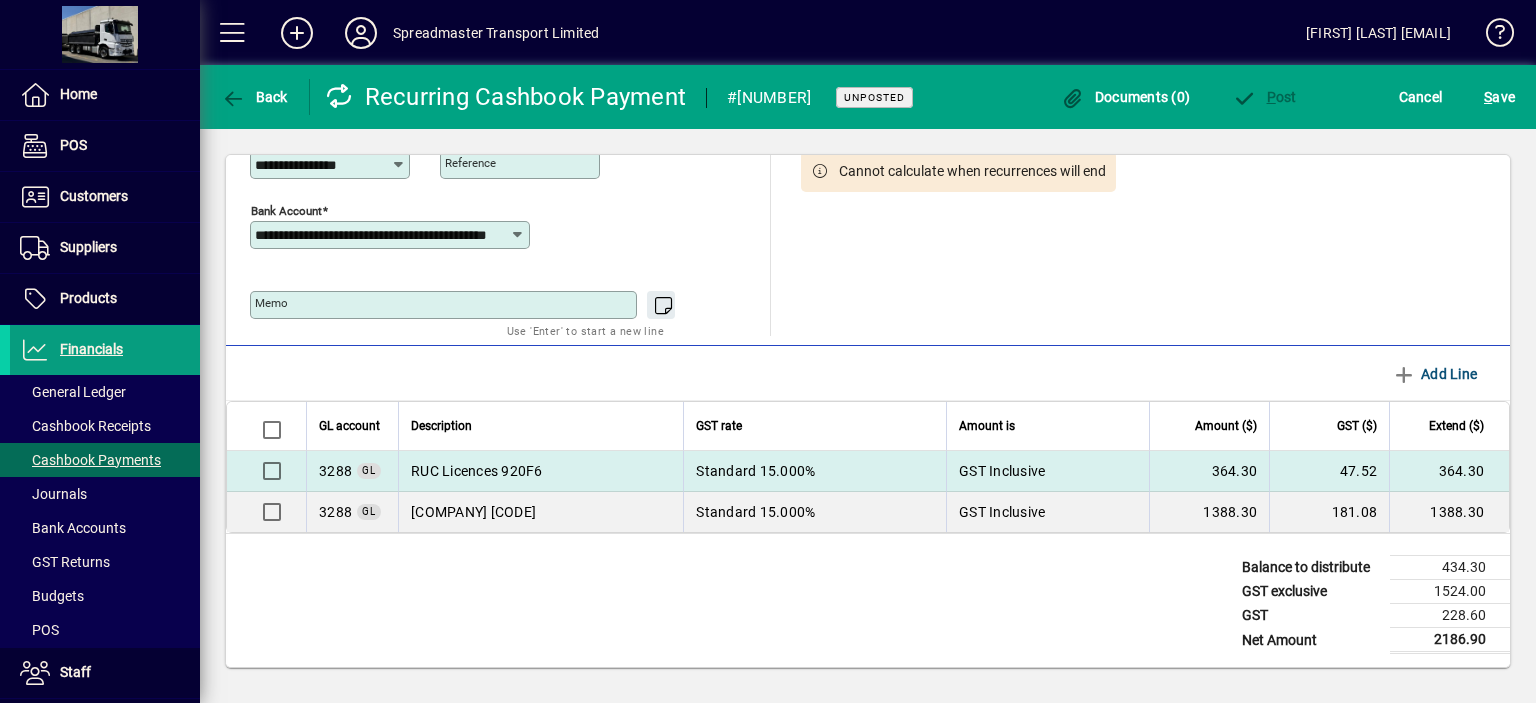 click on "Standard 15.000%" at bounding box center (814, 471) 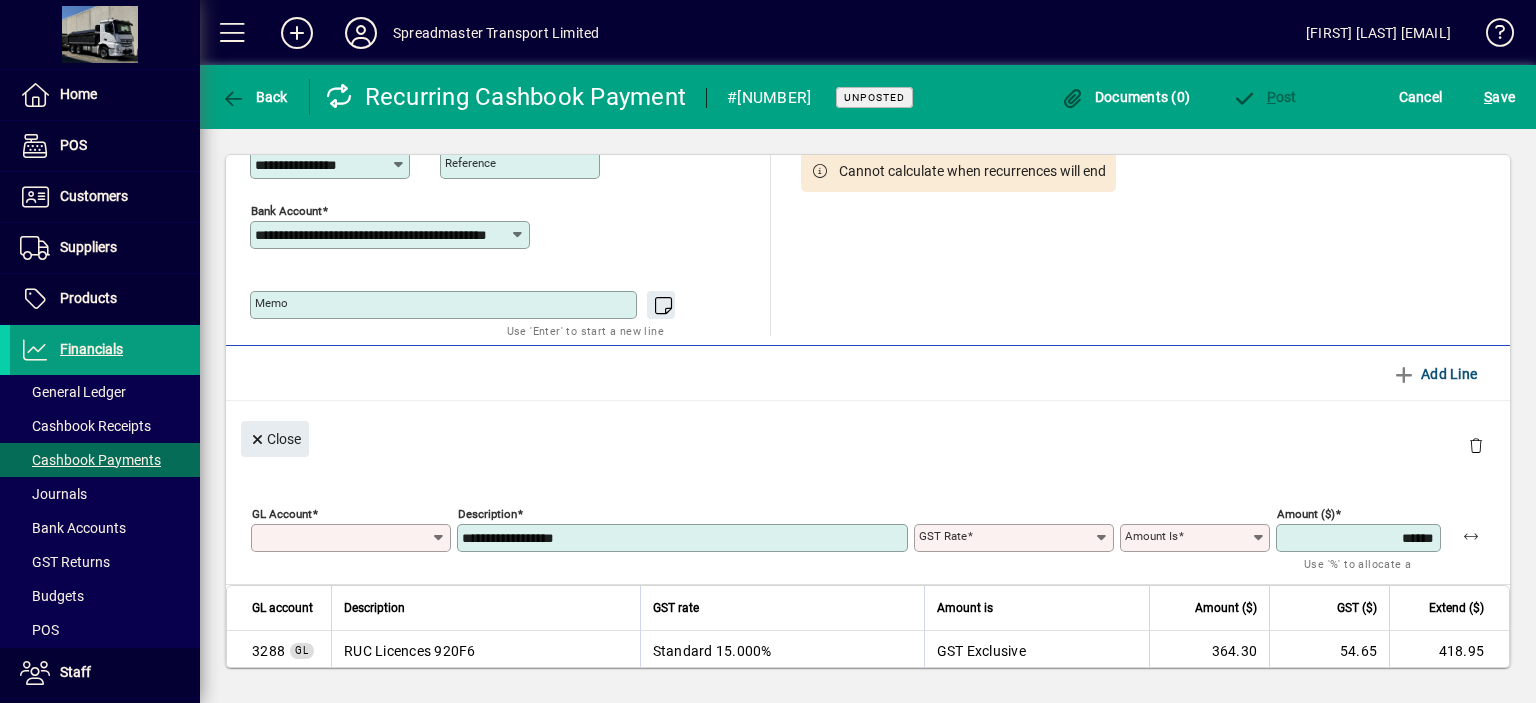 type on "****" 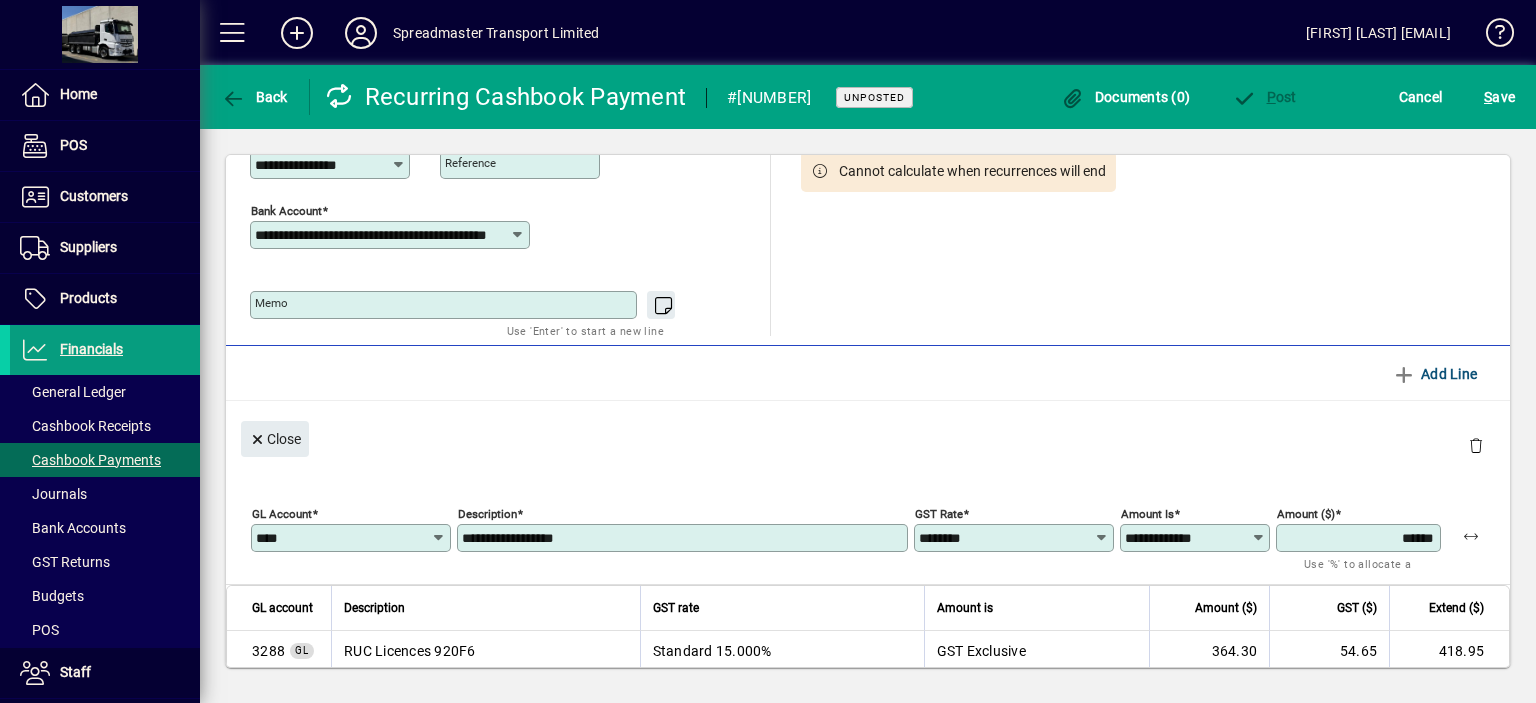 click on "**********" at bounding box center [684, 538] 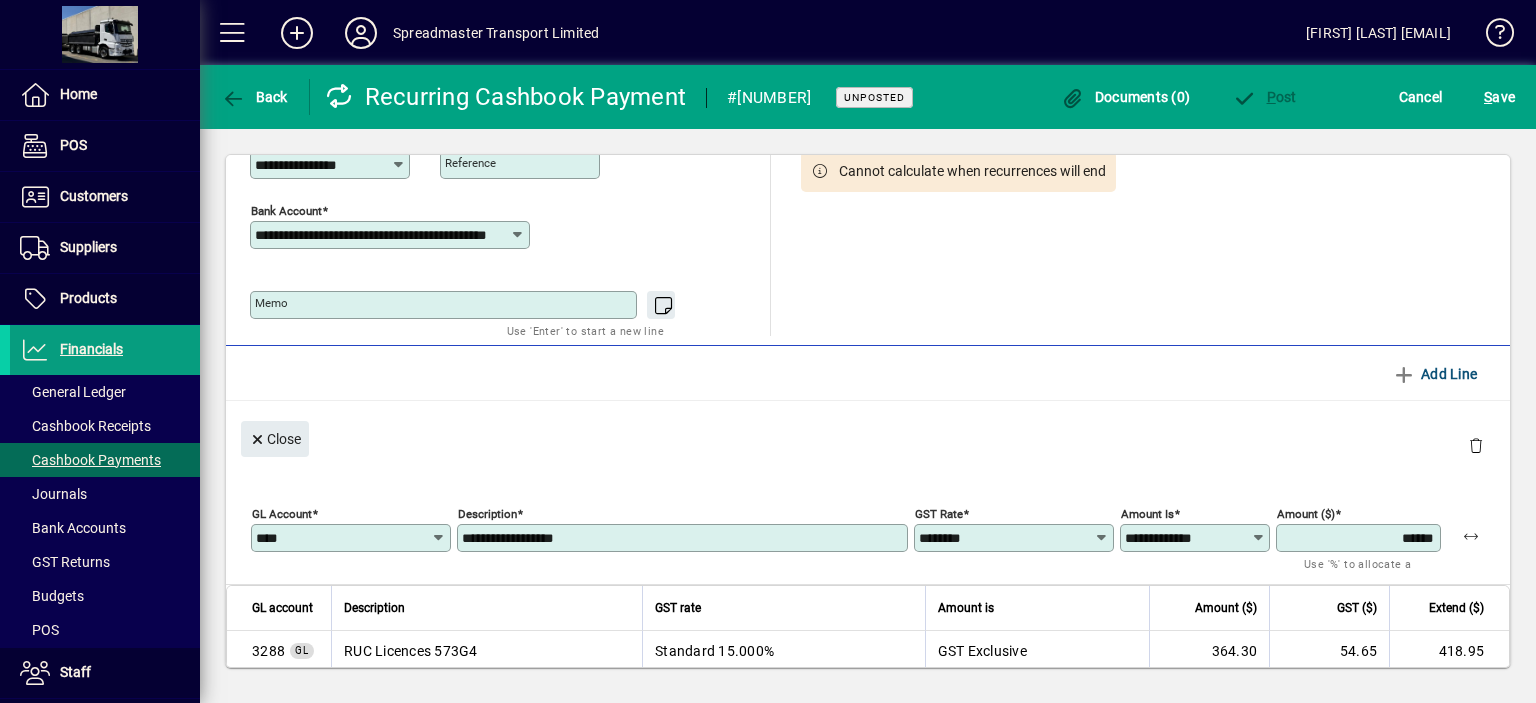 type on "**********" 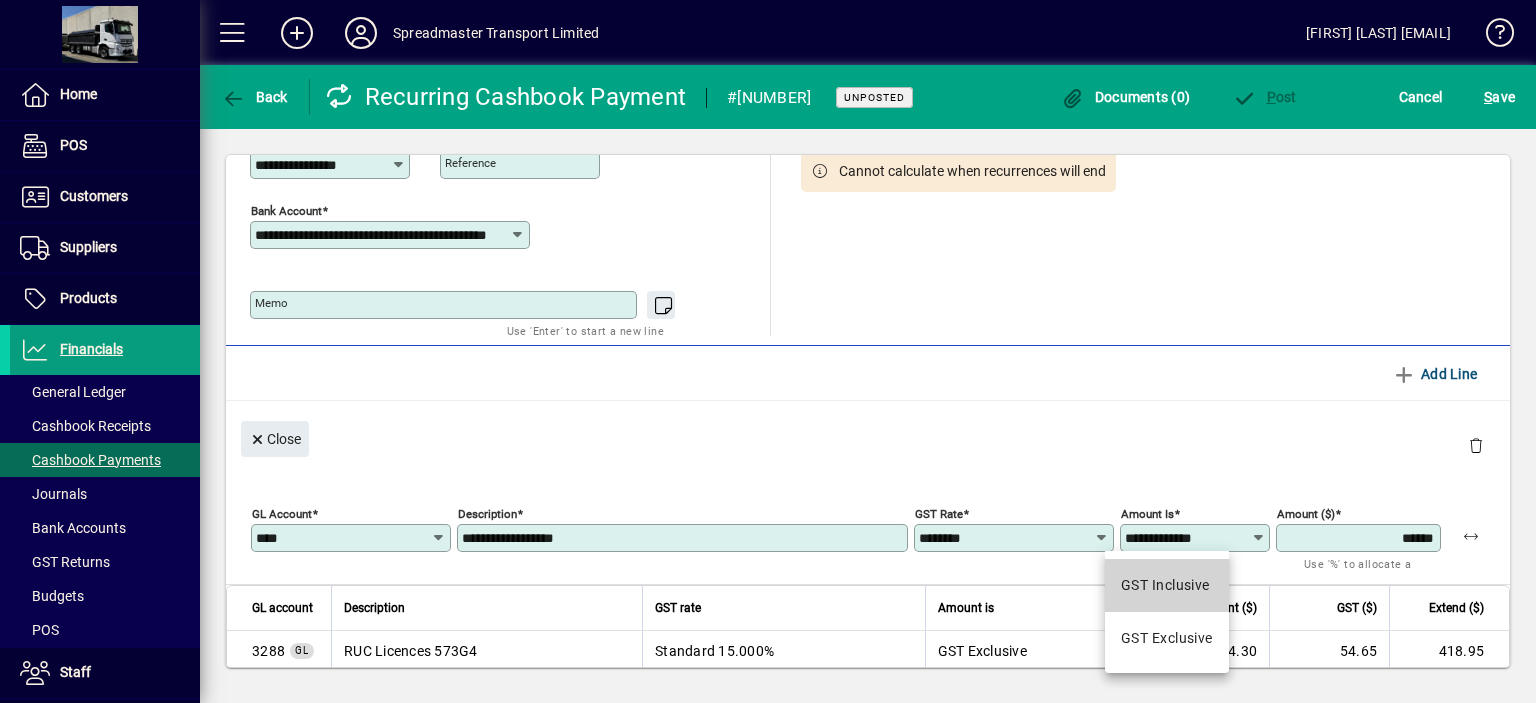 click on "GST Inclusive" at bounding box center (1165, 585) 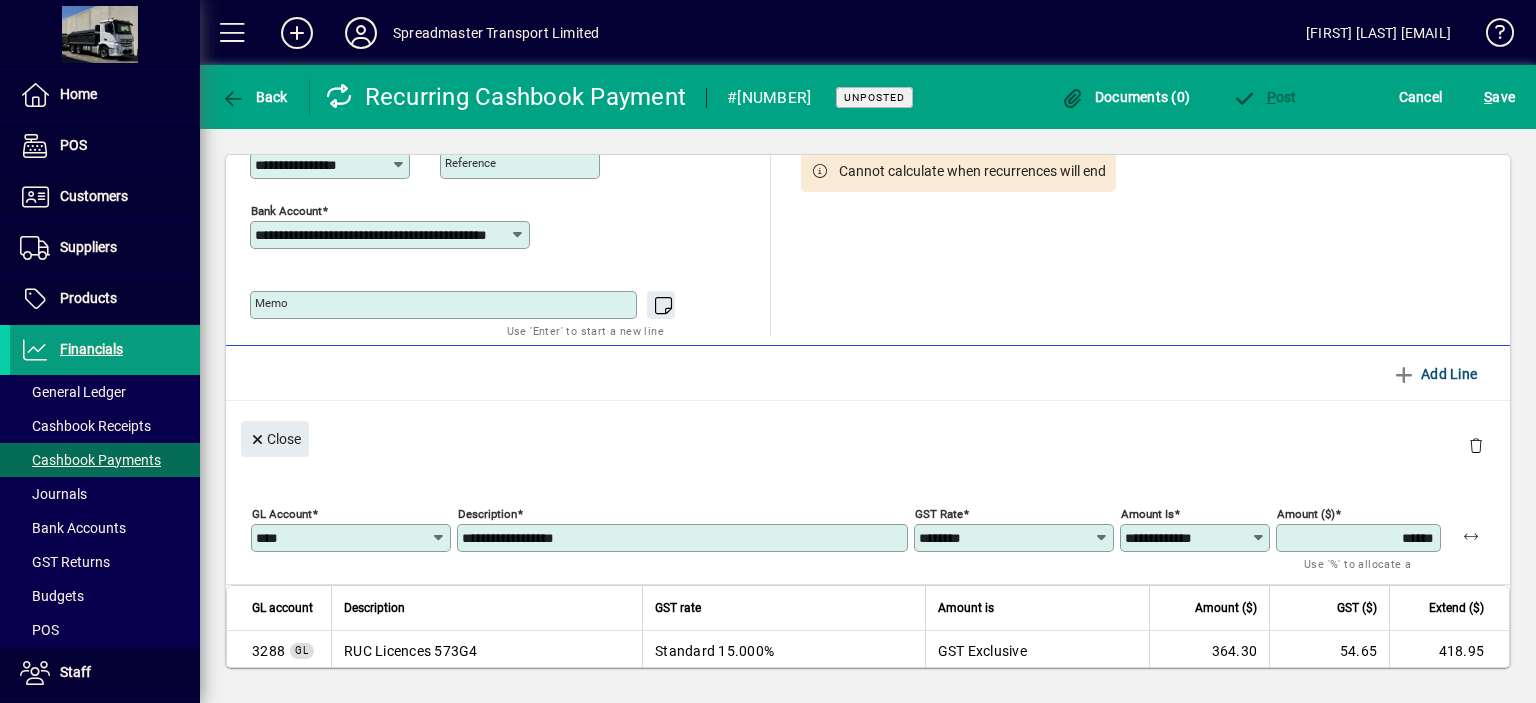 type on "**********" 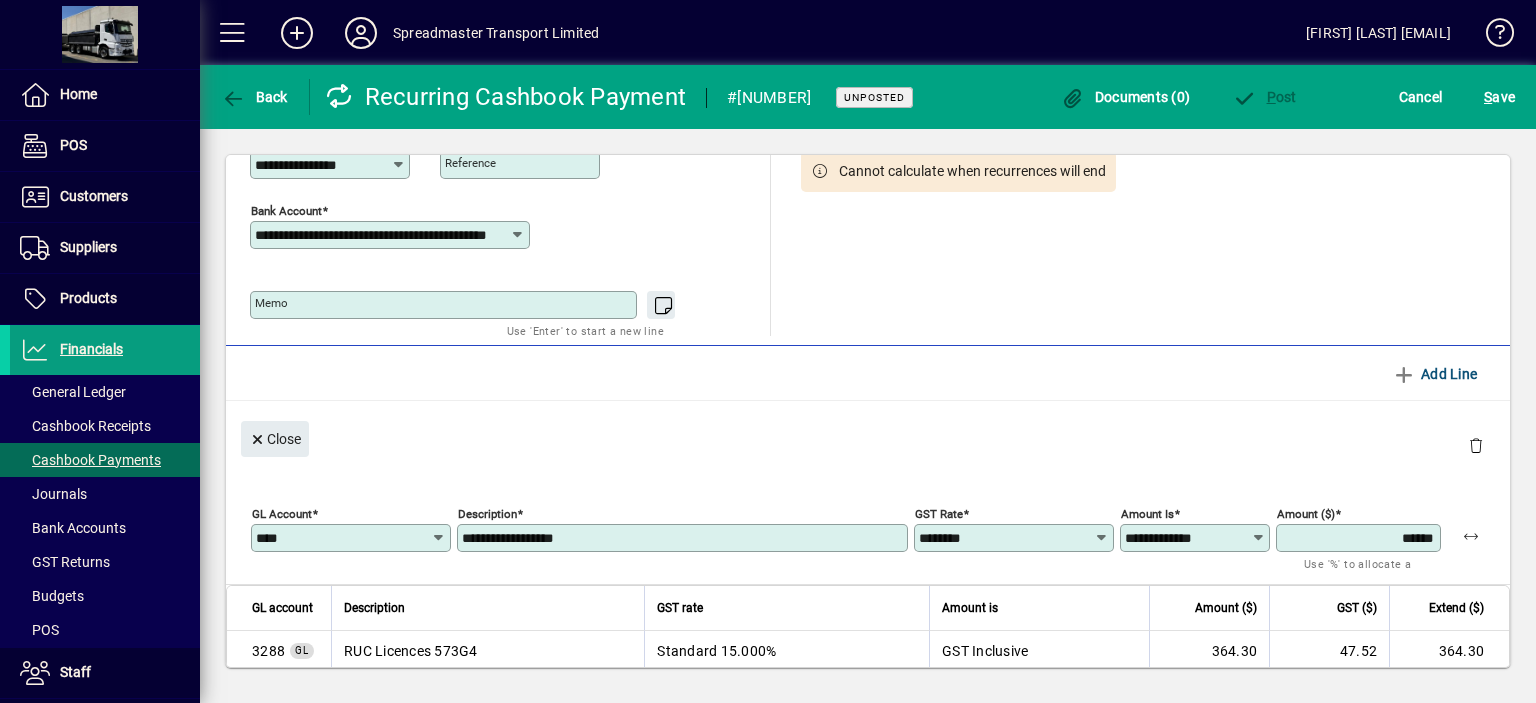 click on "******" at bounding box center [1360, 538] 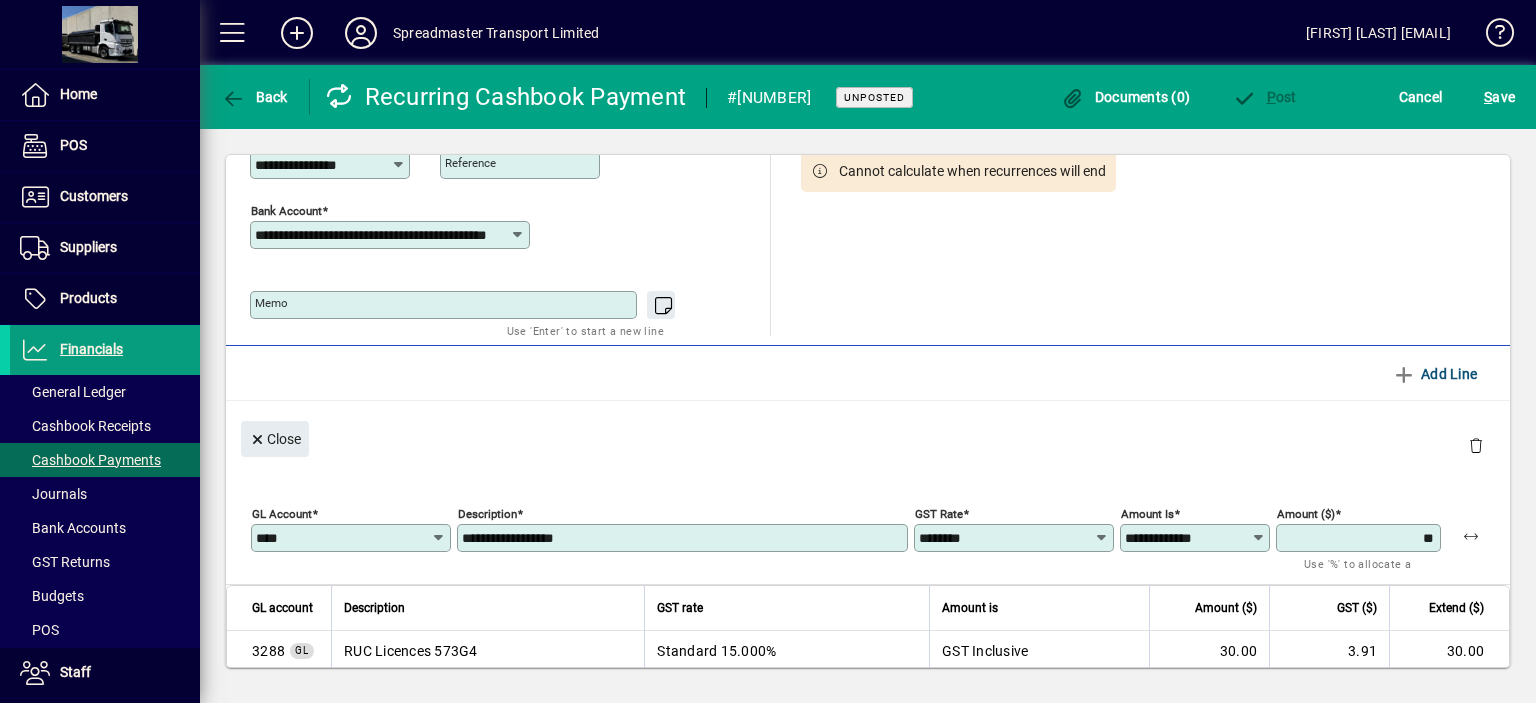 type on "*" 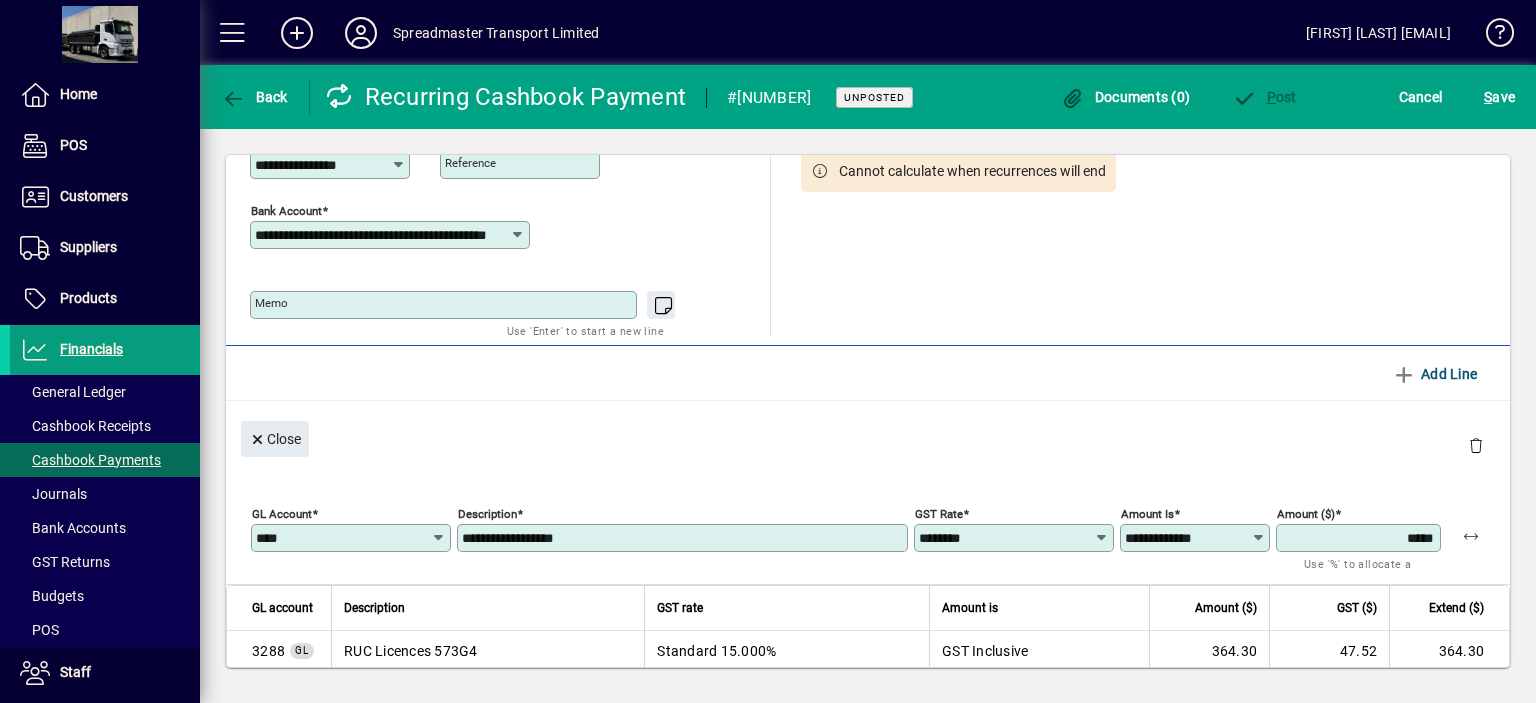 type on "******" 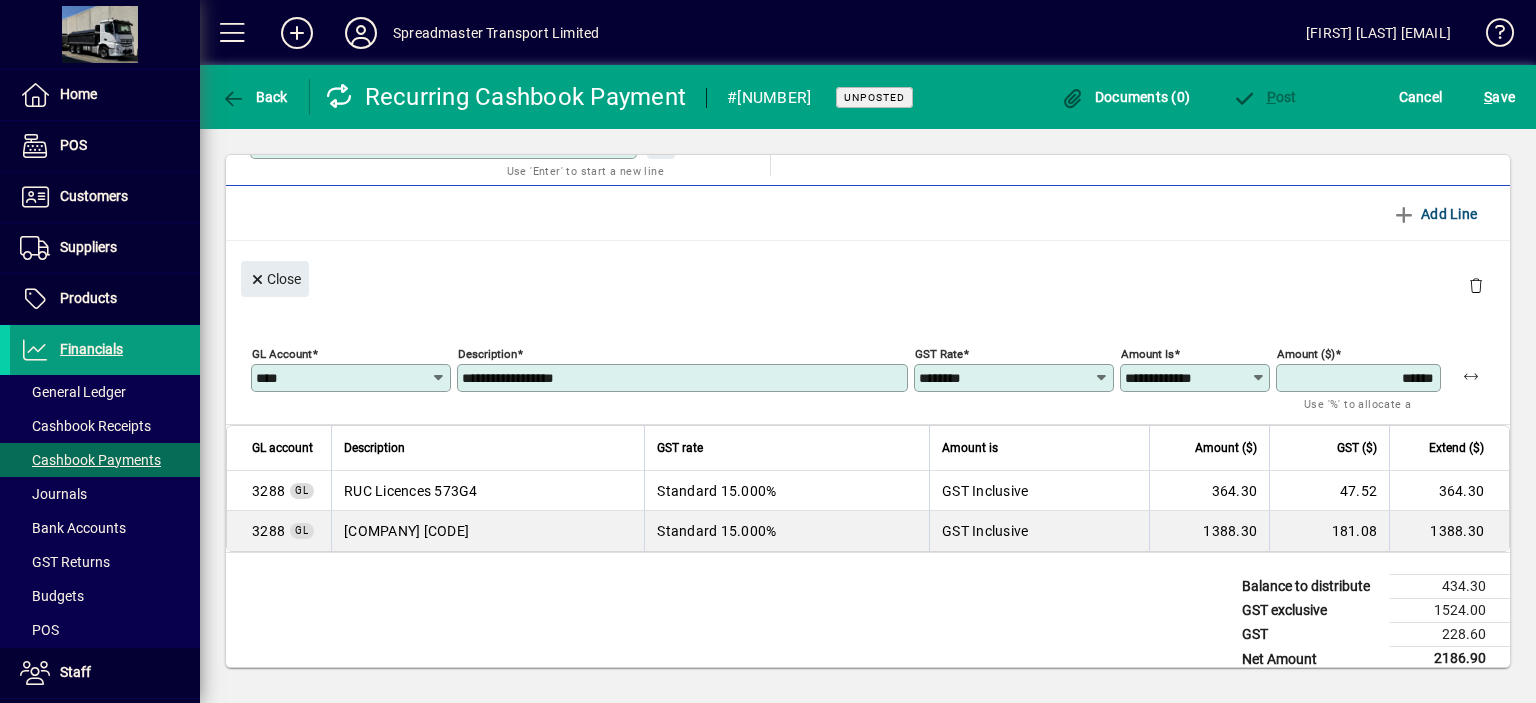 scroll, scrollTop: 363, scrollLeft: 0, axis: vertical 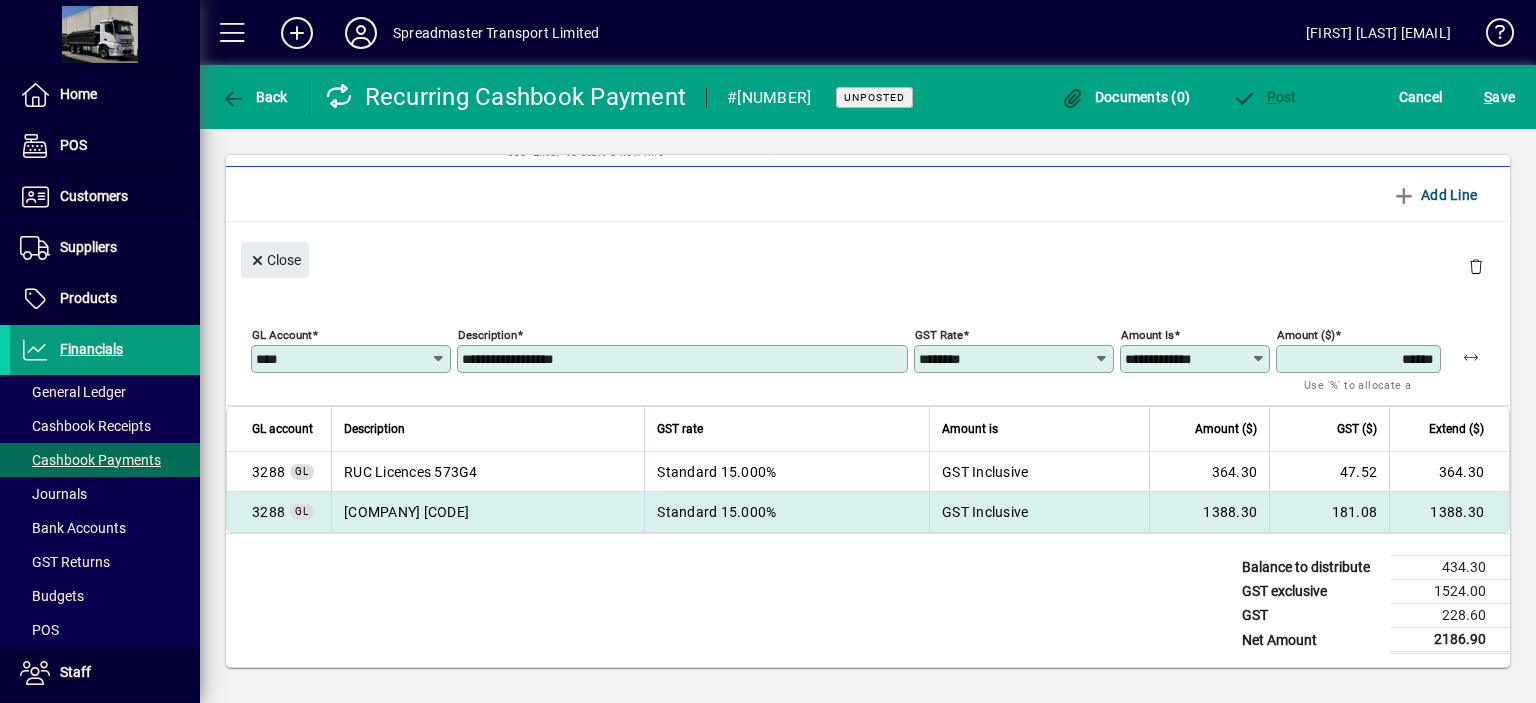 click on "Standard 15.000%" at bounding box center (786, 512) 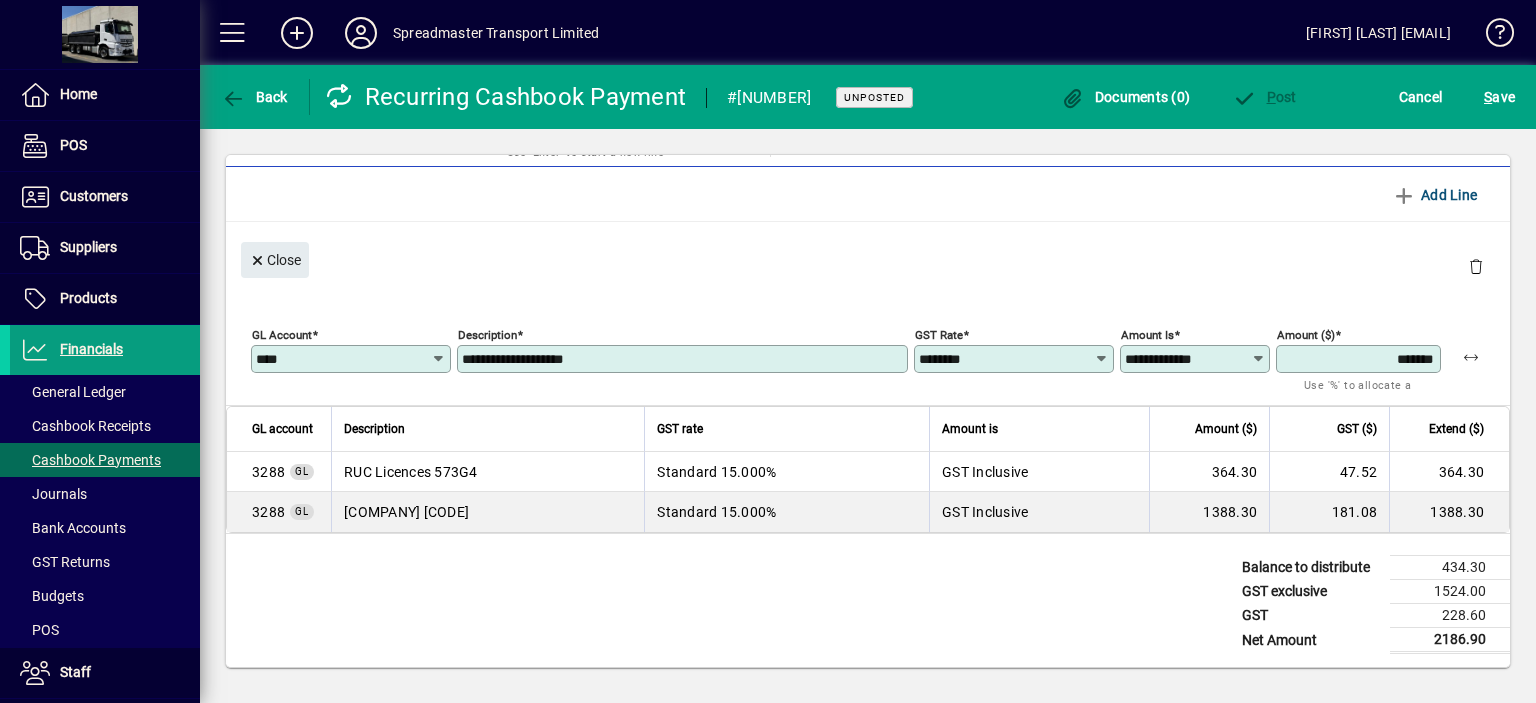 click on "**********" at bounding box center (684, 359) 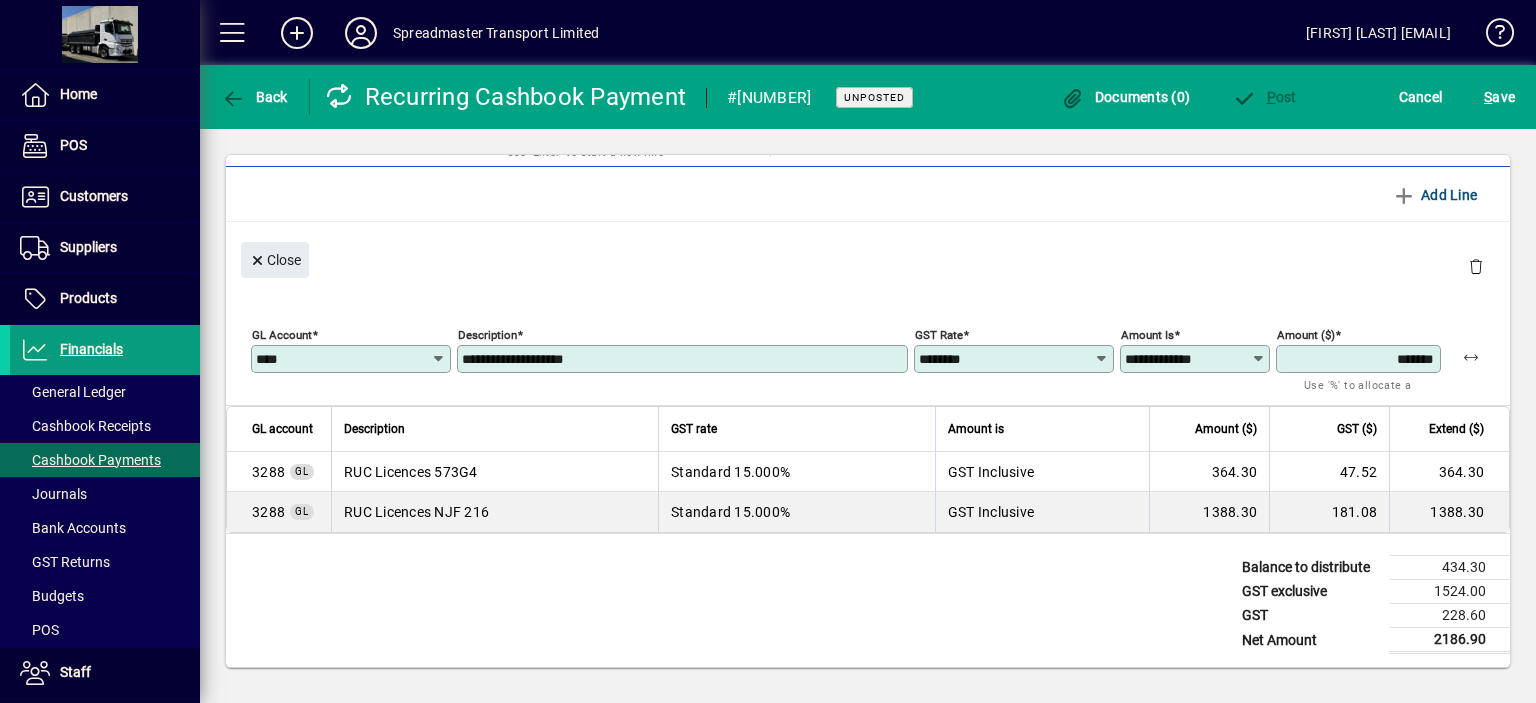 type on "**********" 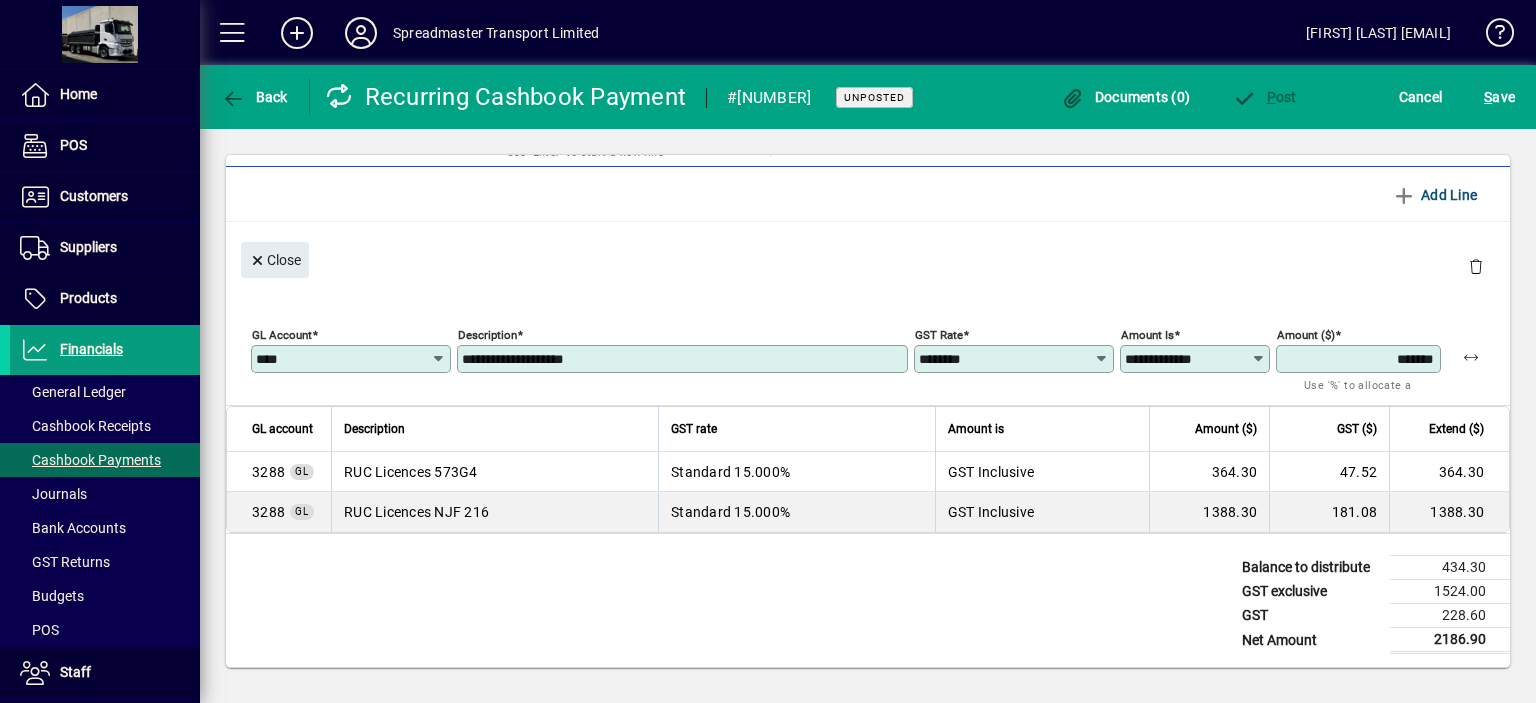 click on "*******" at bounding box center (1360, 359) 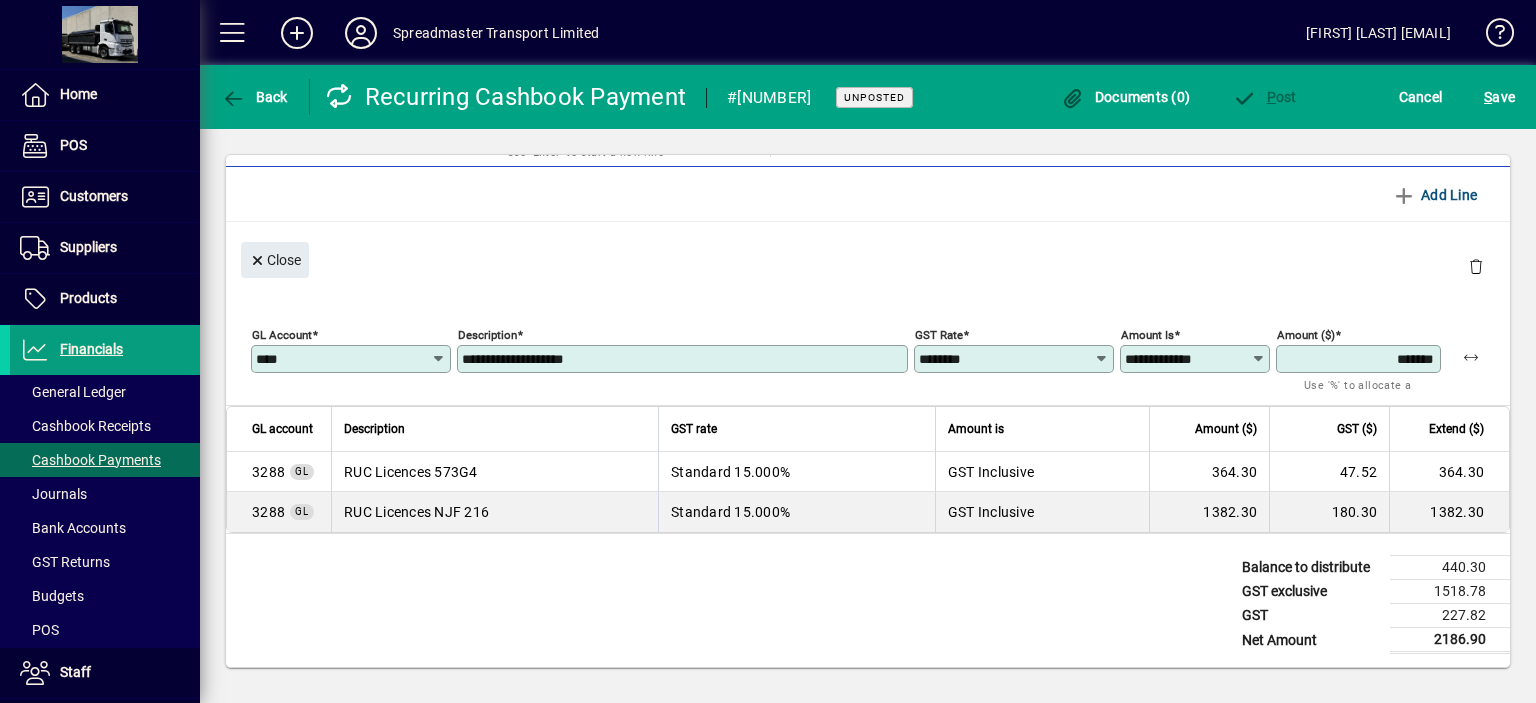 type on "*******" 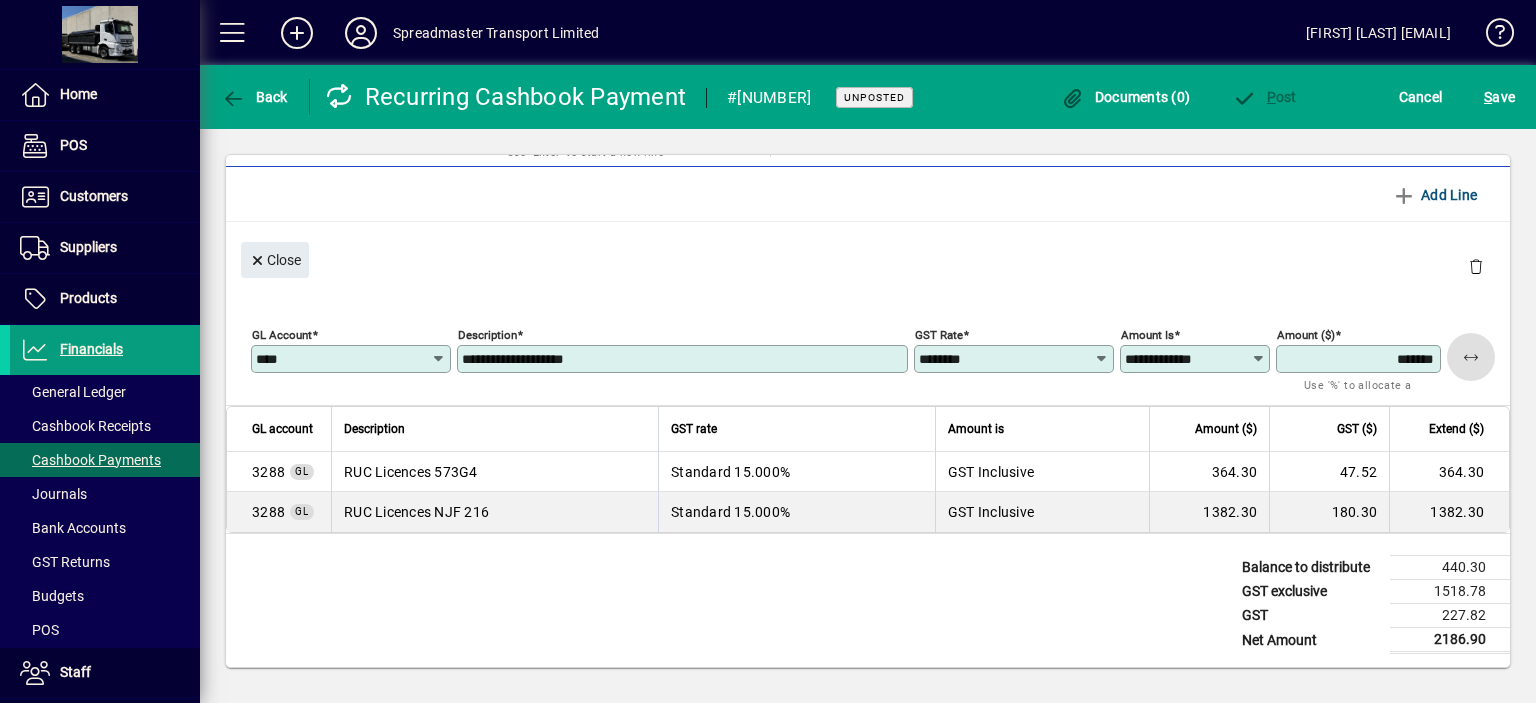 type 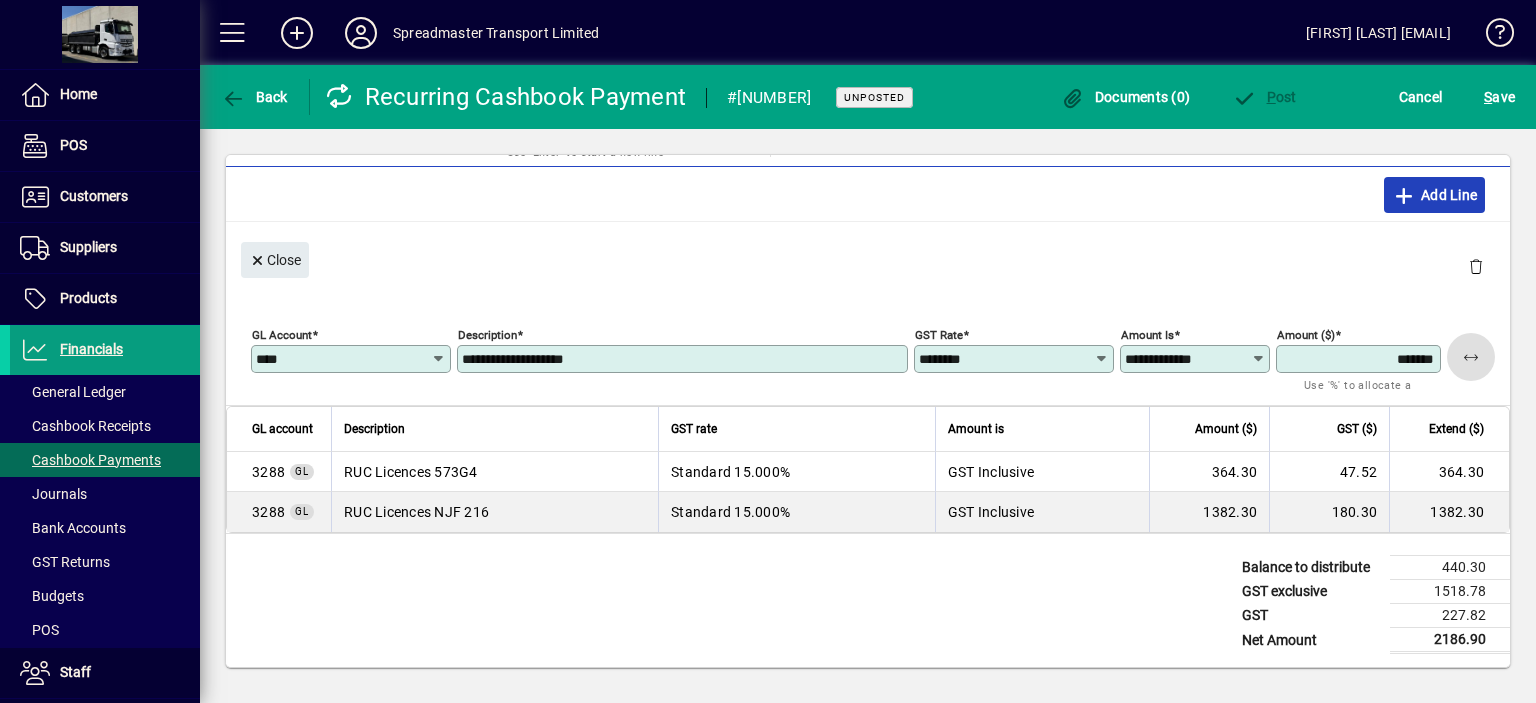 click on "Add Line" 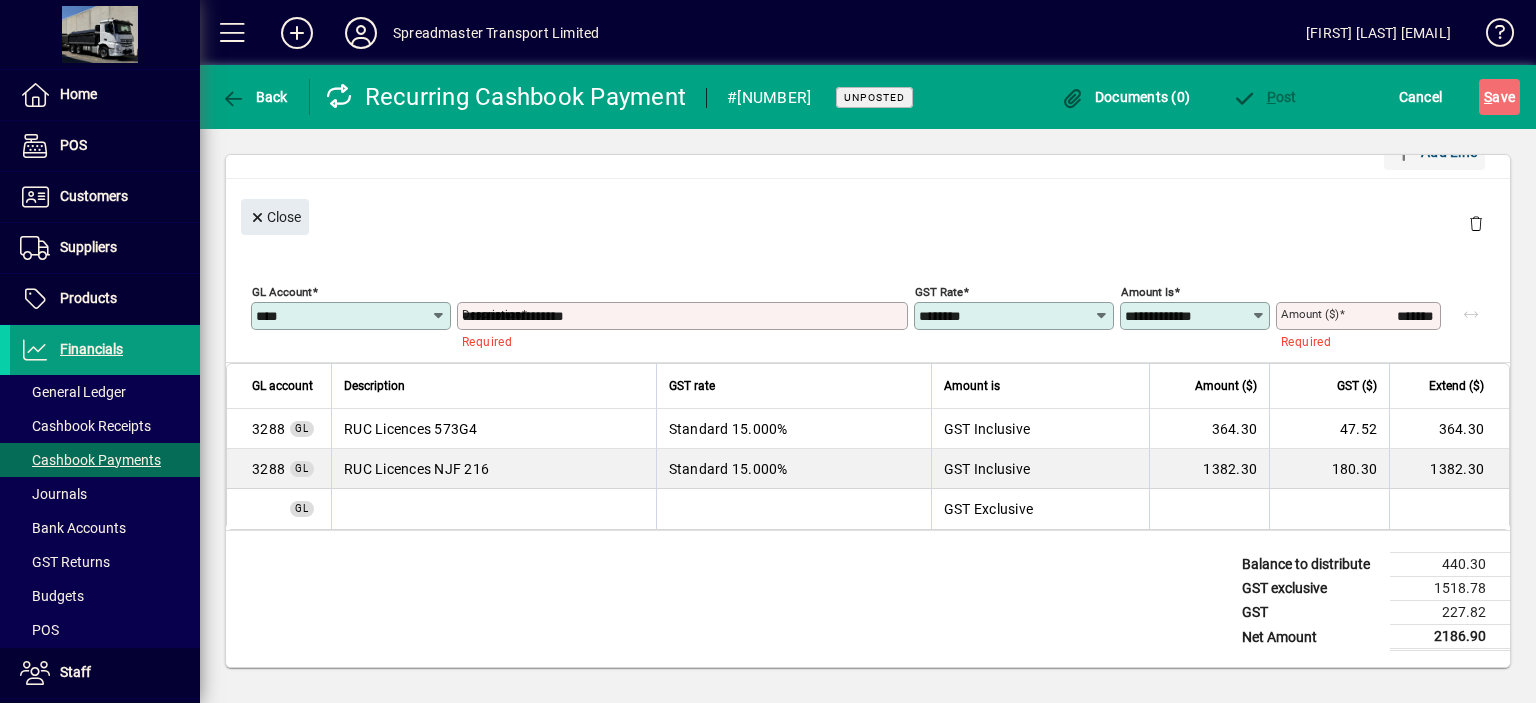 type 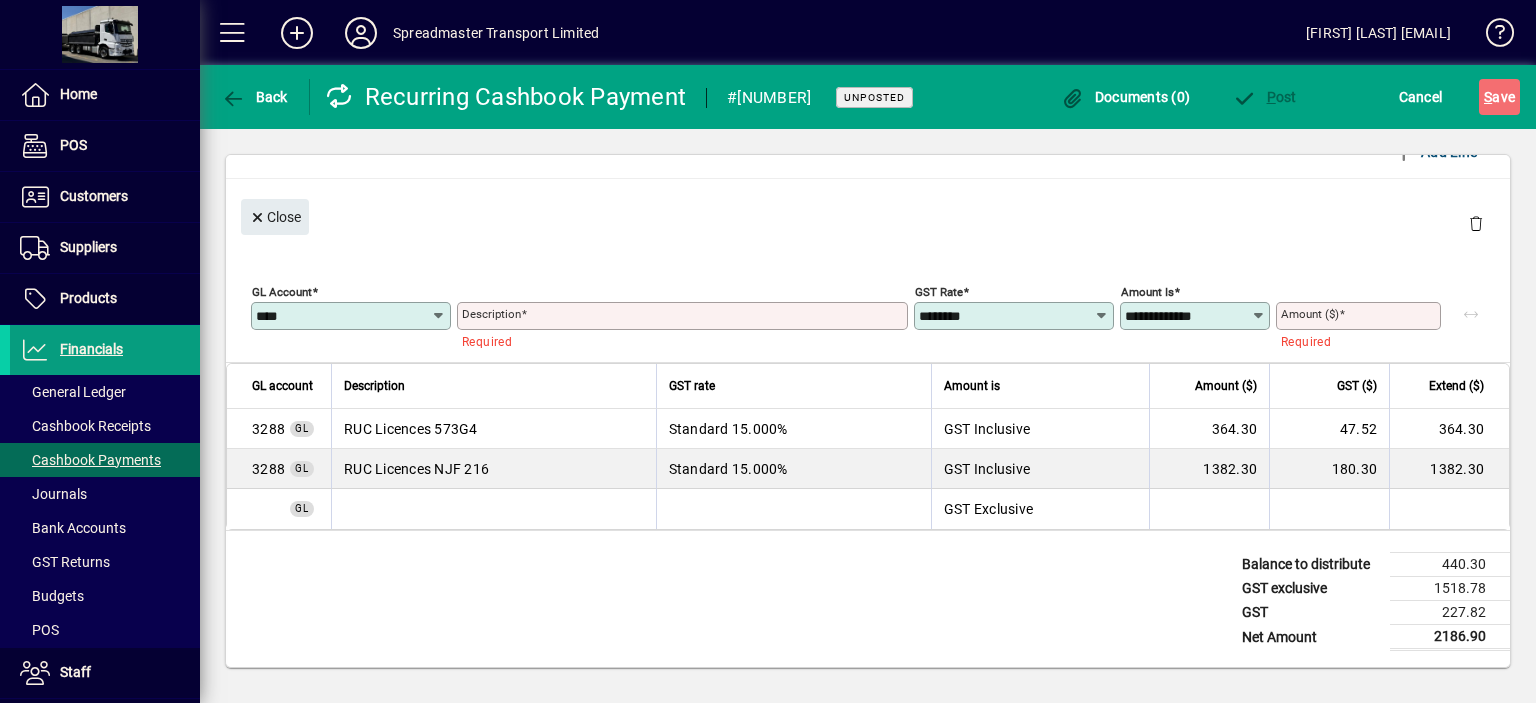type 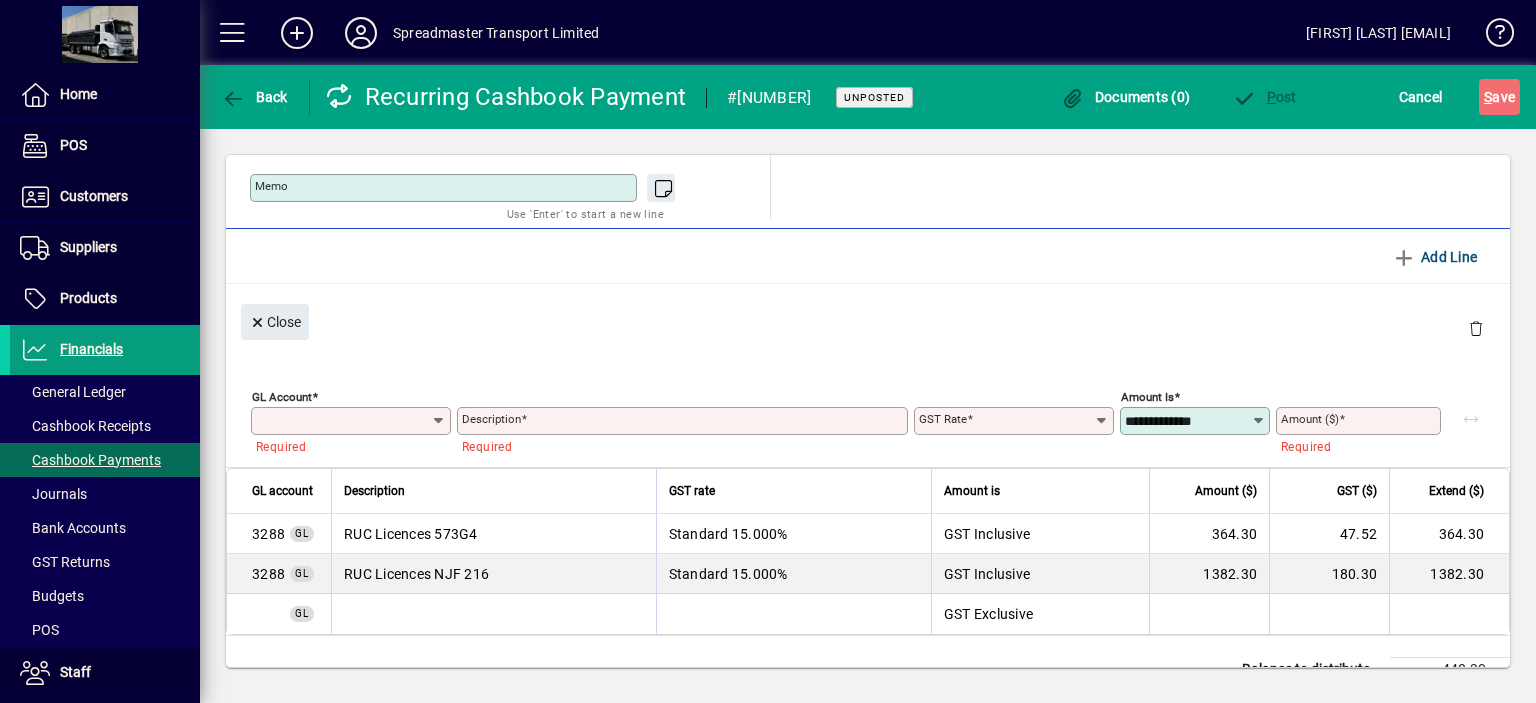 scroll, scrollTop: 115, scrollLeft: 0, axis: vertical 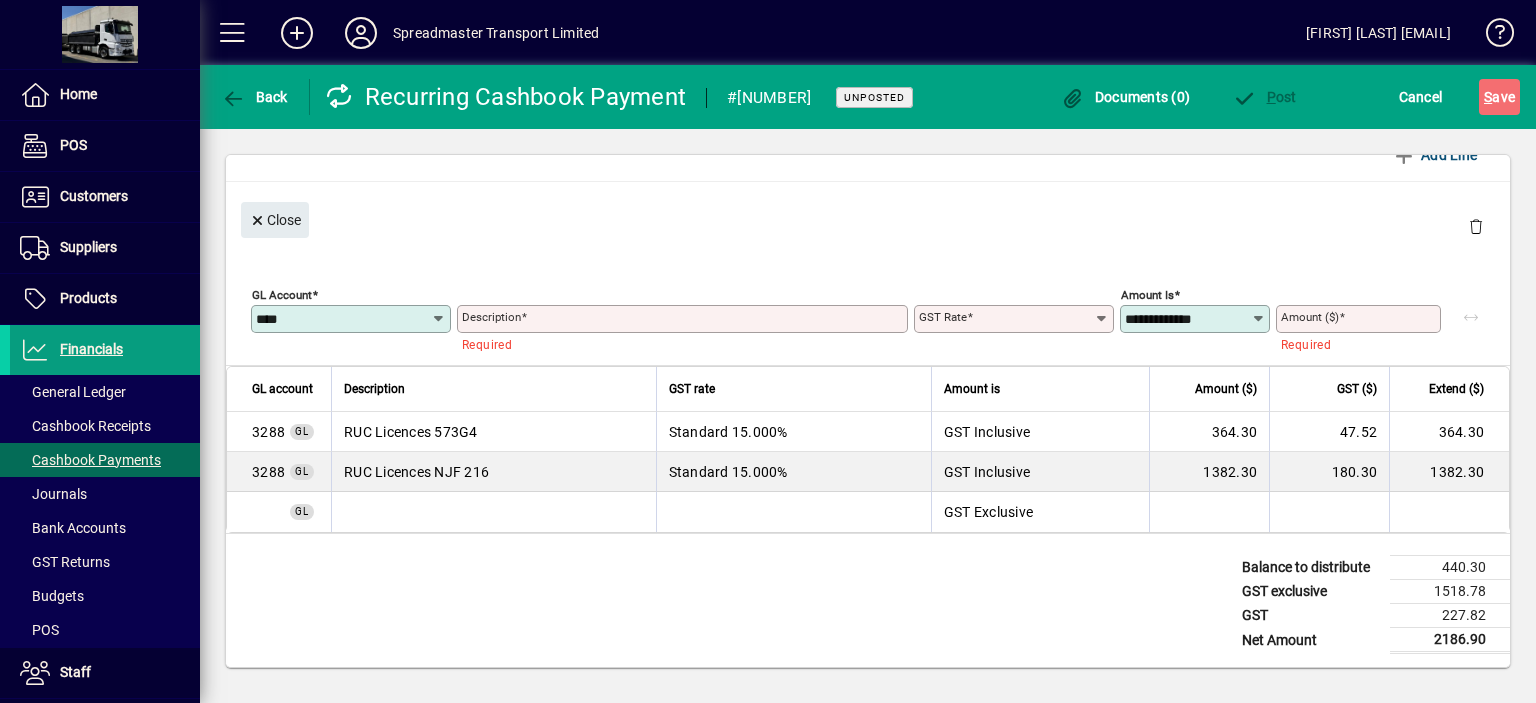 type on "****" 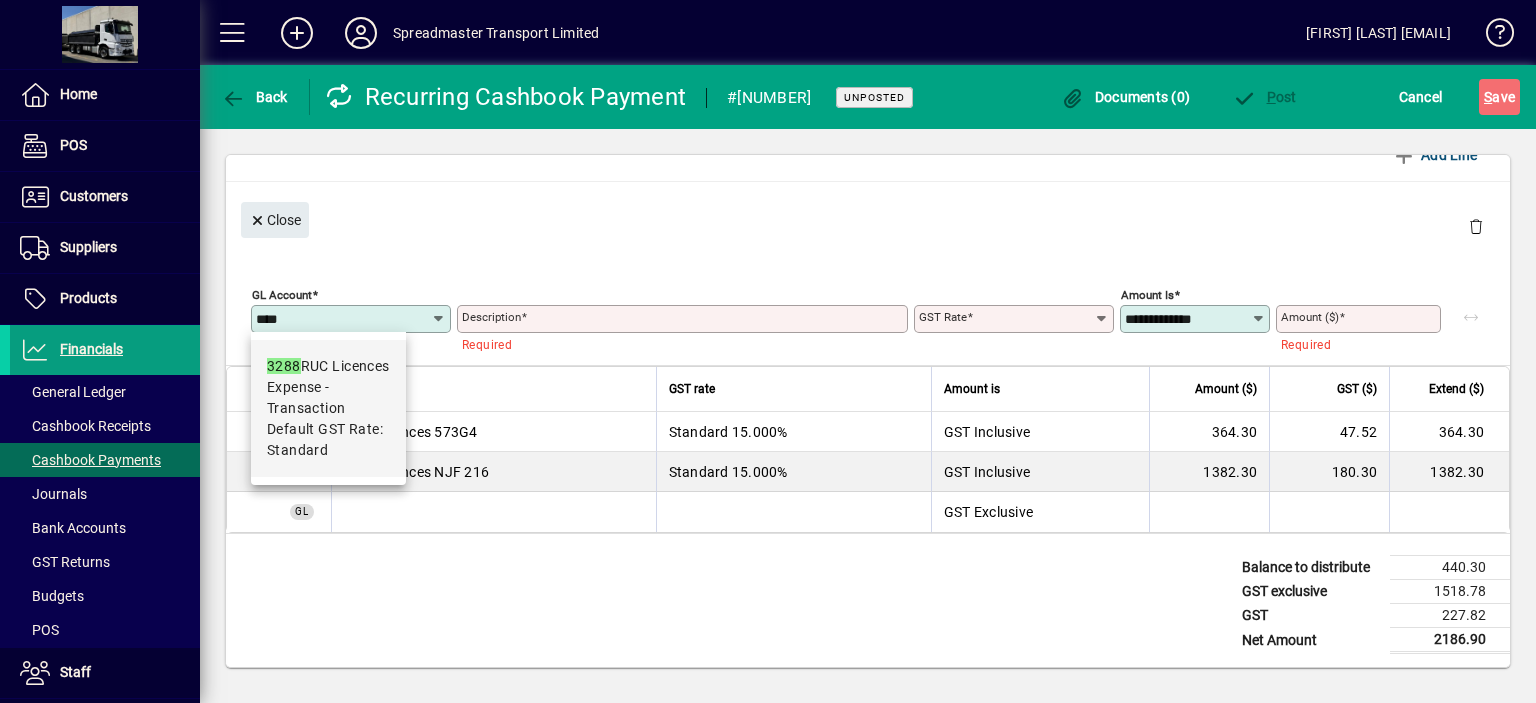 type on "**********" 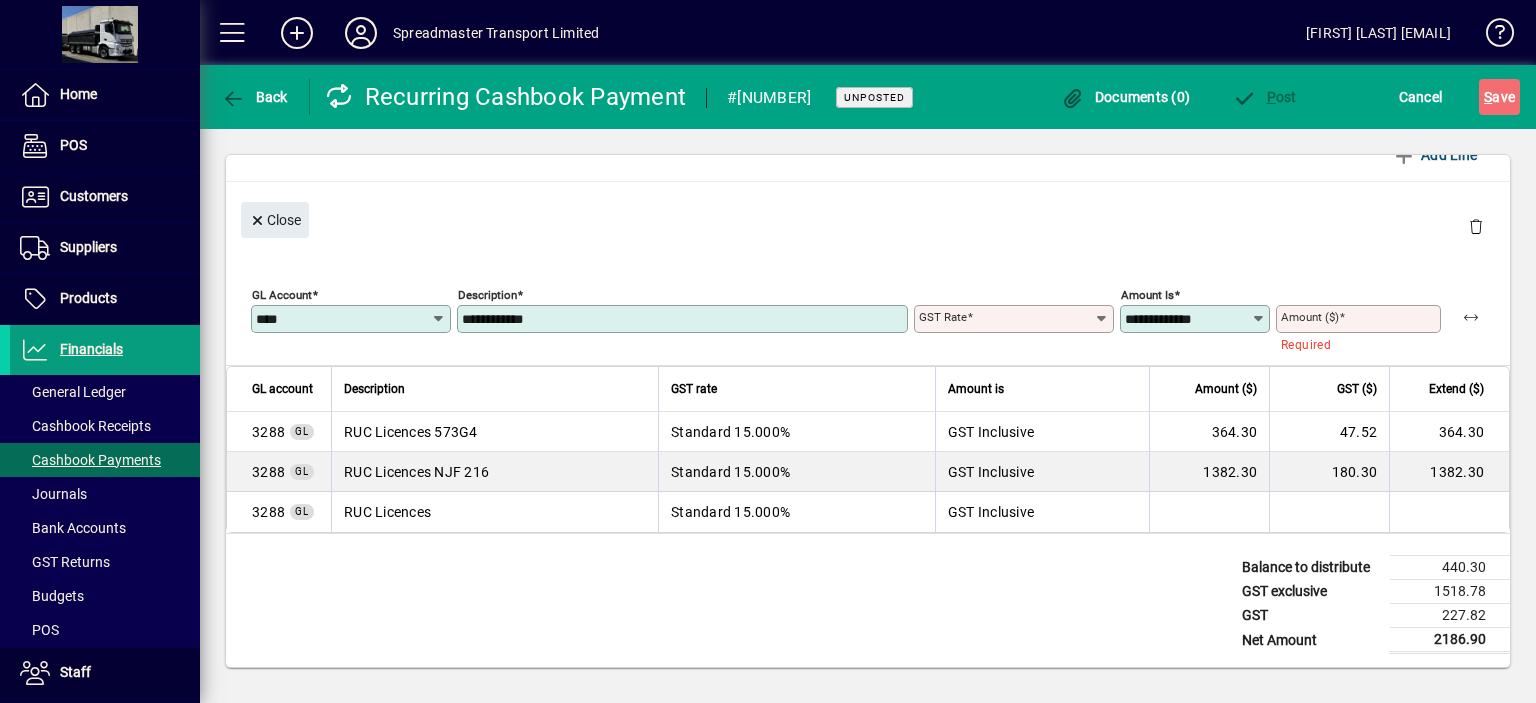 type on "********" 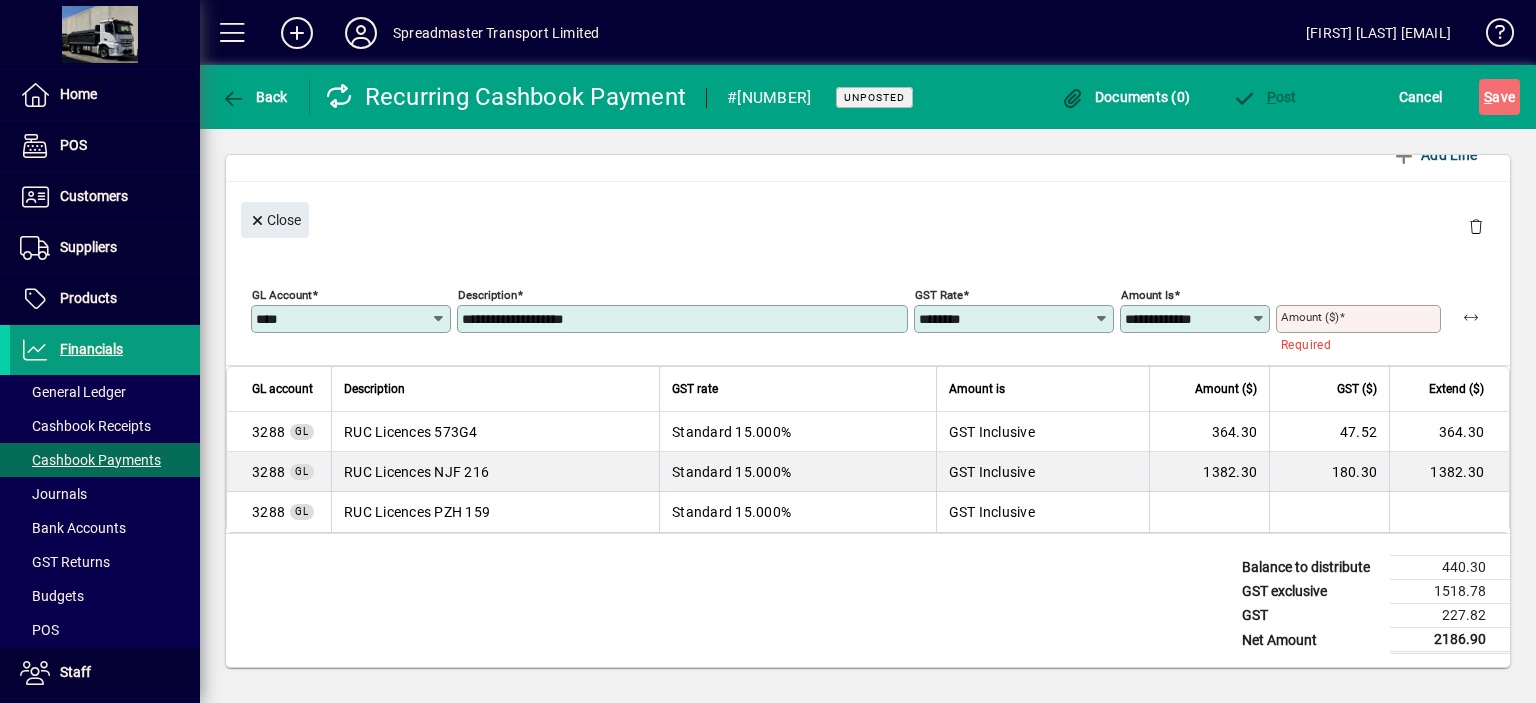 type on "**********" 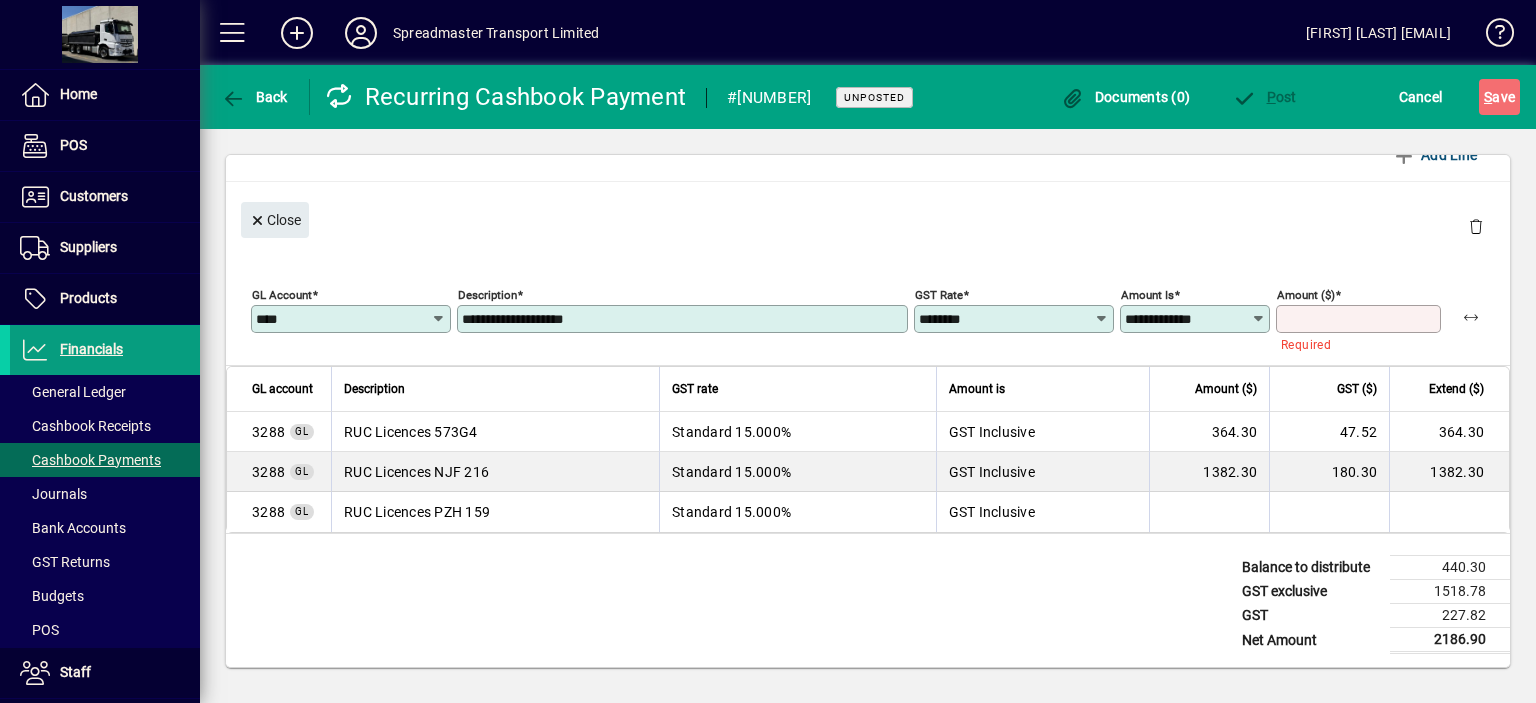 click on "Amount ($)" at bounding box center [1360, 319] 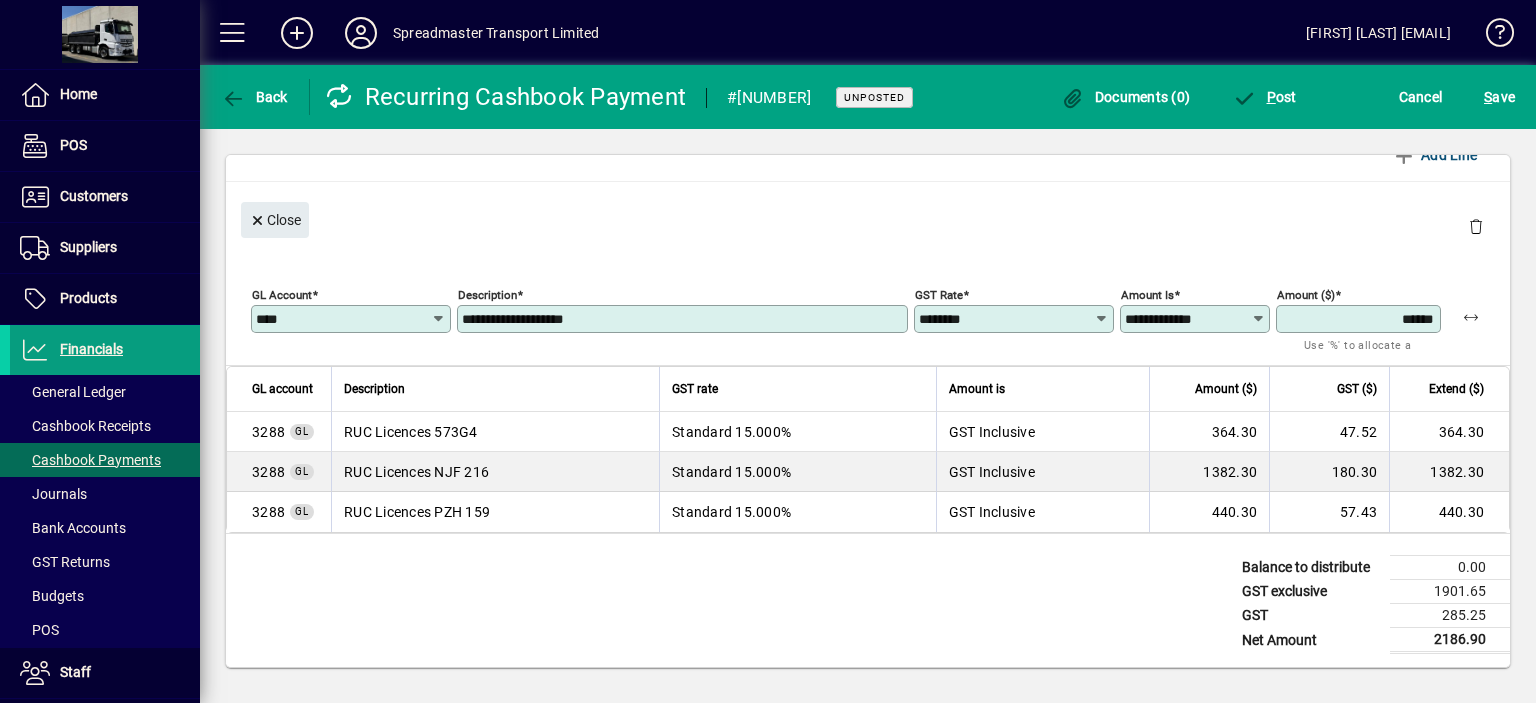 type on "******" 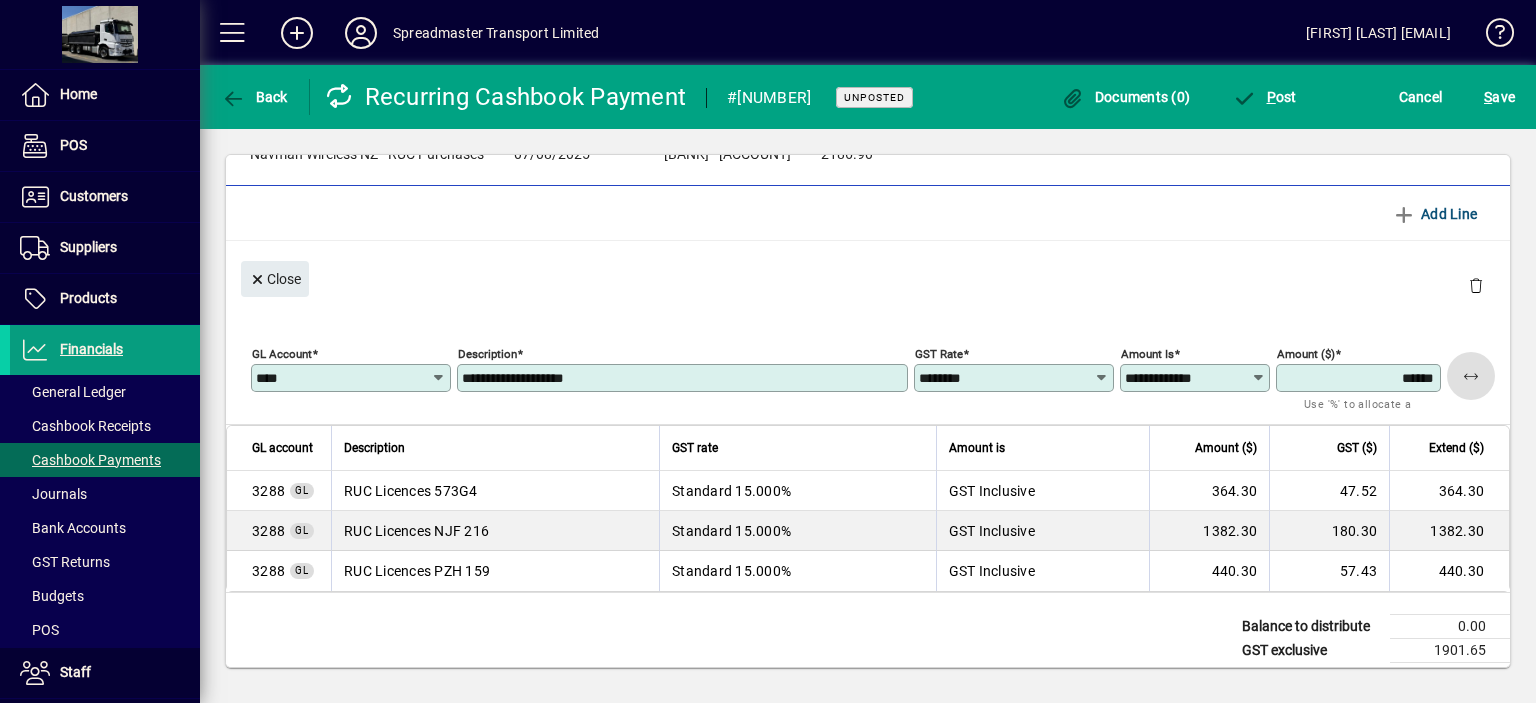 scroll, scrollTop: 0, scrollLeft: 0, axis: both 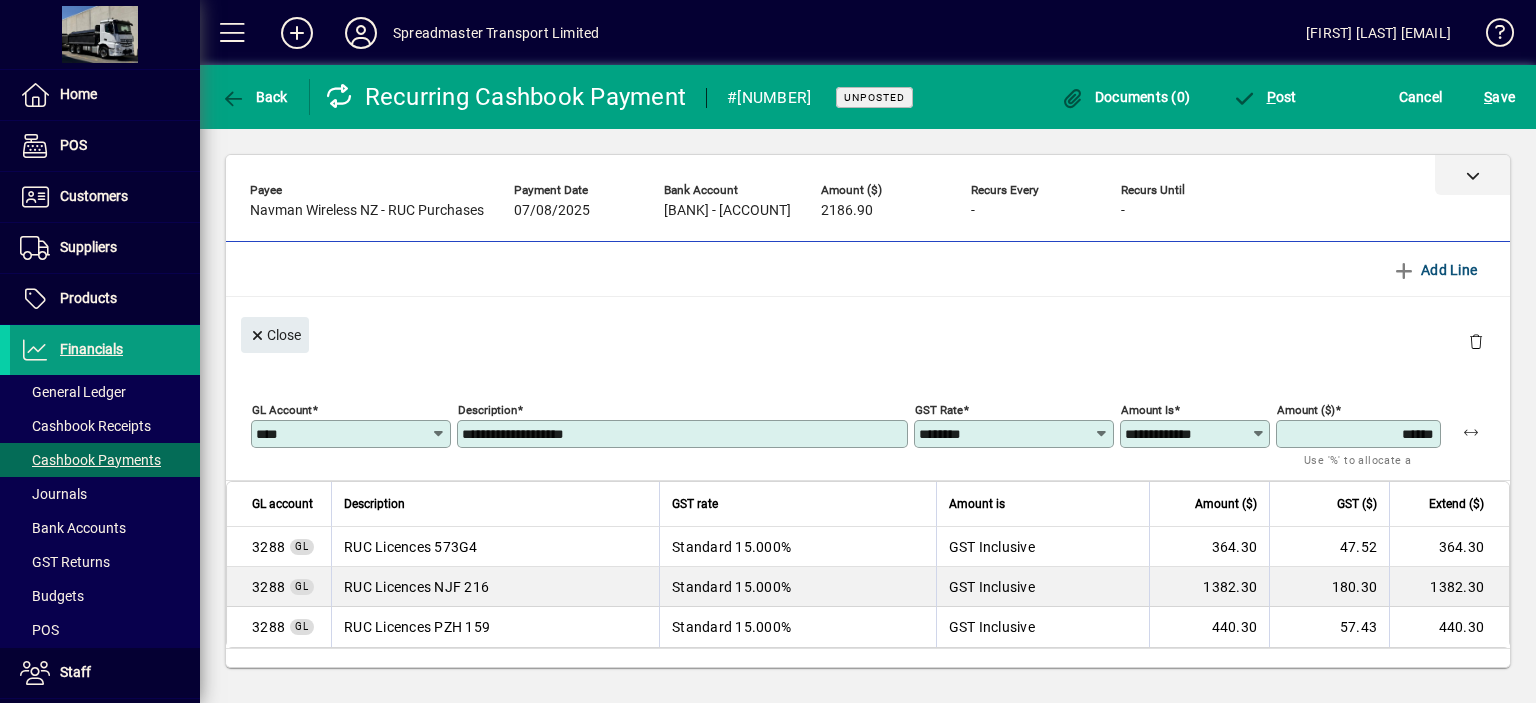 click 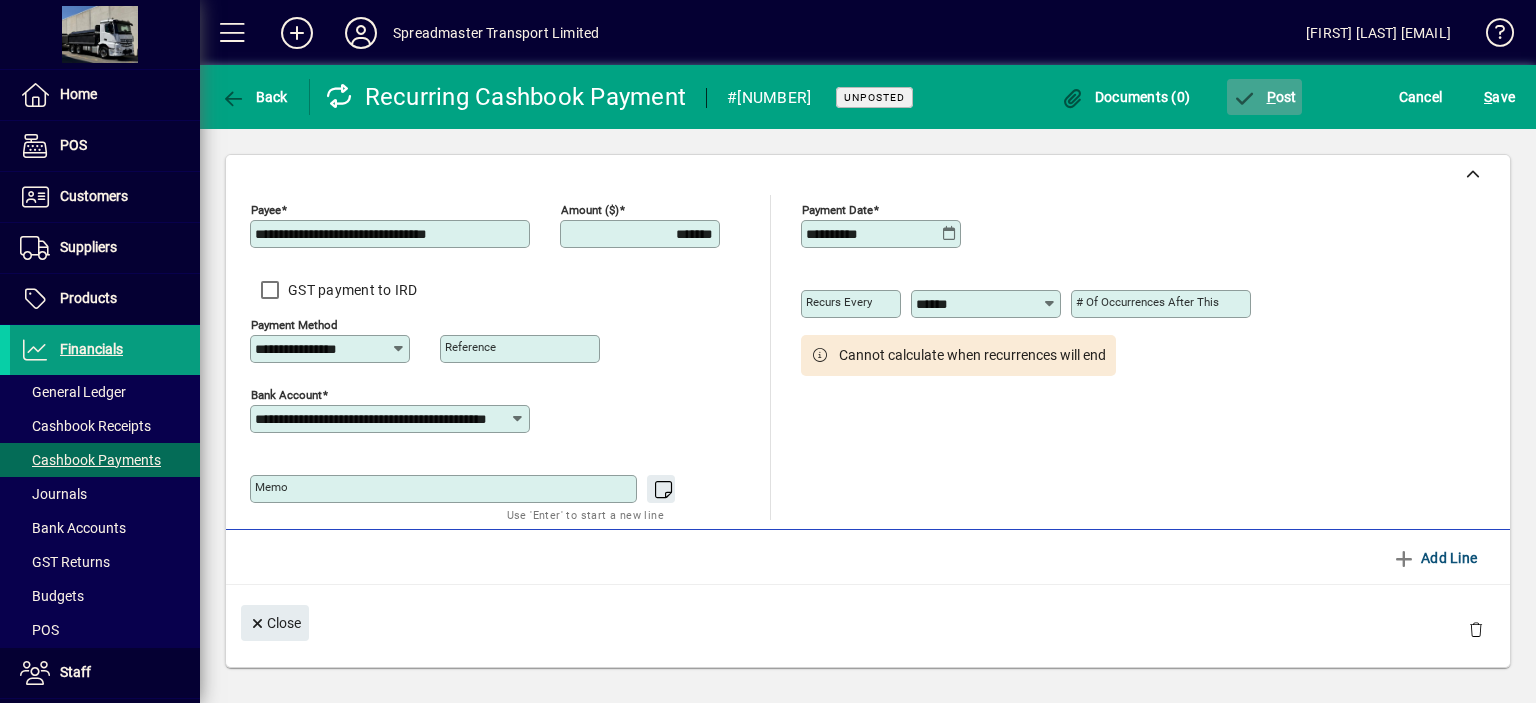 click on "P ost" 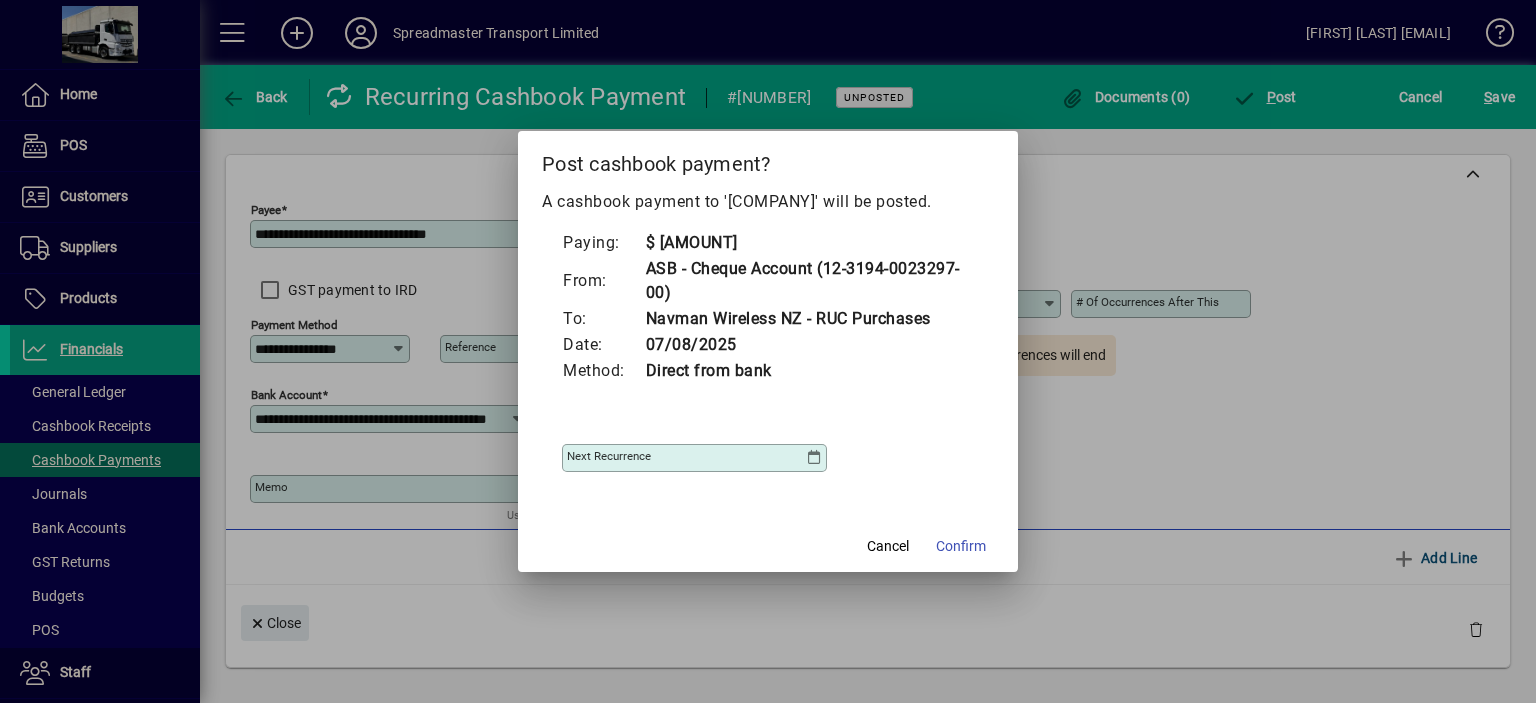 click at bounding box center [814, 458] 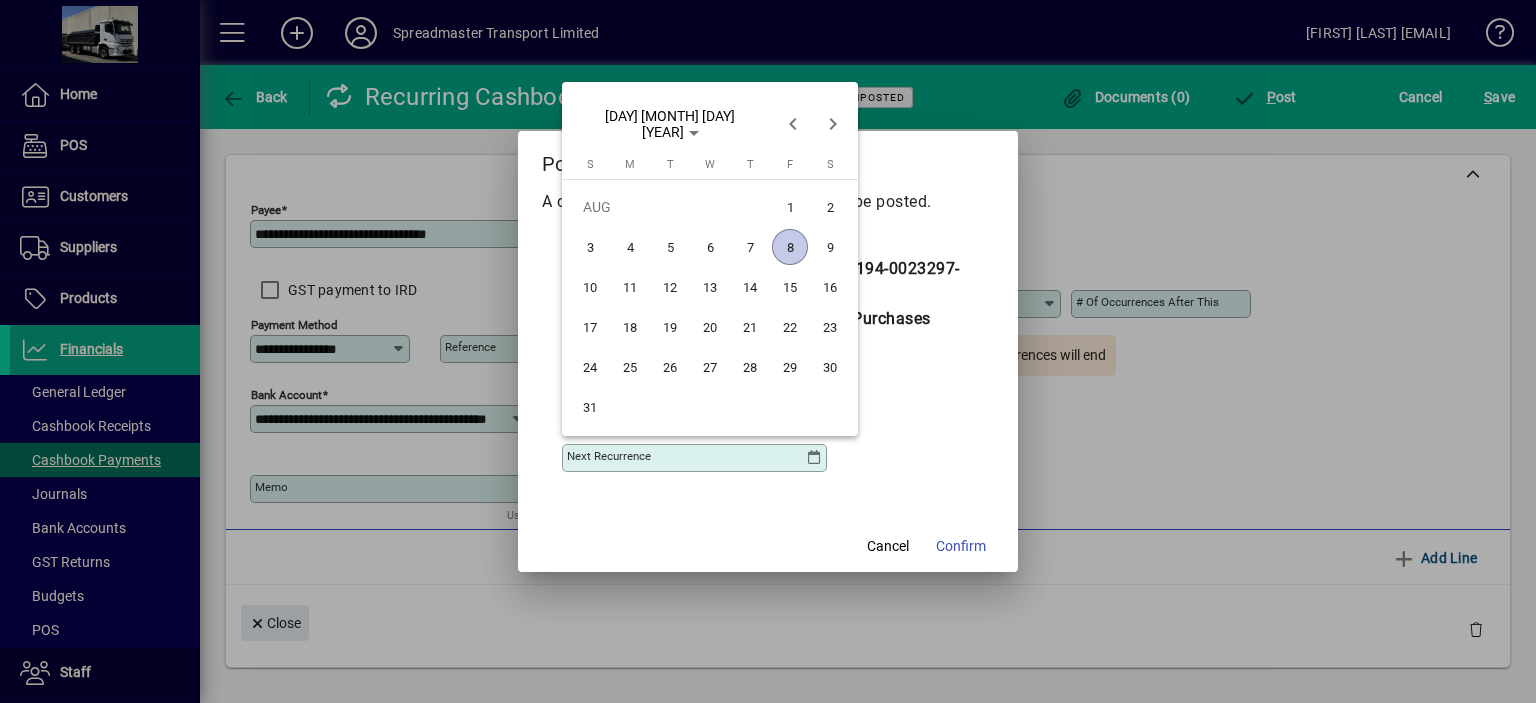 click on "8" at bounding box center [790, 247] 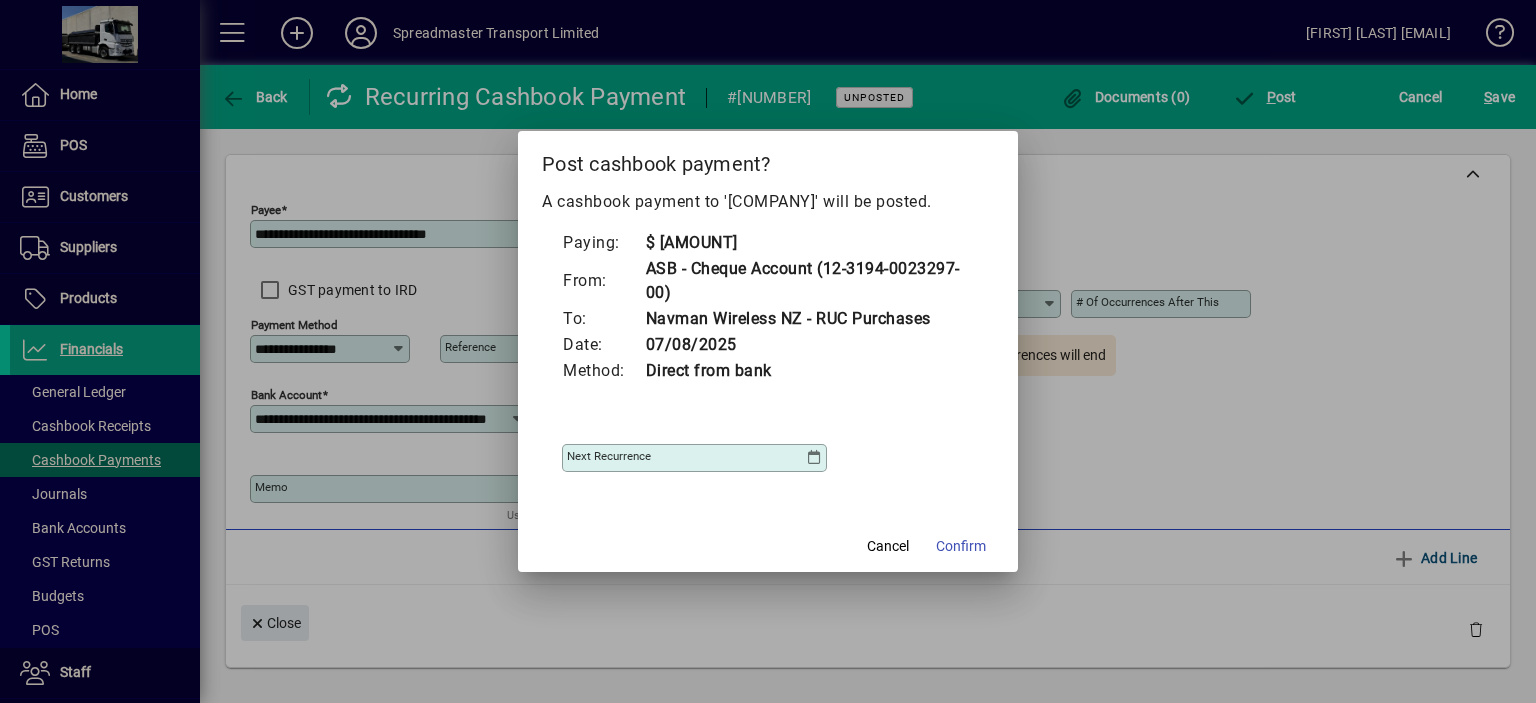 type on "**********" 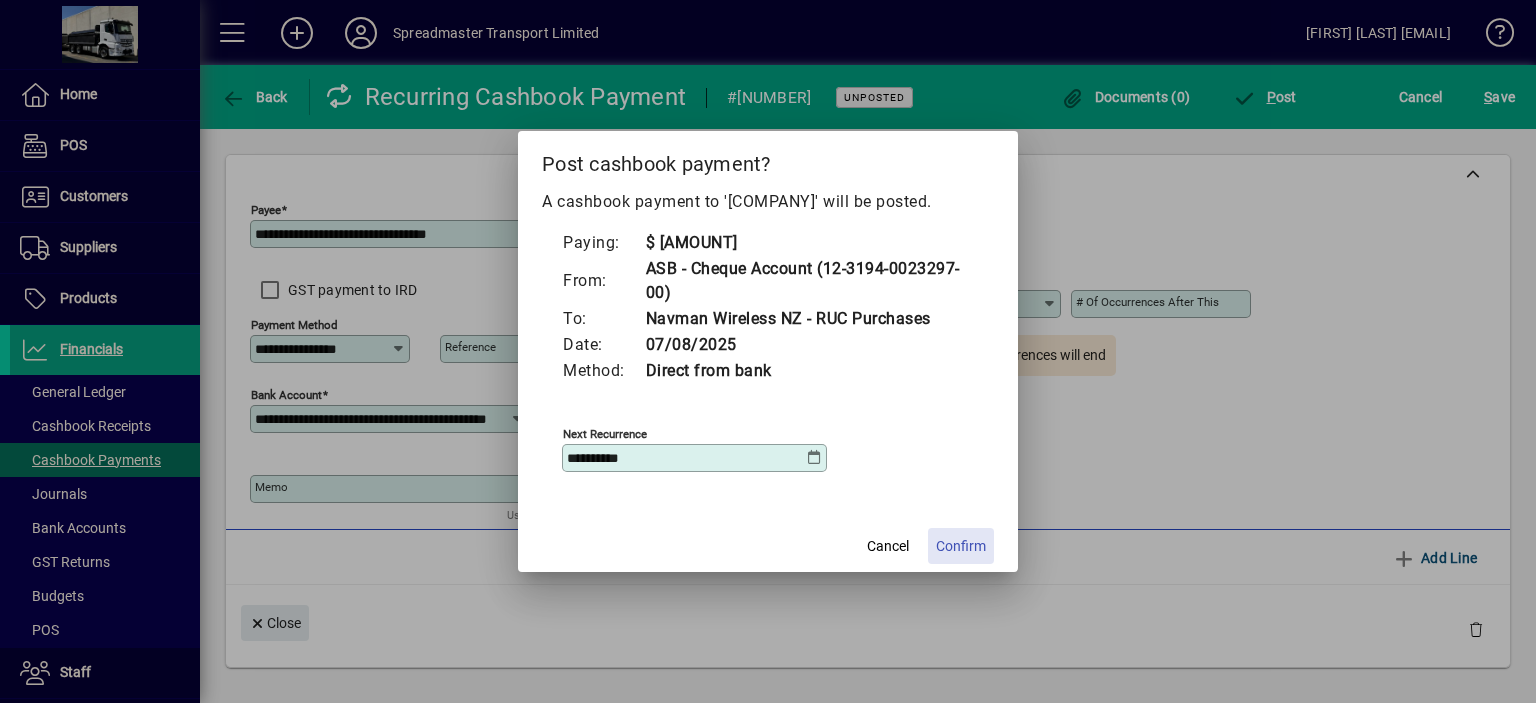 click on "Confirm" 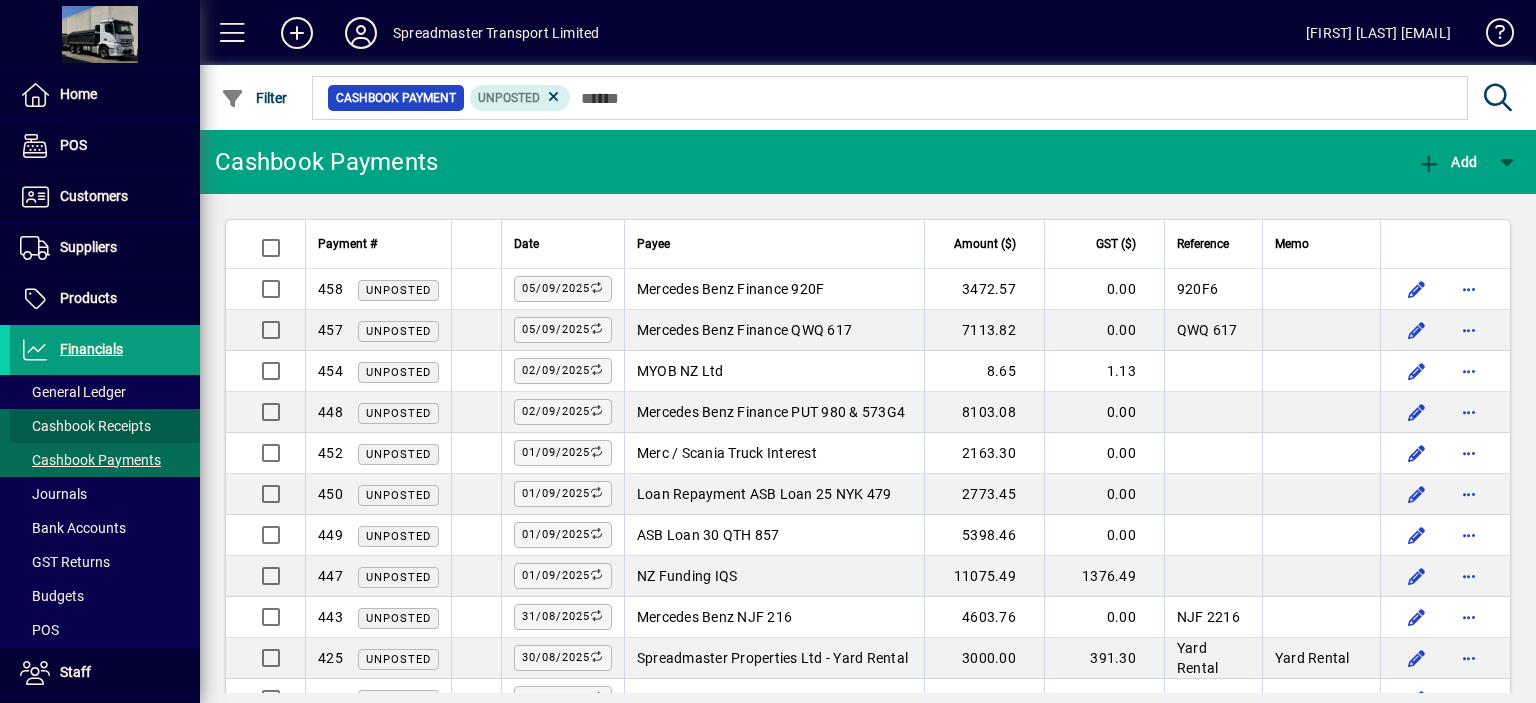click on "Cashbook Receipts" at bounding box center (85, 426) 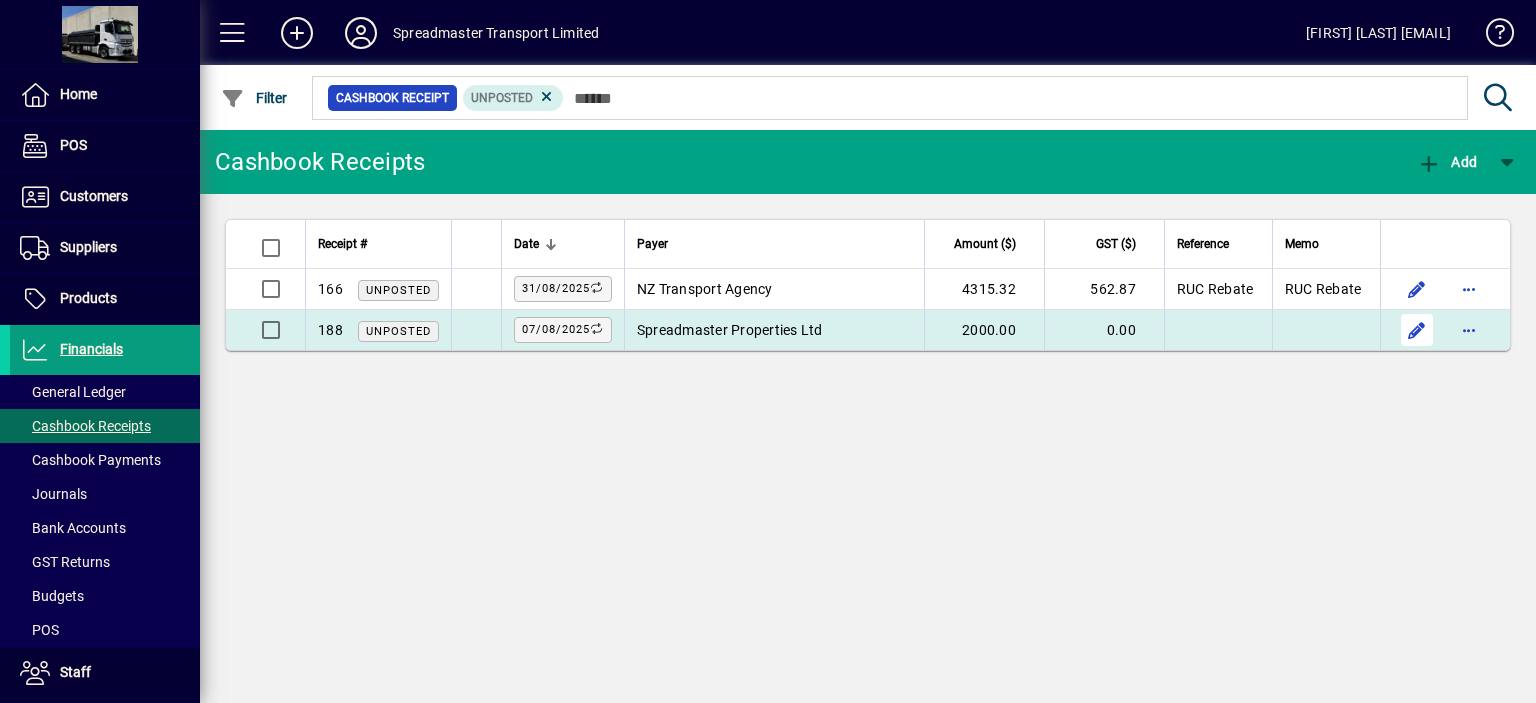 click at bounding box center (1417, 330) 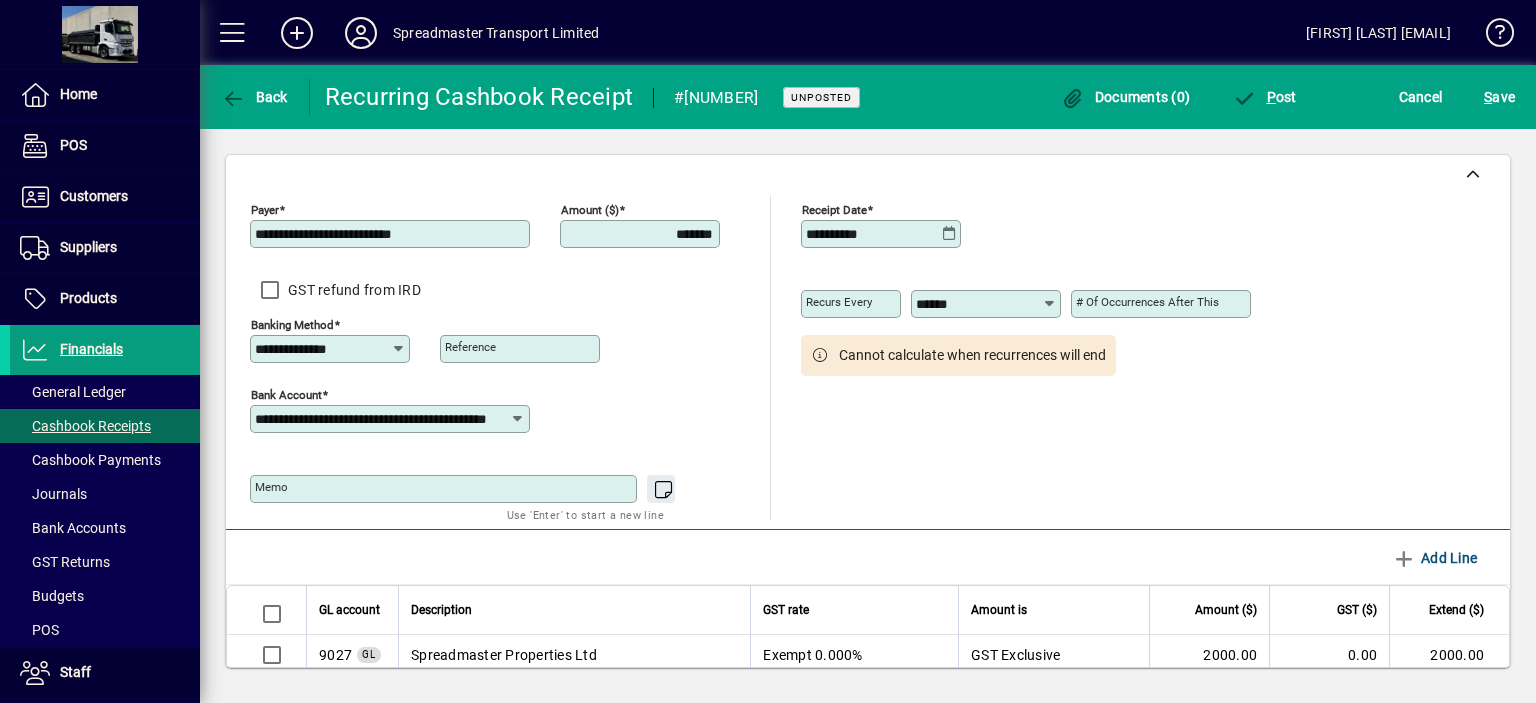 click on "*******" at bounding box center (642, 234) 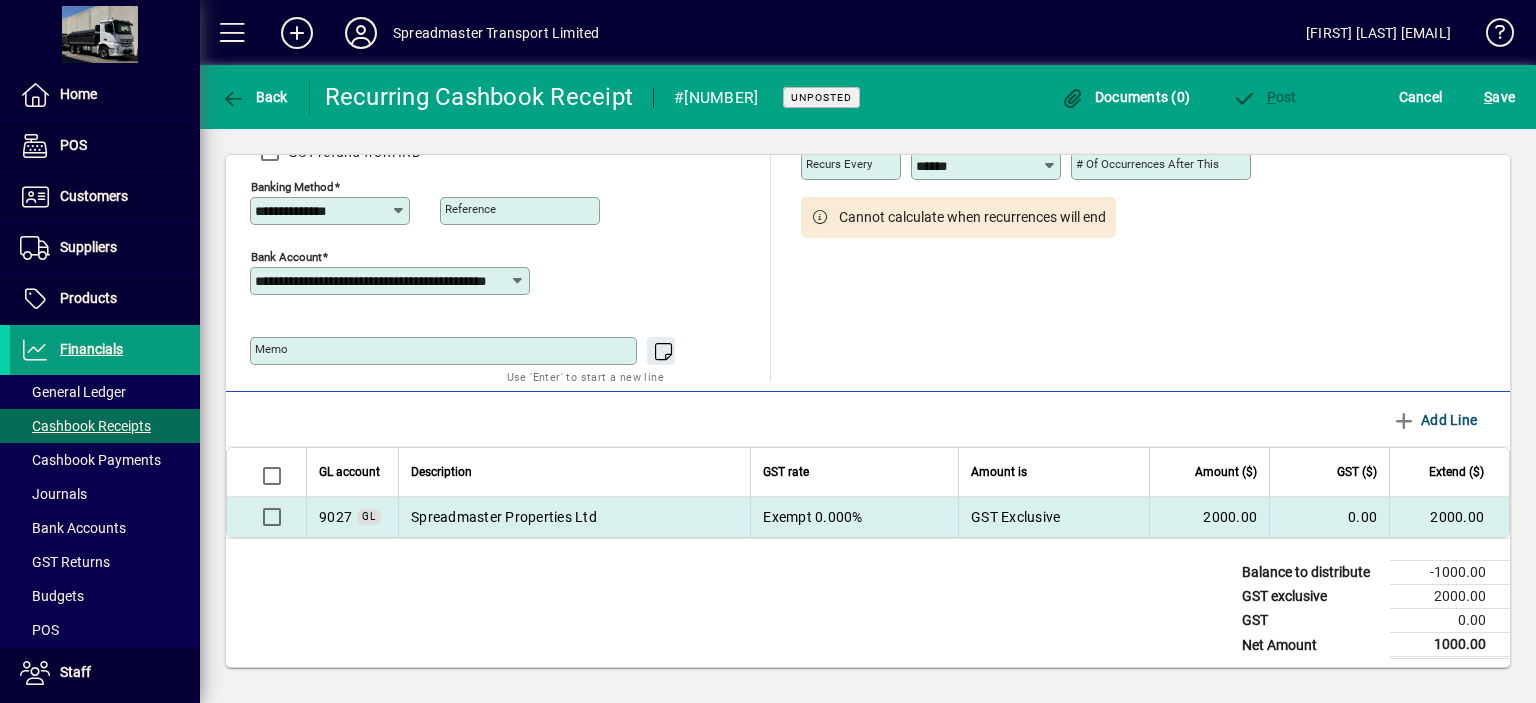 scroll, scrollTop: 143, scrollLeft: 0, axis: vertical 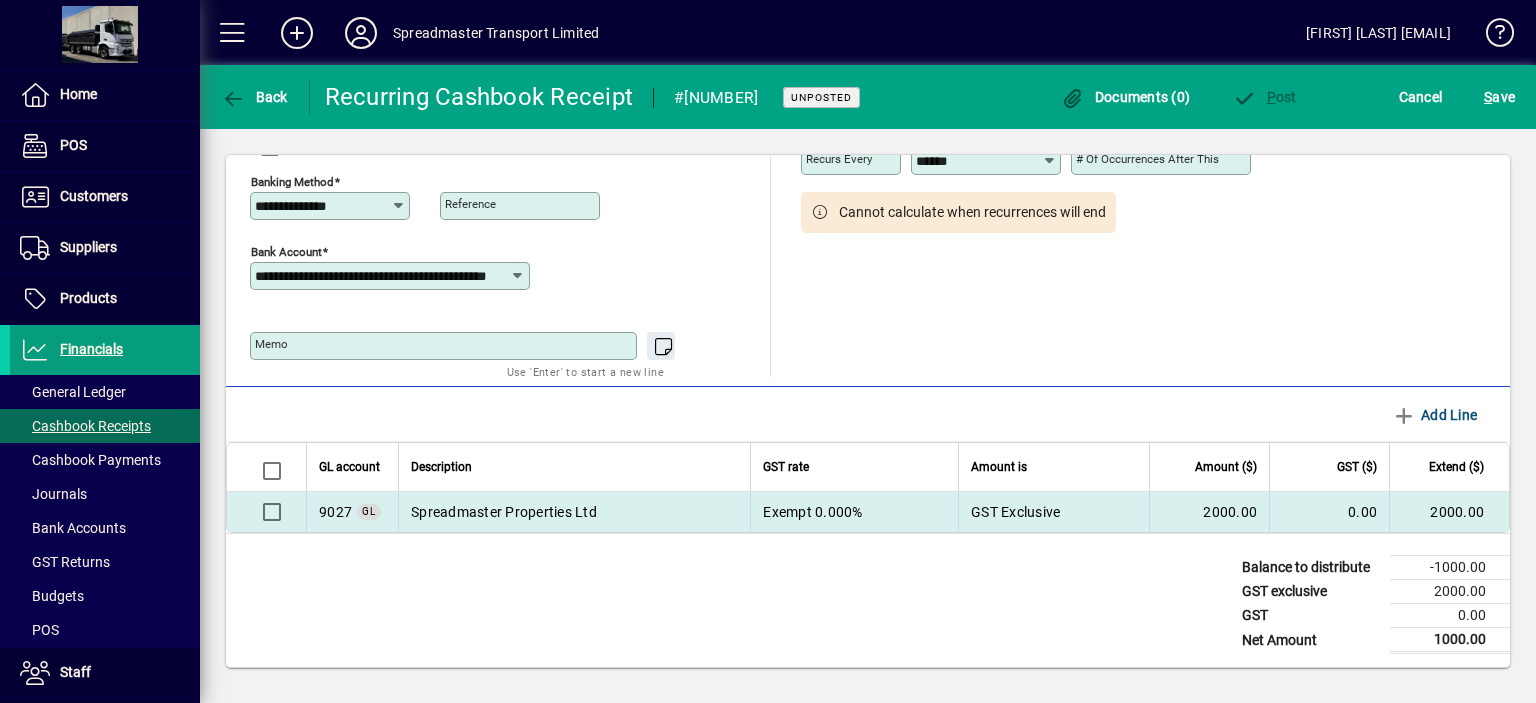 type on "*******" 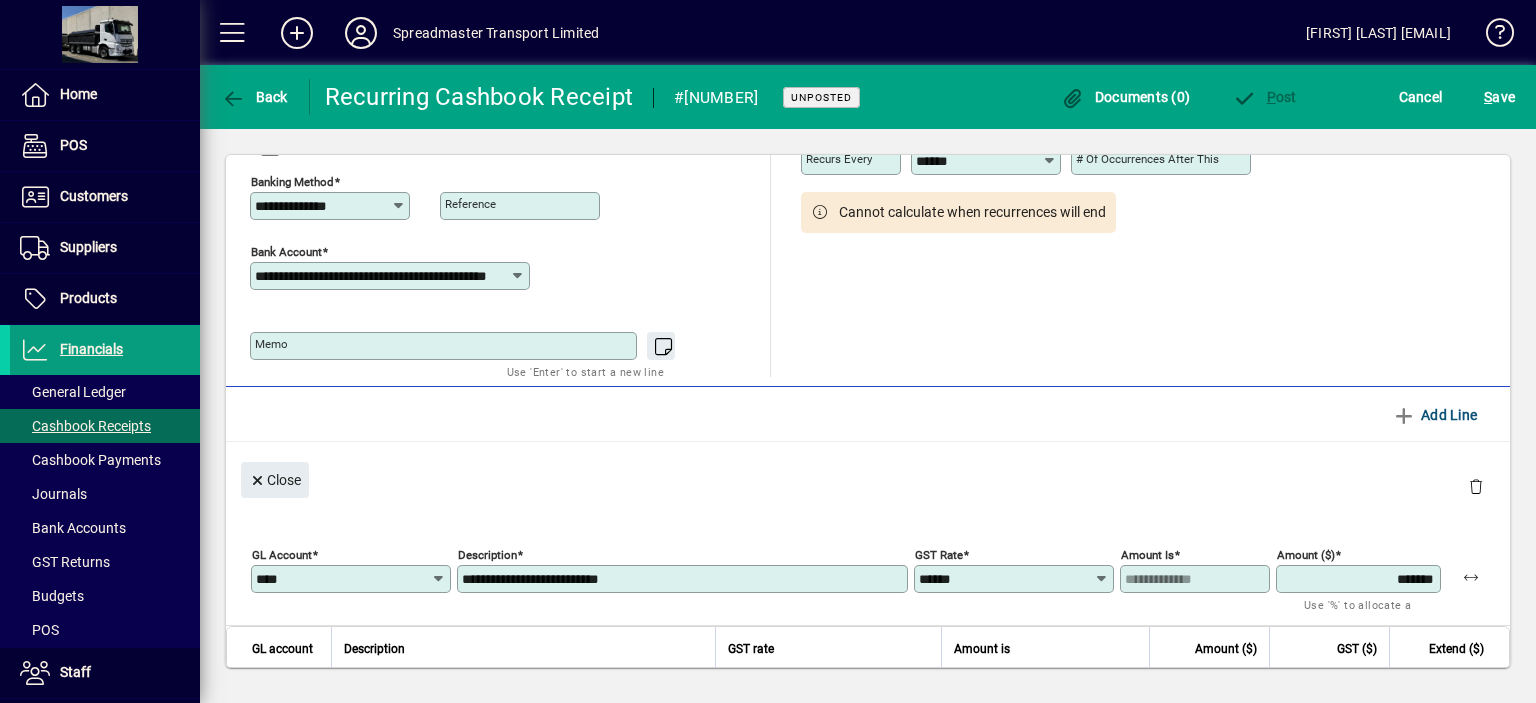 click on "*******" at bounding box center [1360, 579] 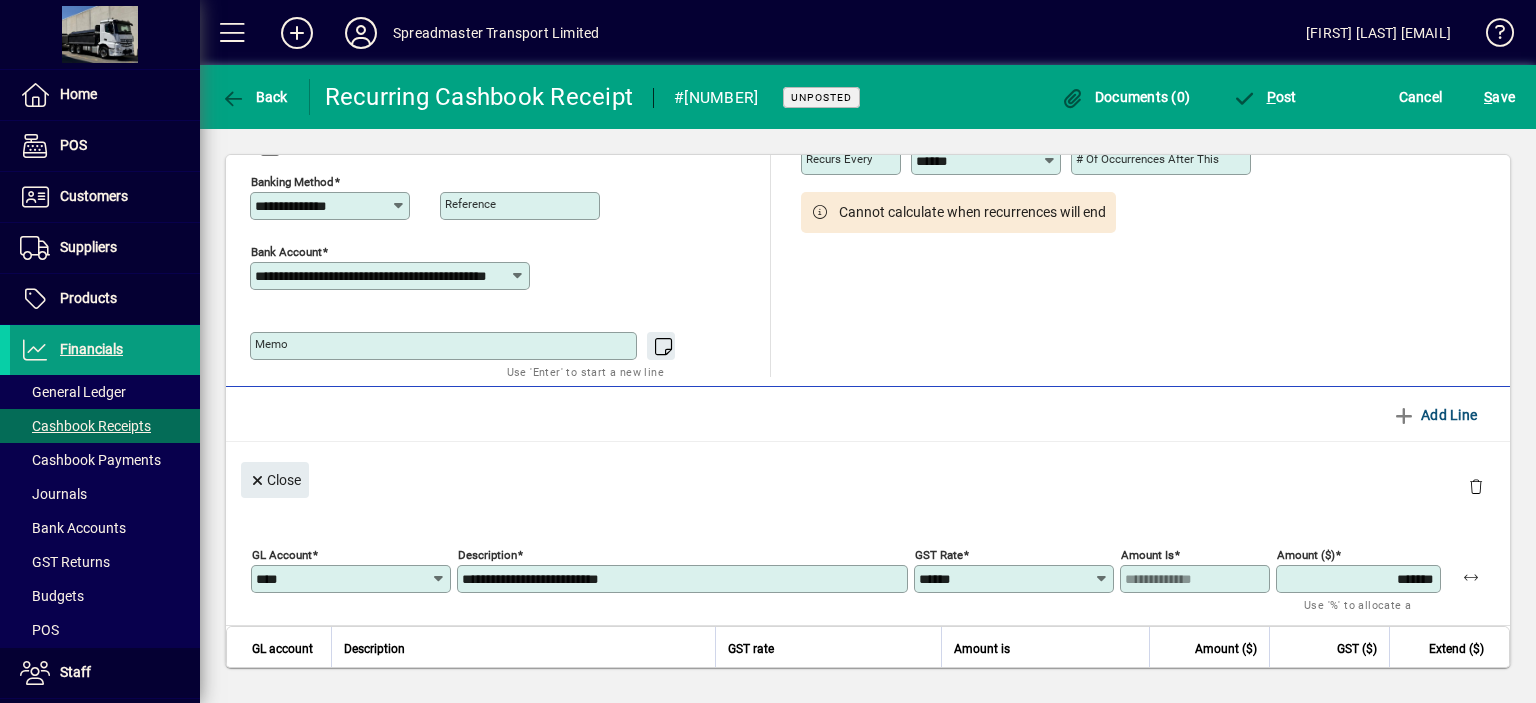 type on "*******" 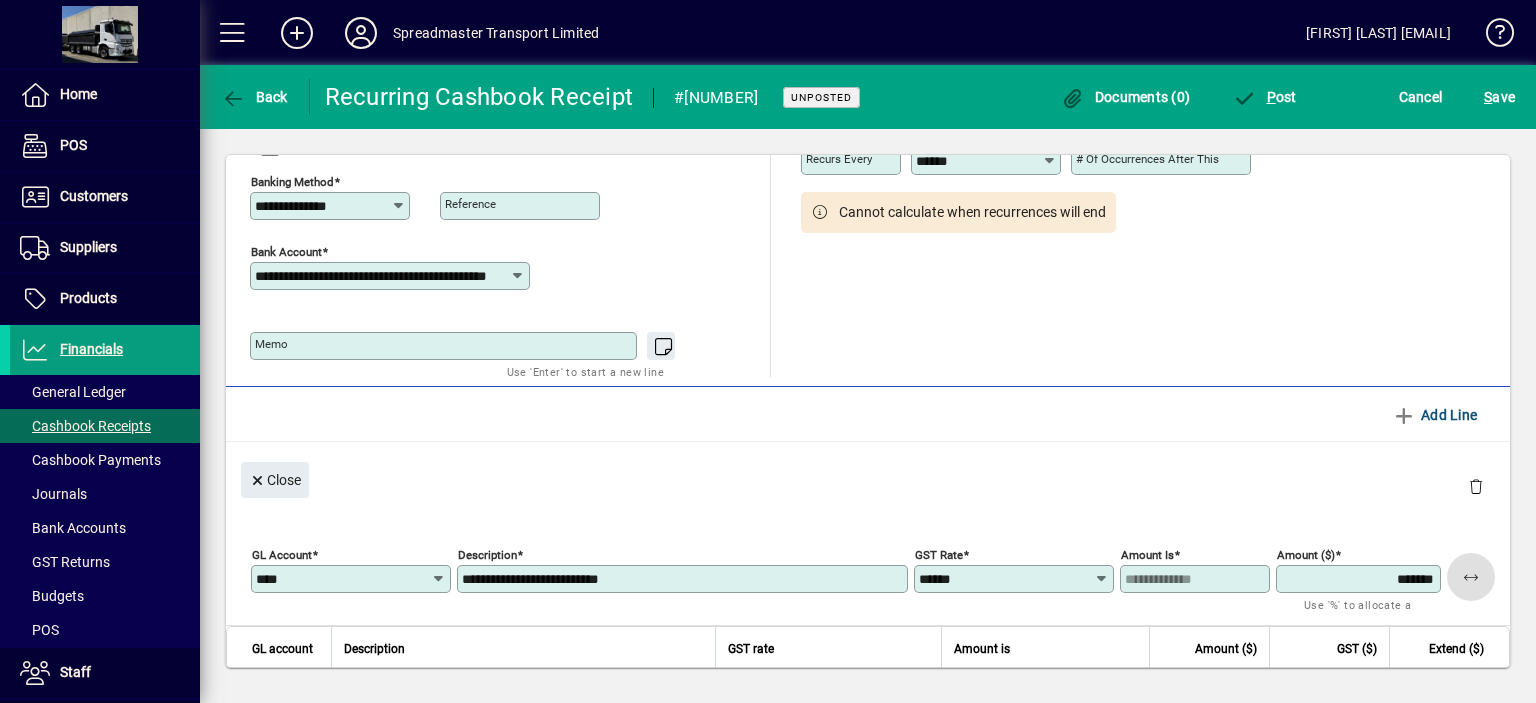 type 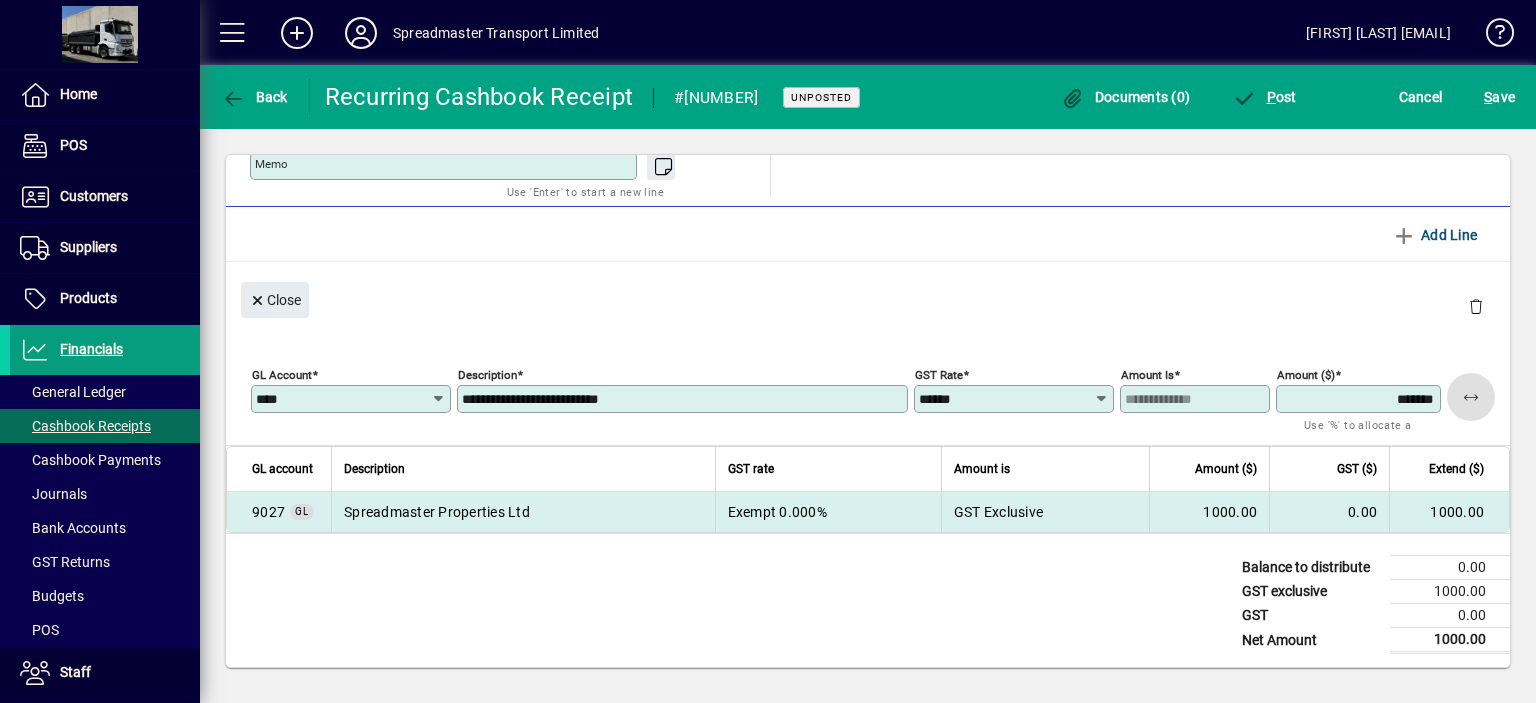 scroll, scrollTop: 0, scrollLeft: 0, axis: both 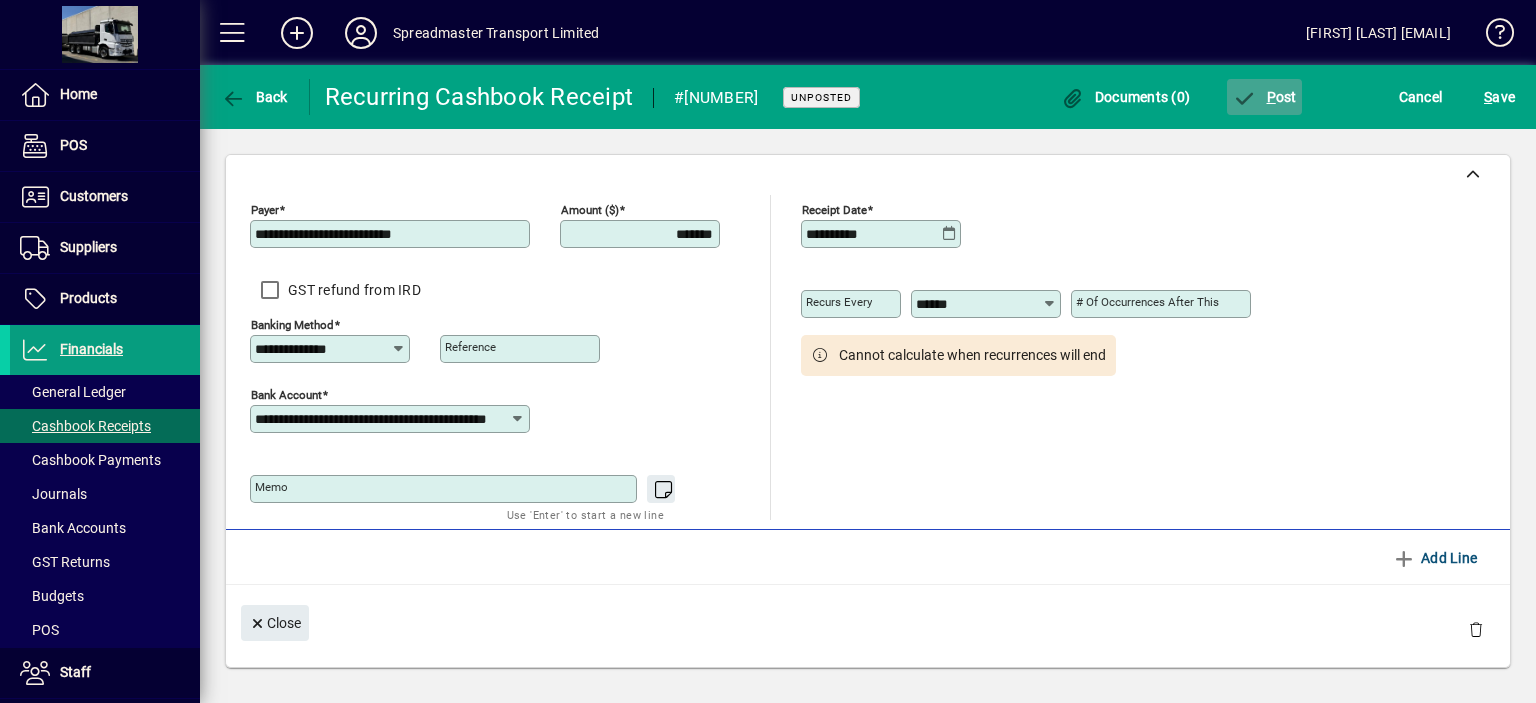 click on "P ost" 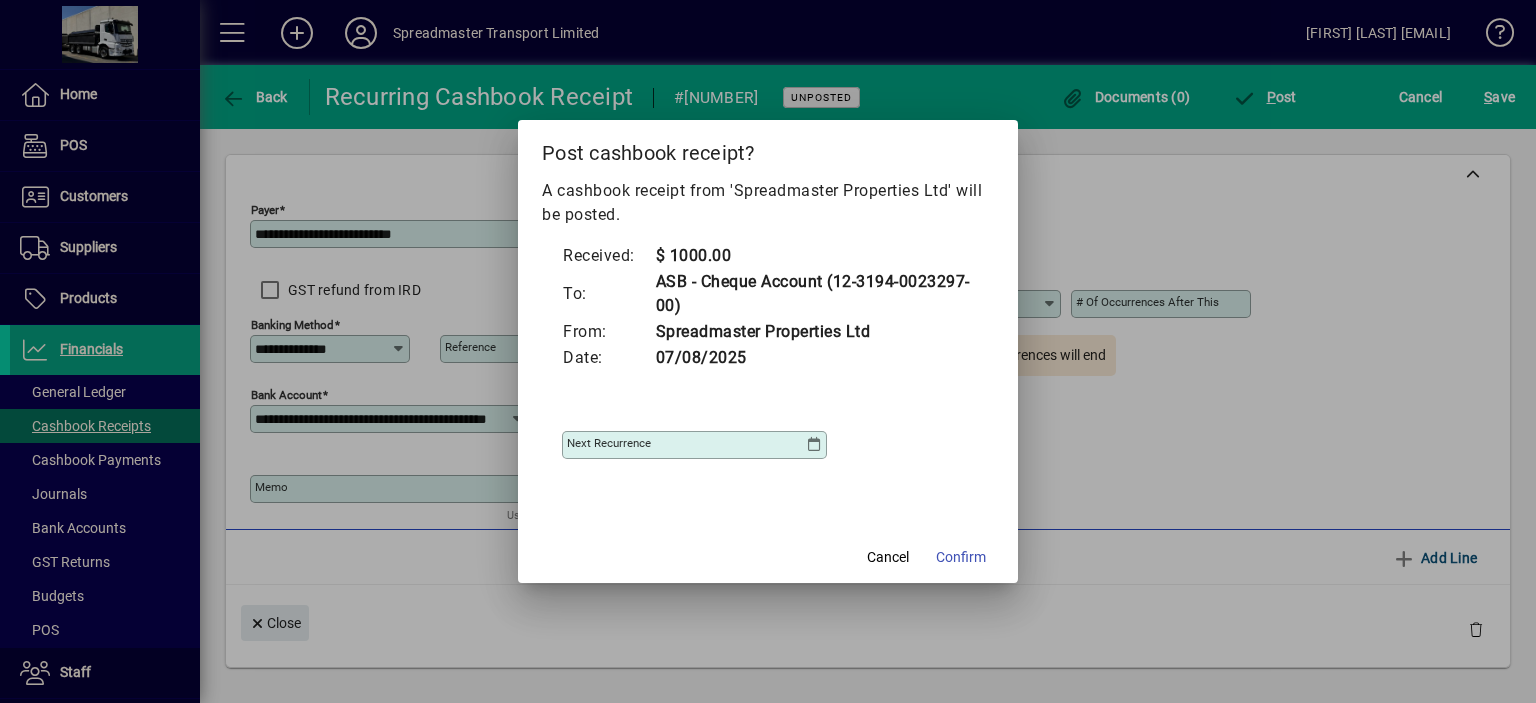 click at bounding box center (814, 445) 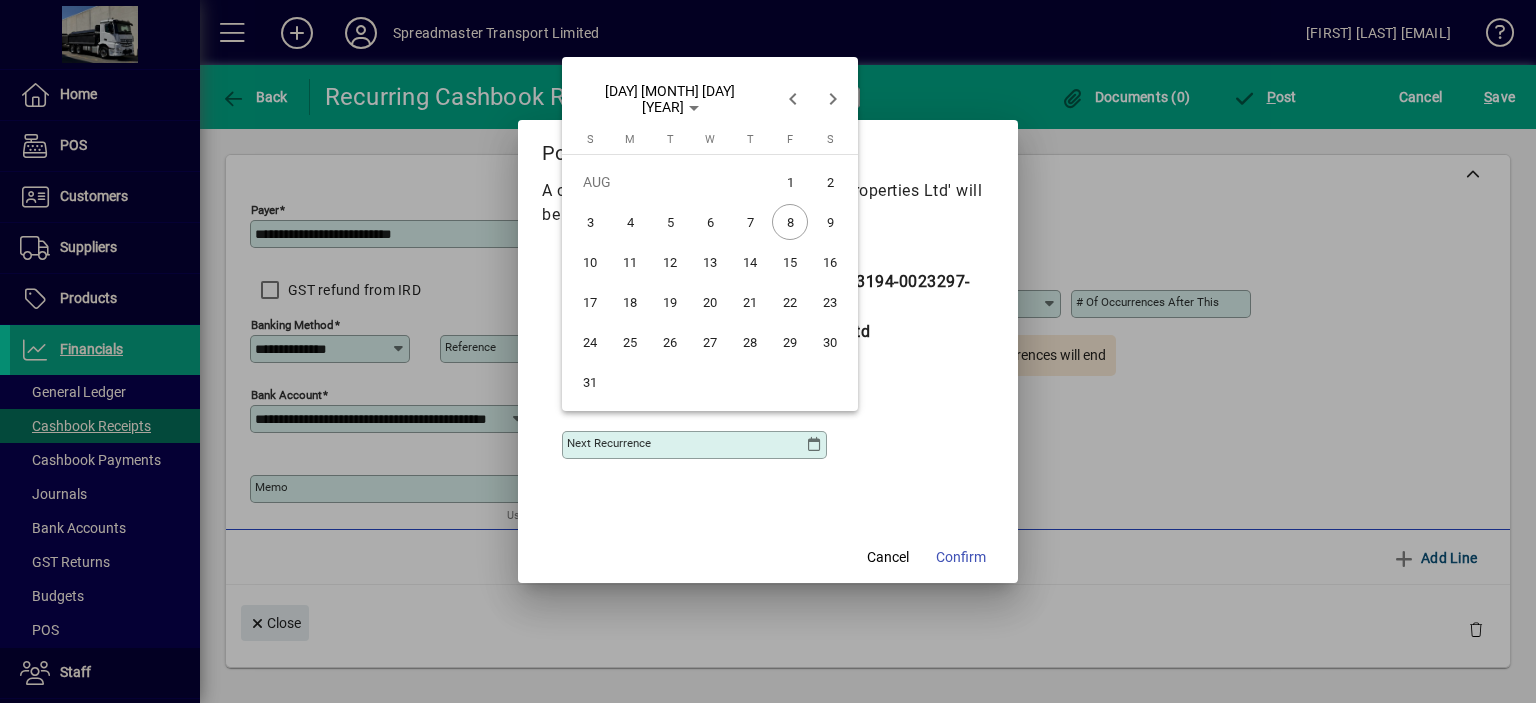 click on "7" at bounding box center [750, 222] 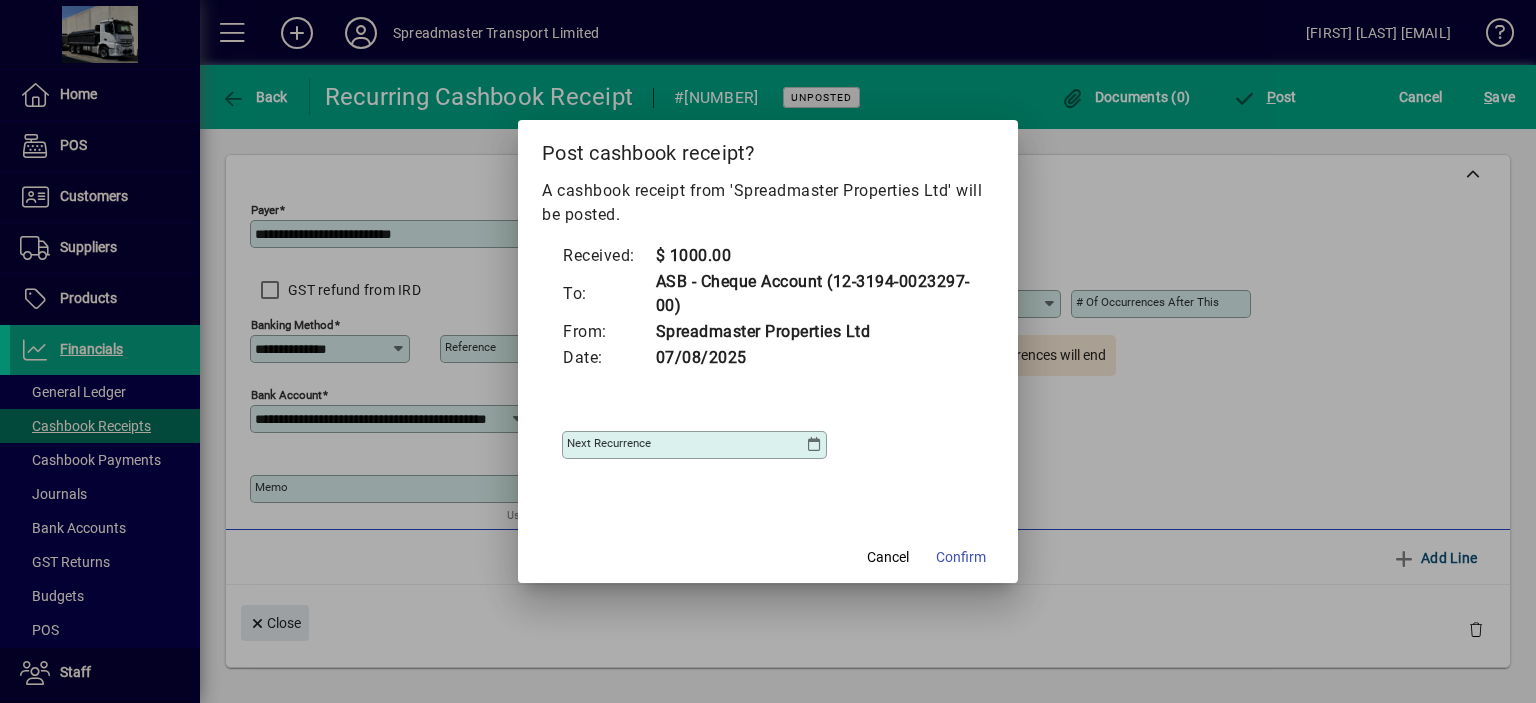 type on "**********" 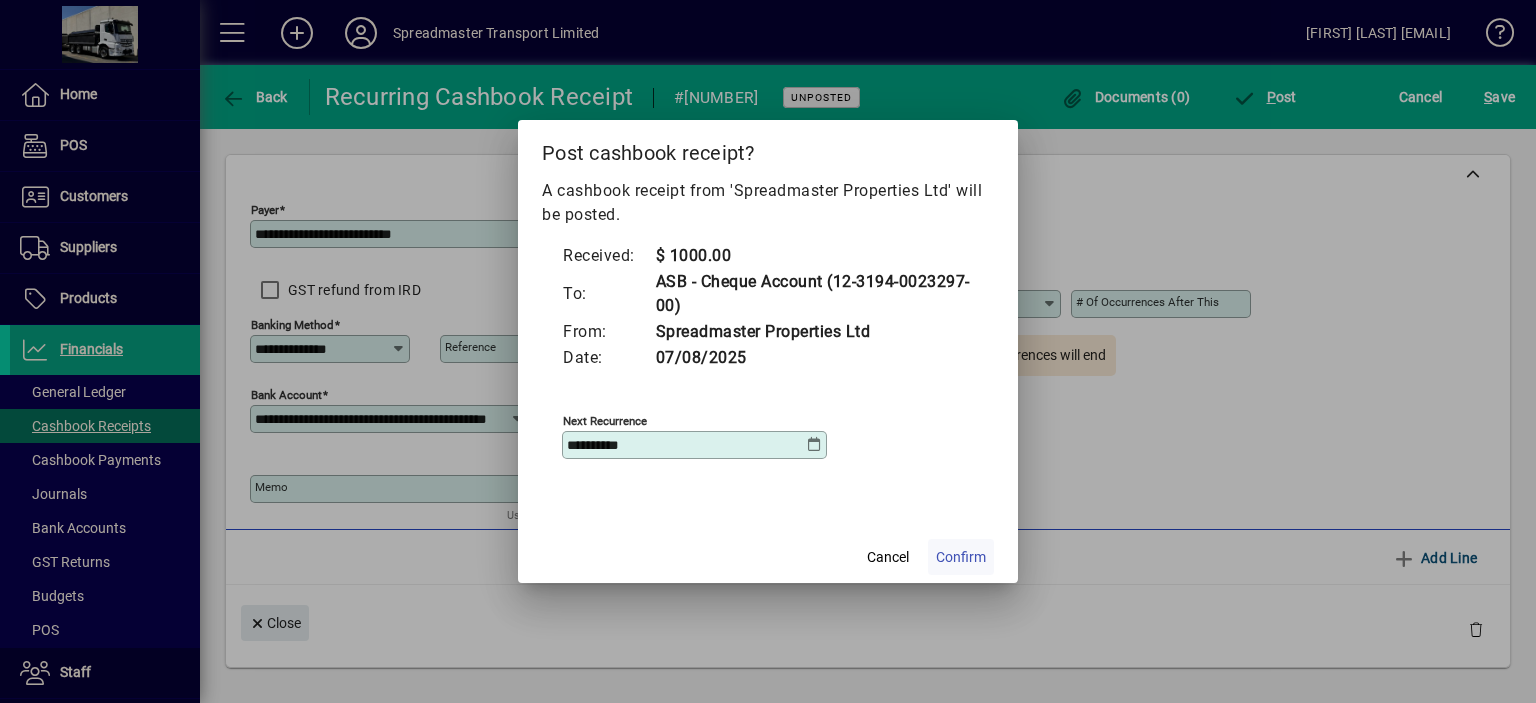 click on "Confirm" 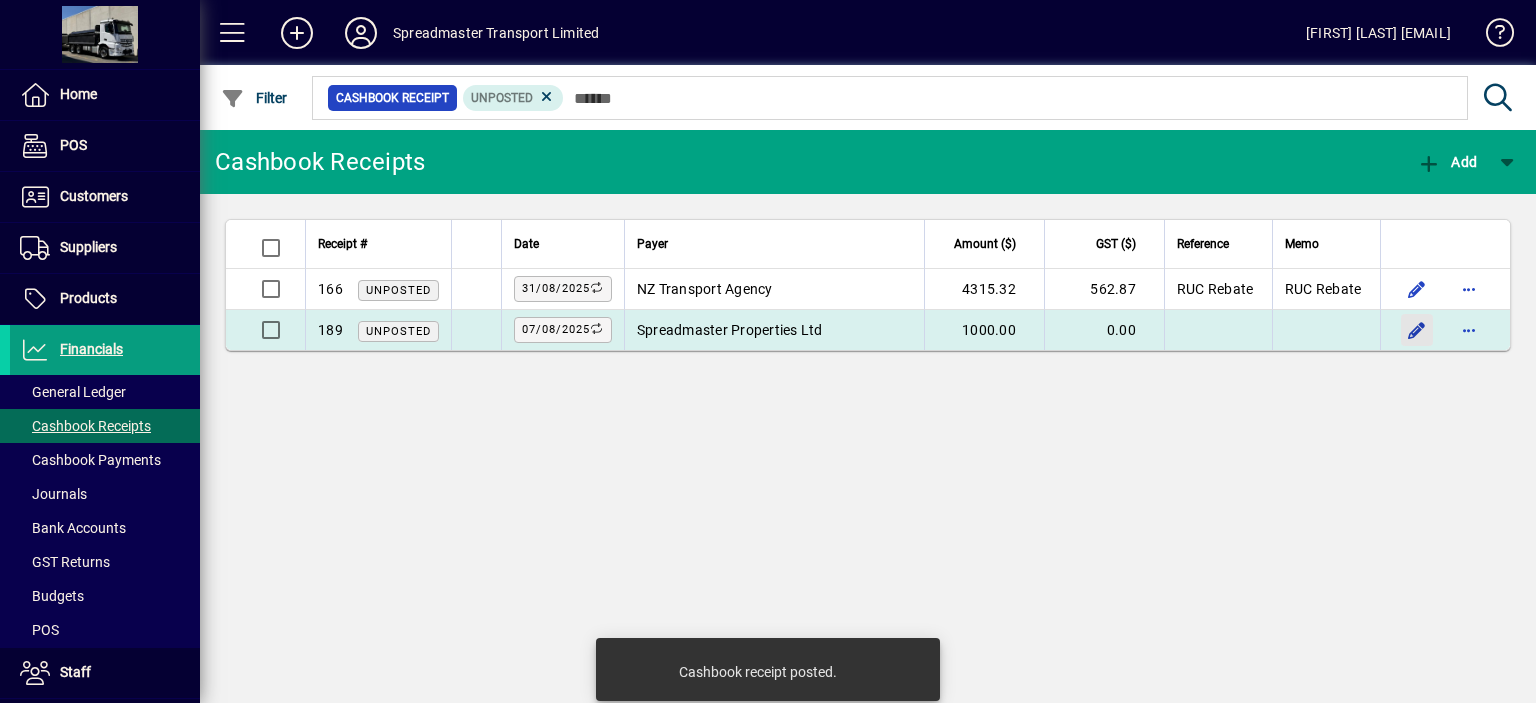 click at bounding box center (1417, 330) 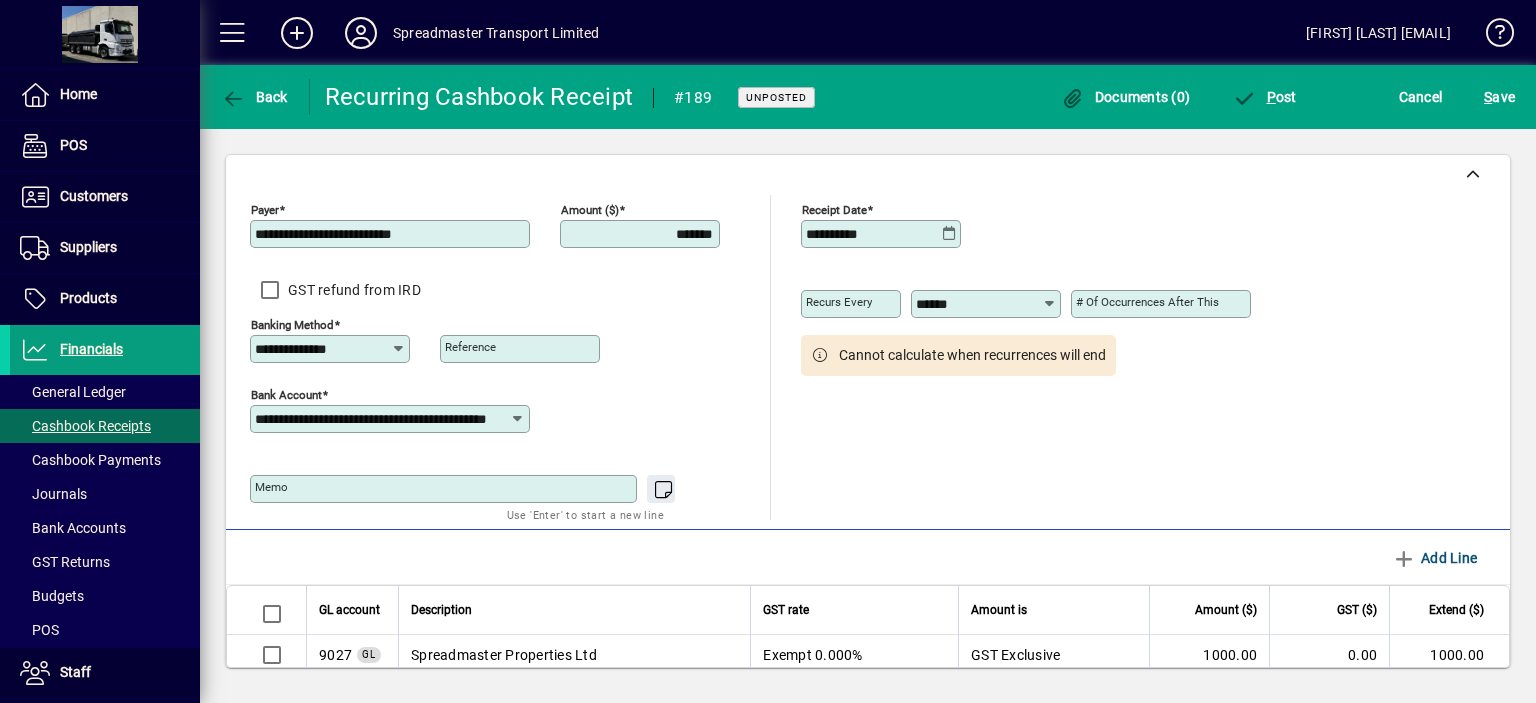 click on "*******" at bounding box center [642, 234] 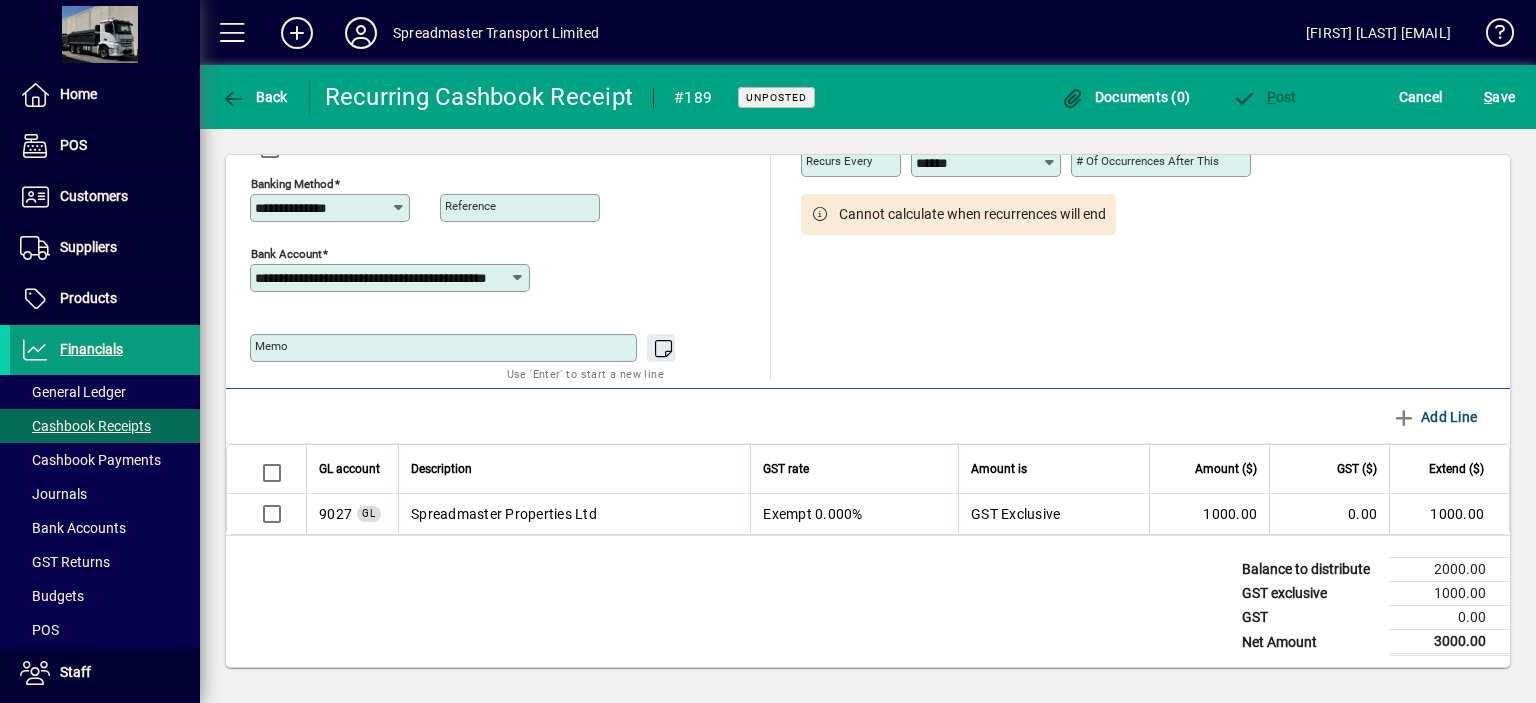 scroll, scrollTop: 143, scrollLeft: 0, axis: vertical 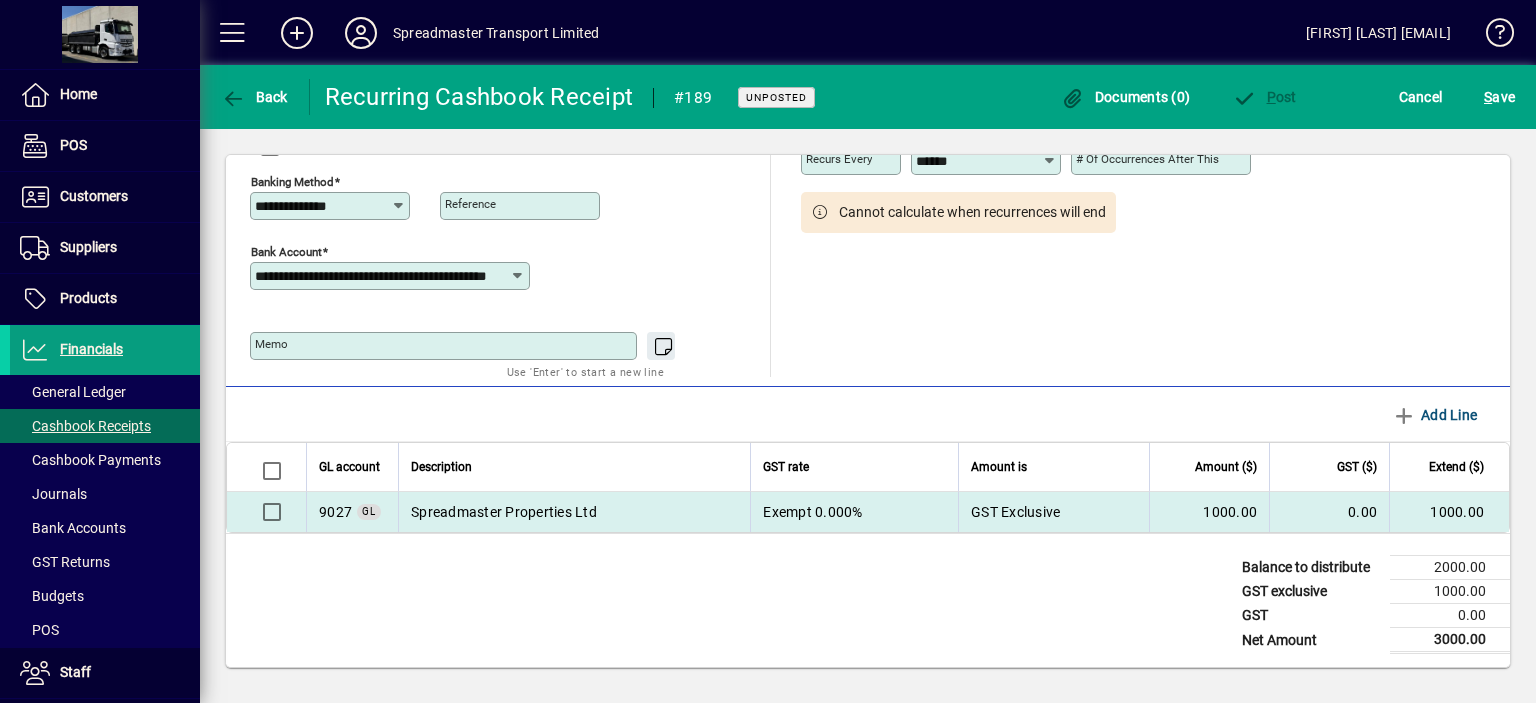 type on "*******" 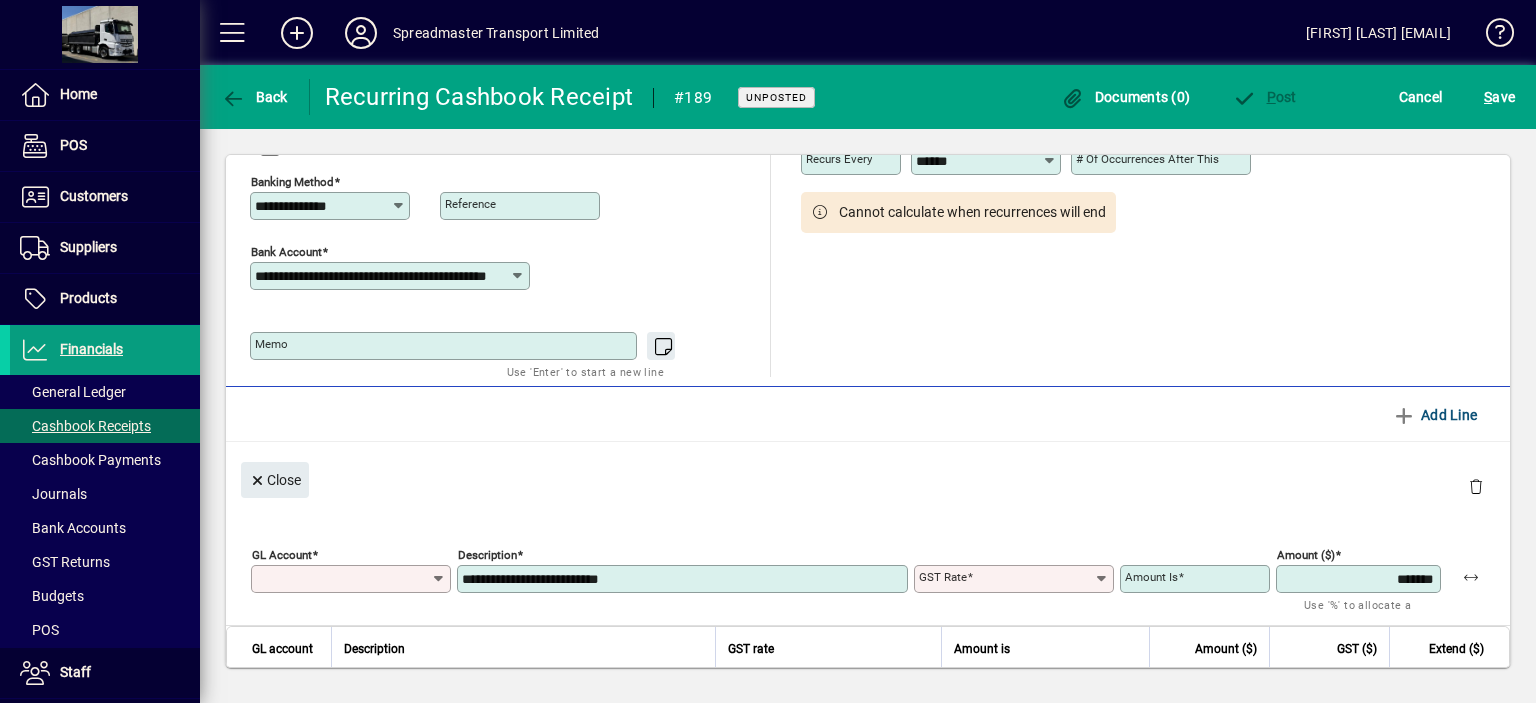 type on "****" 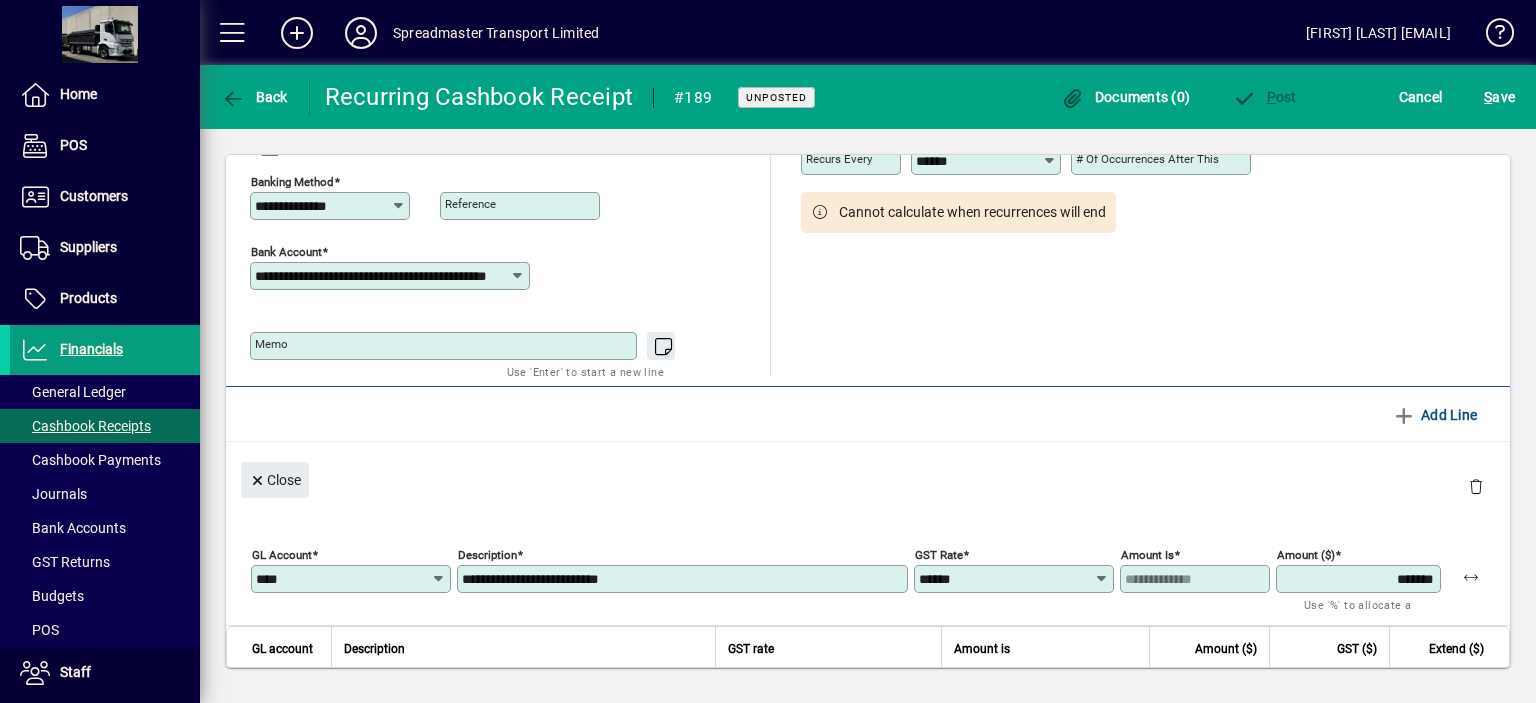click on "*******" at bounding box center [1360, 579] 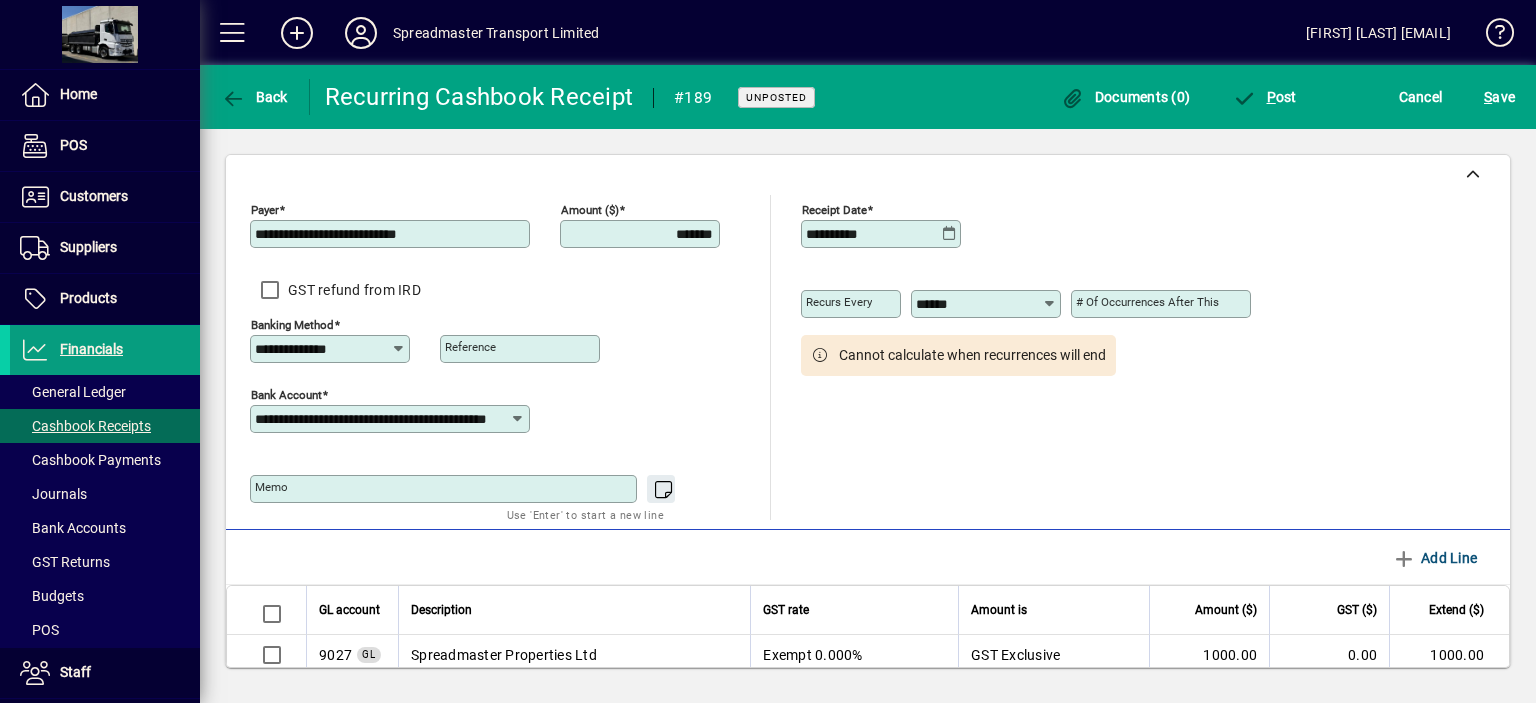 type on "**********" 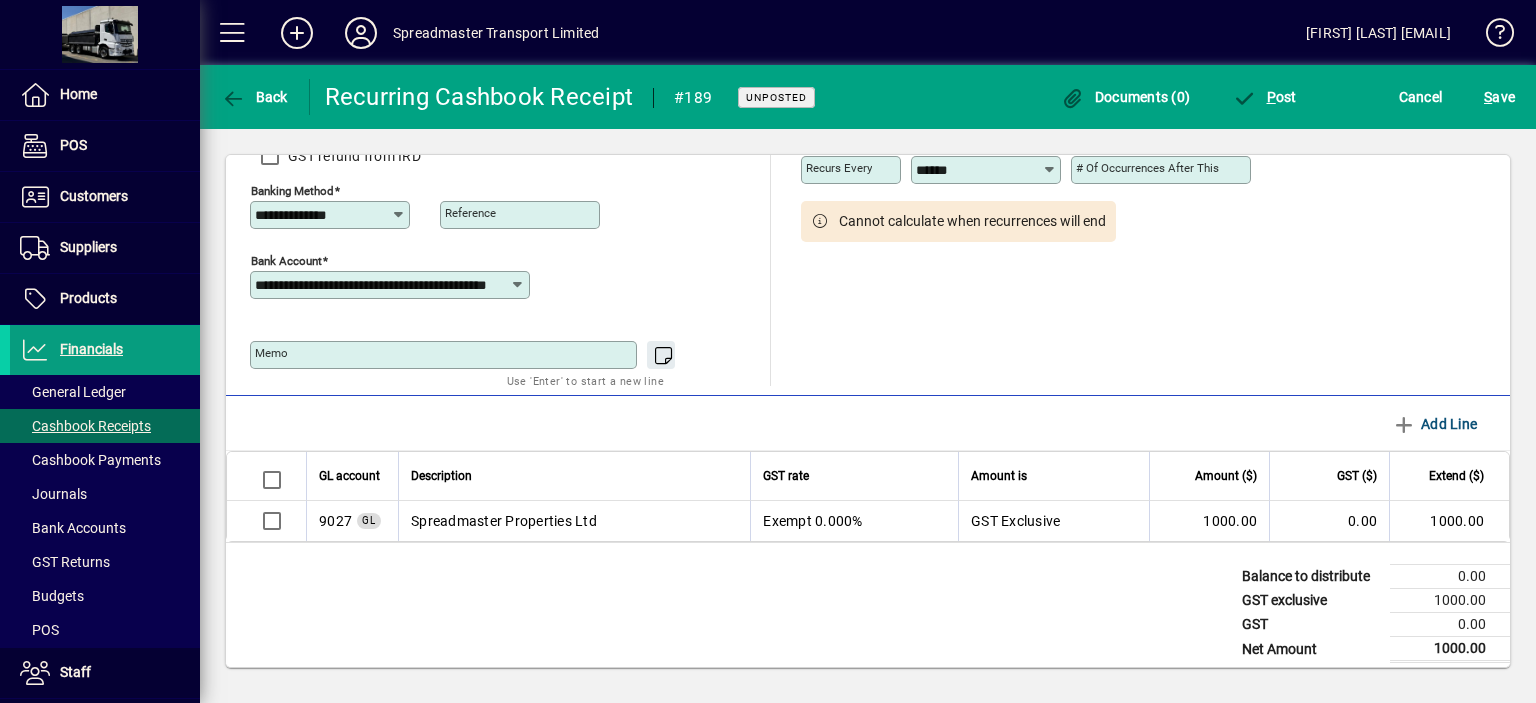 scroll, scrollTop: 143, scrollLeft: 0, axis: vertical 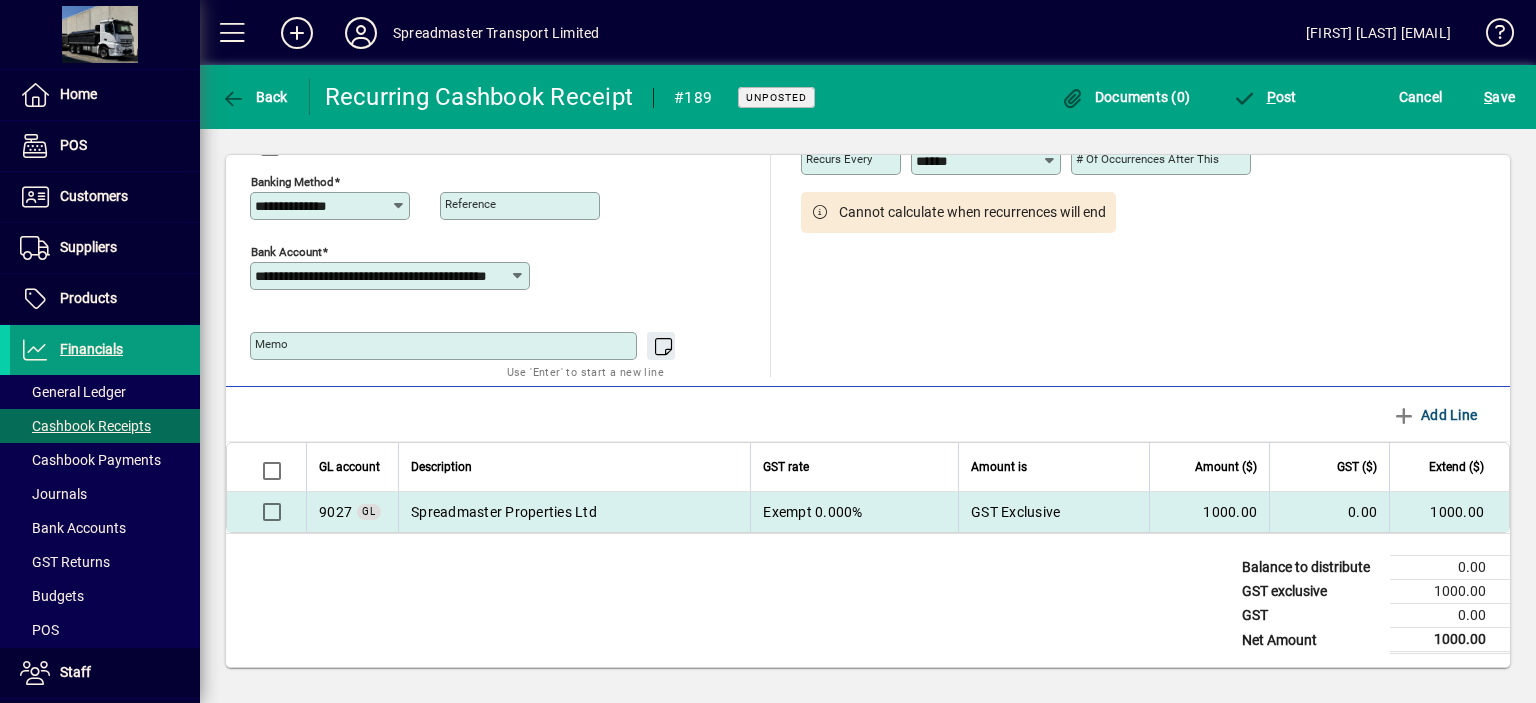 click on "1000.00" at bounding box center [1449, 512] 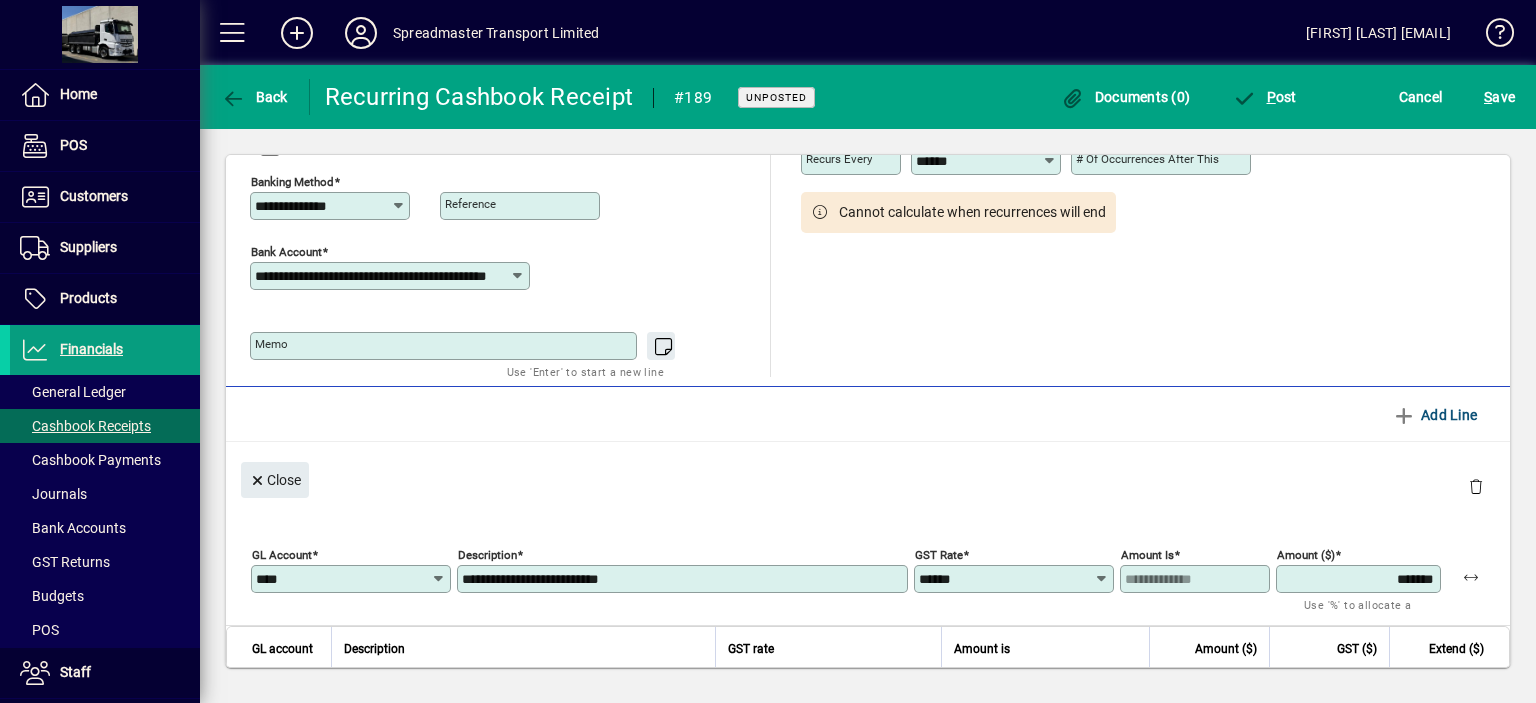 click on "*******" at bounding box center [1360, 579] 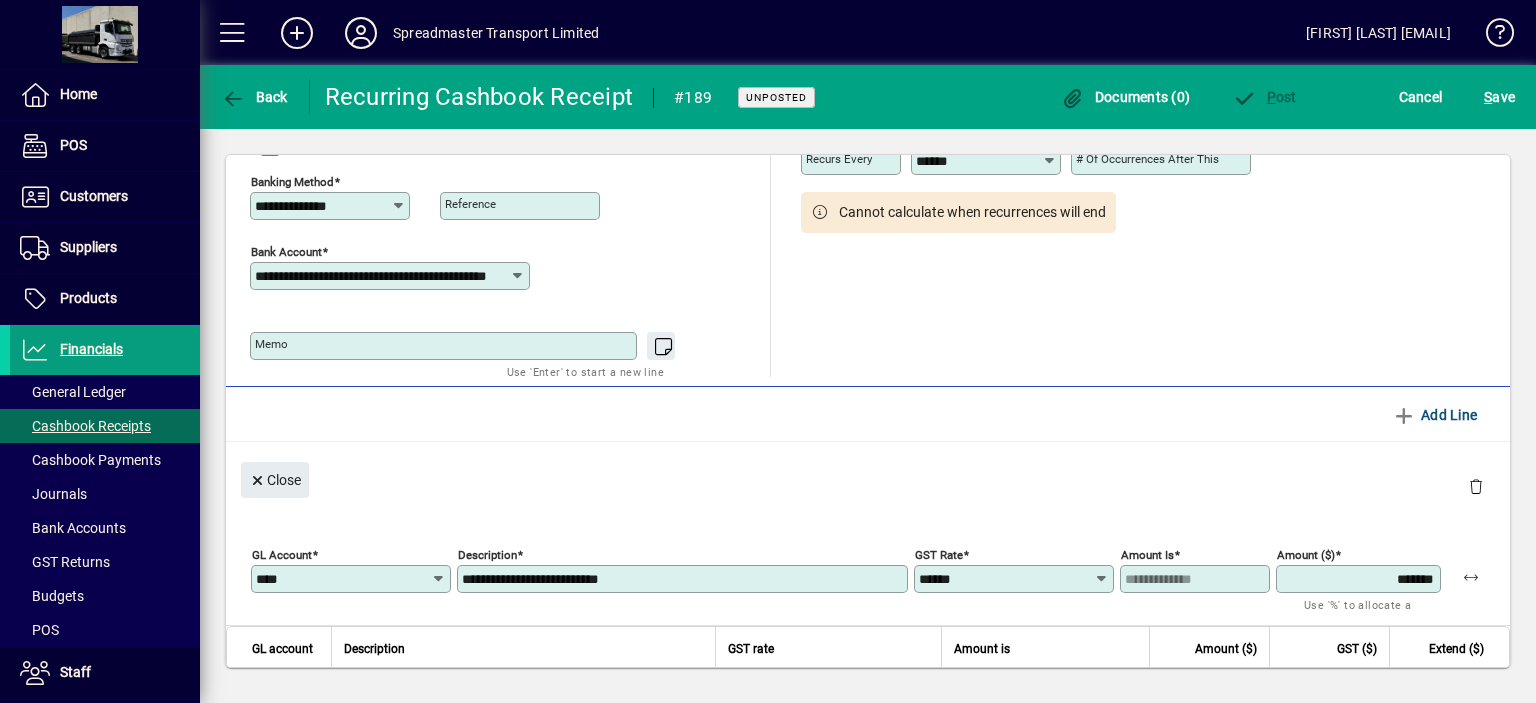 type on "*******" 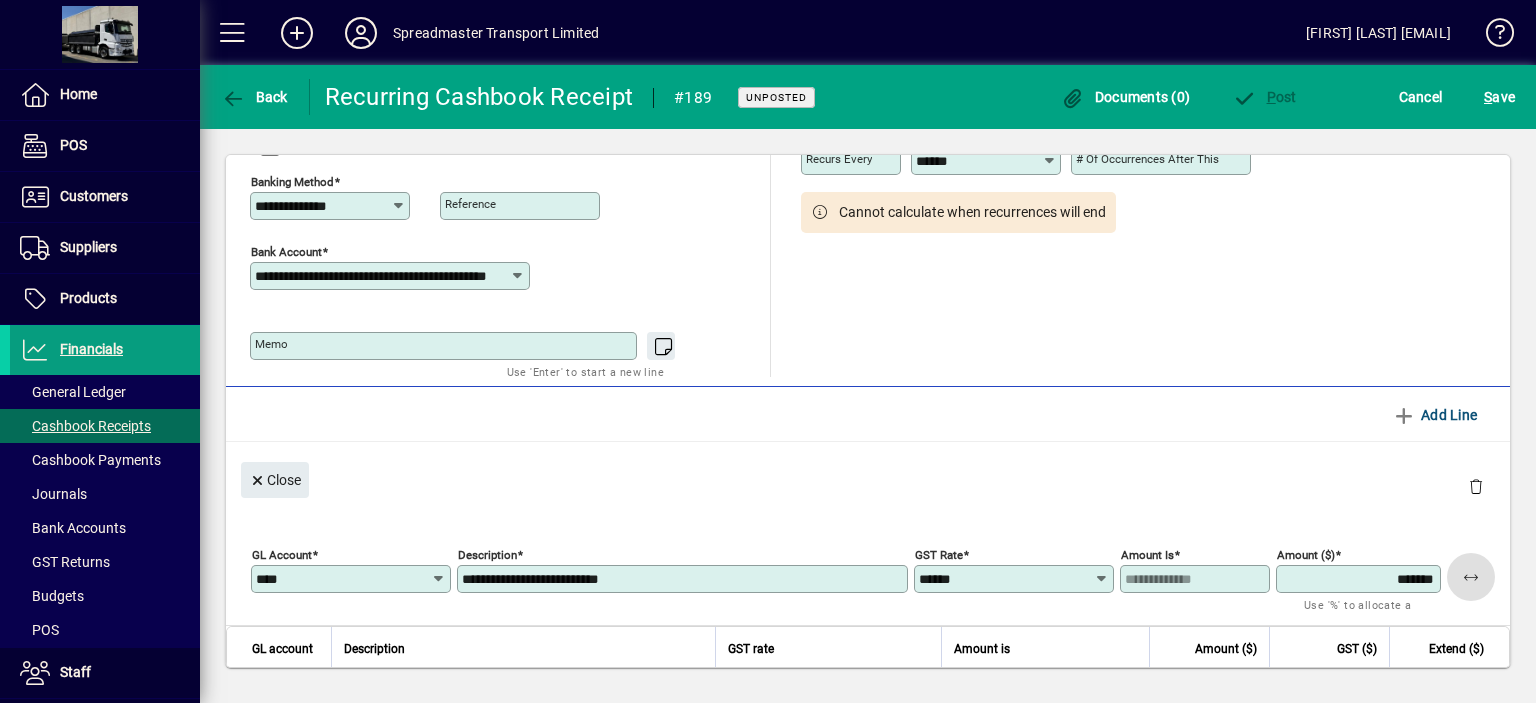 type 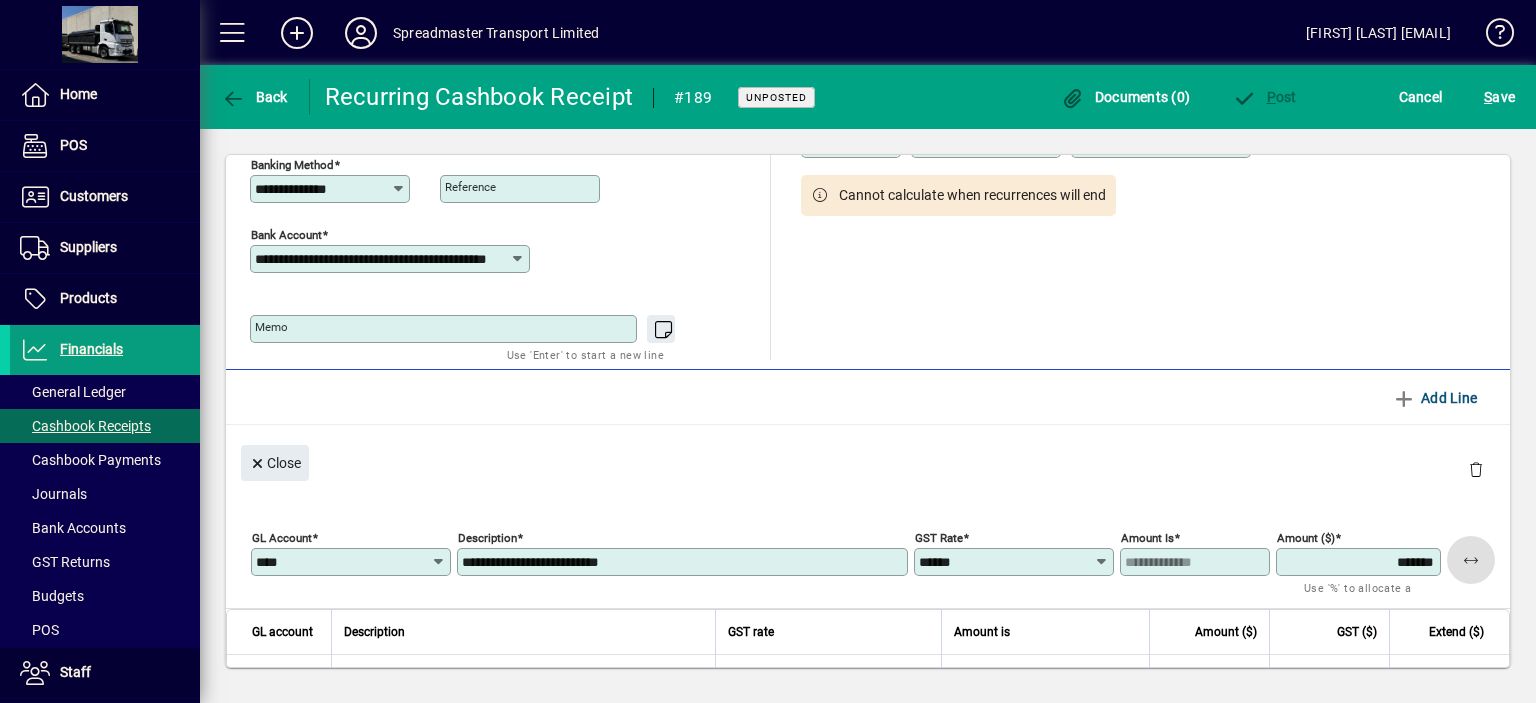 scroll, scrollTop: 0, scrollLeft: 0, axis: both 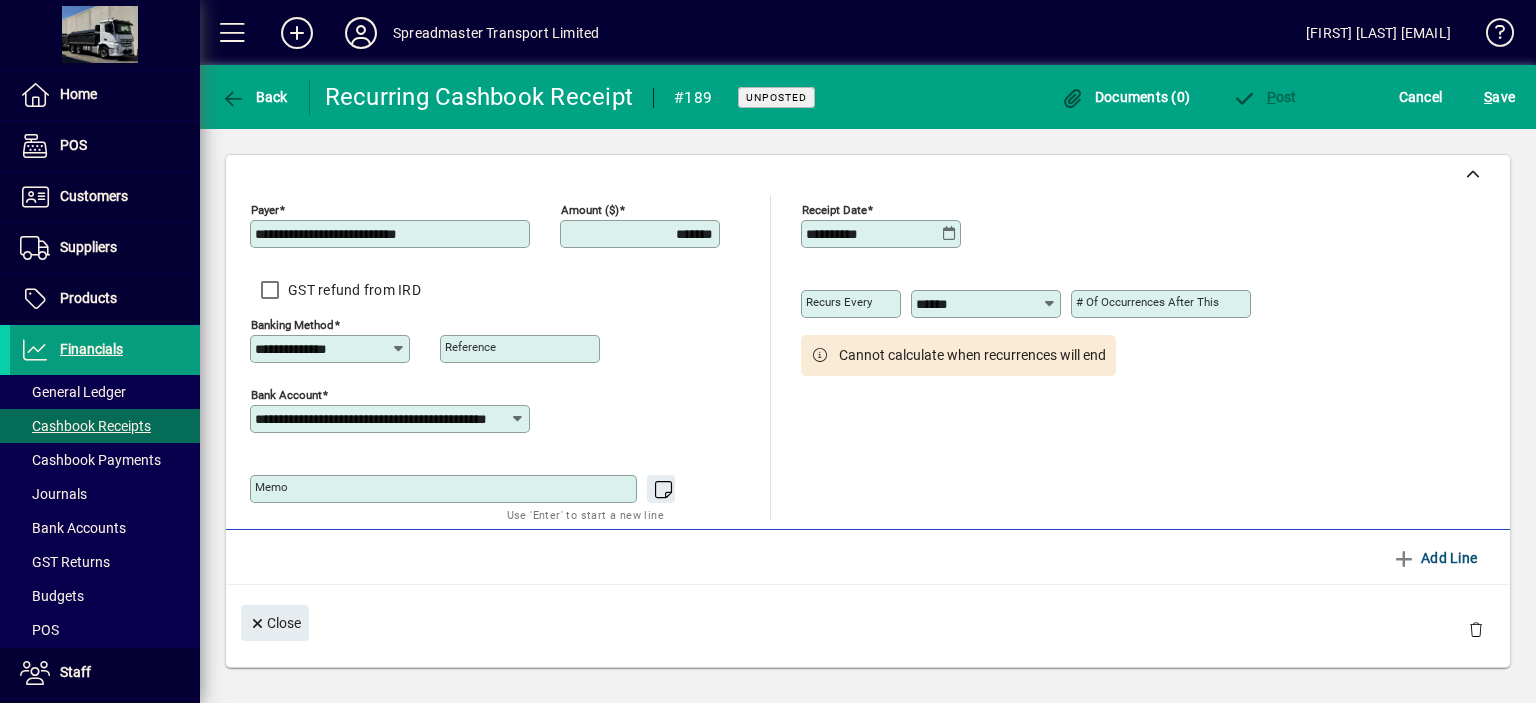 click on "*******" at bounding box center [642, 234] 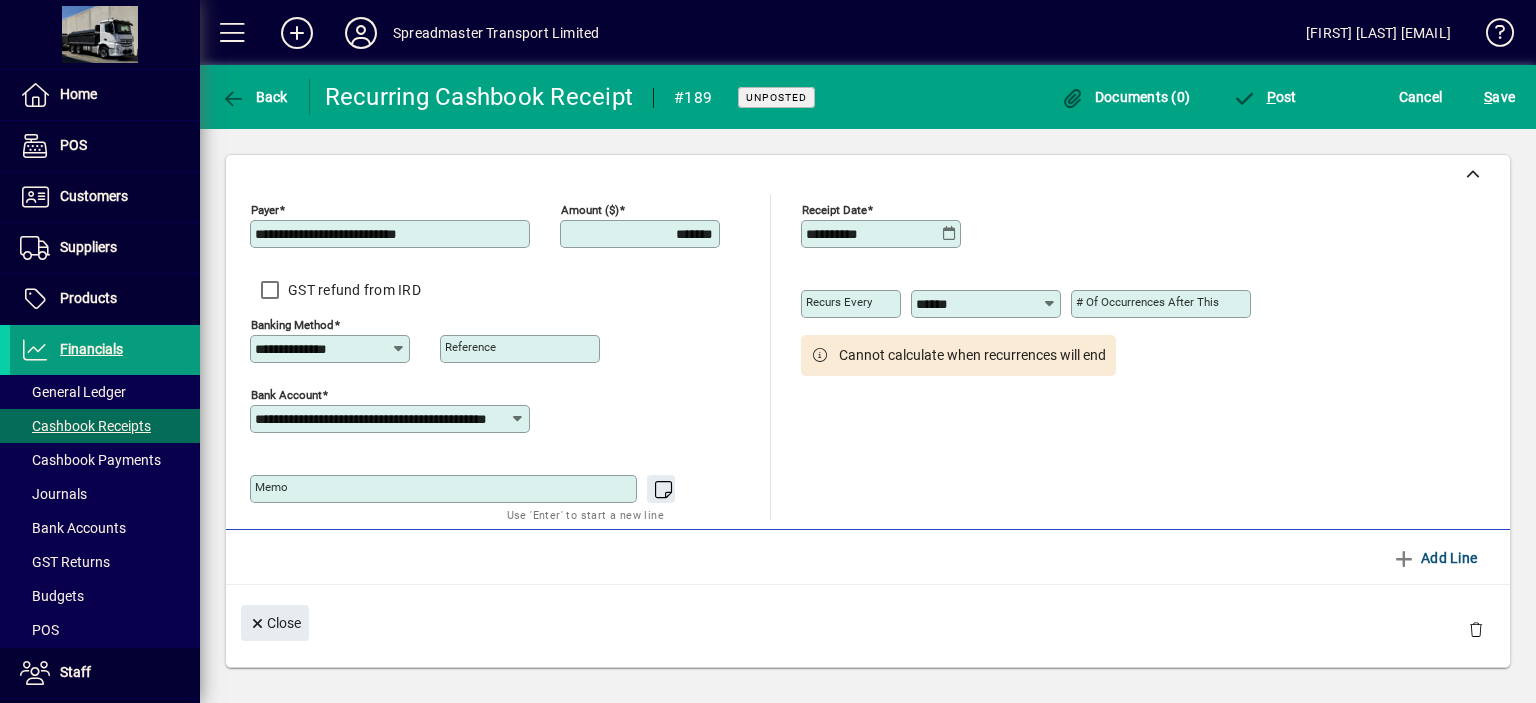 type on "*******" 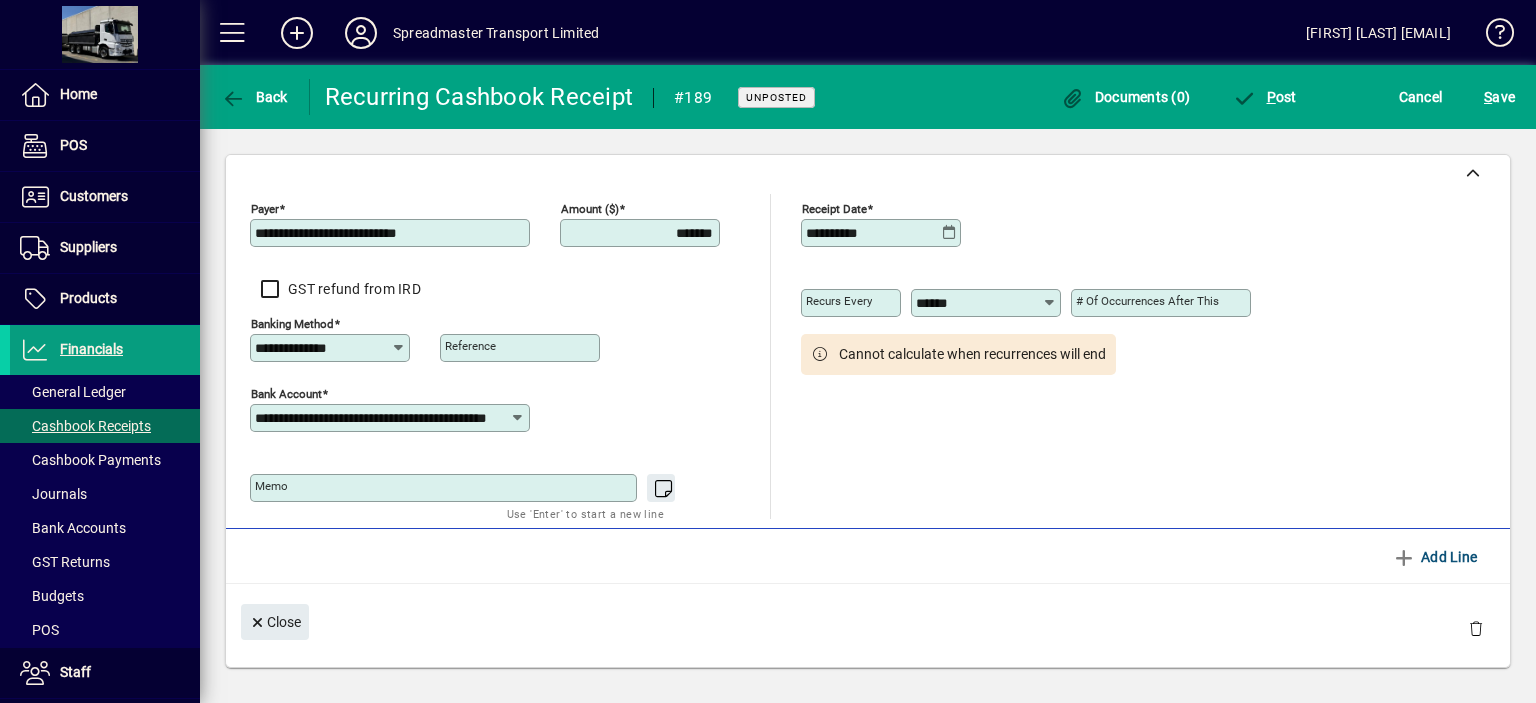 scroll, scrollTop: 0, scrollLeft: 0, axis: both 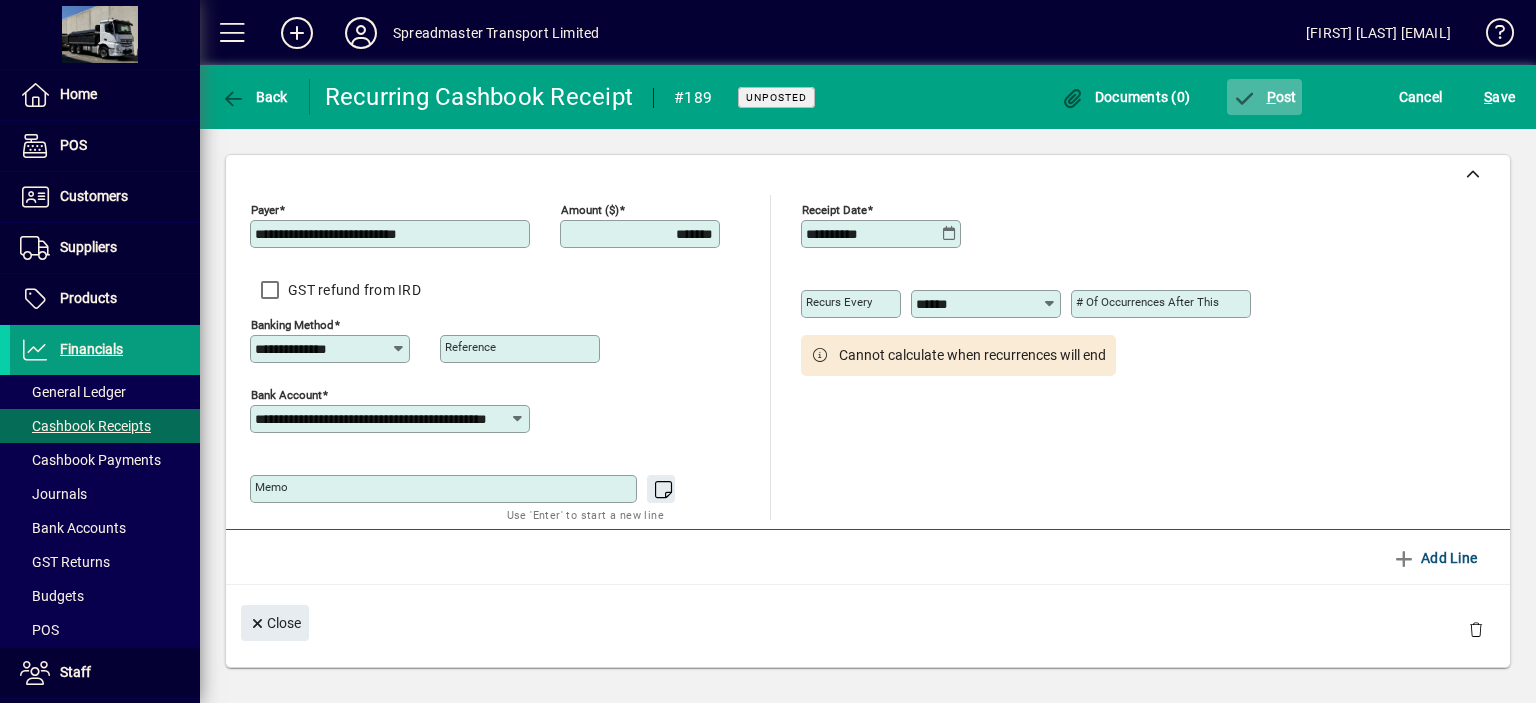 click on "P ost" 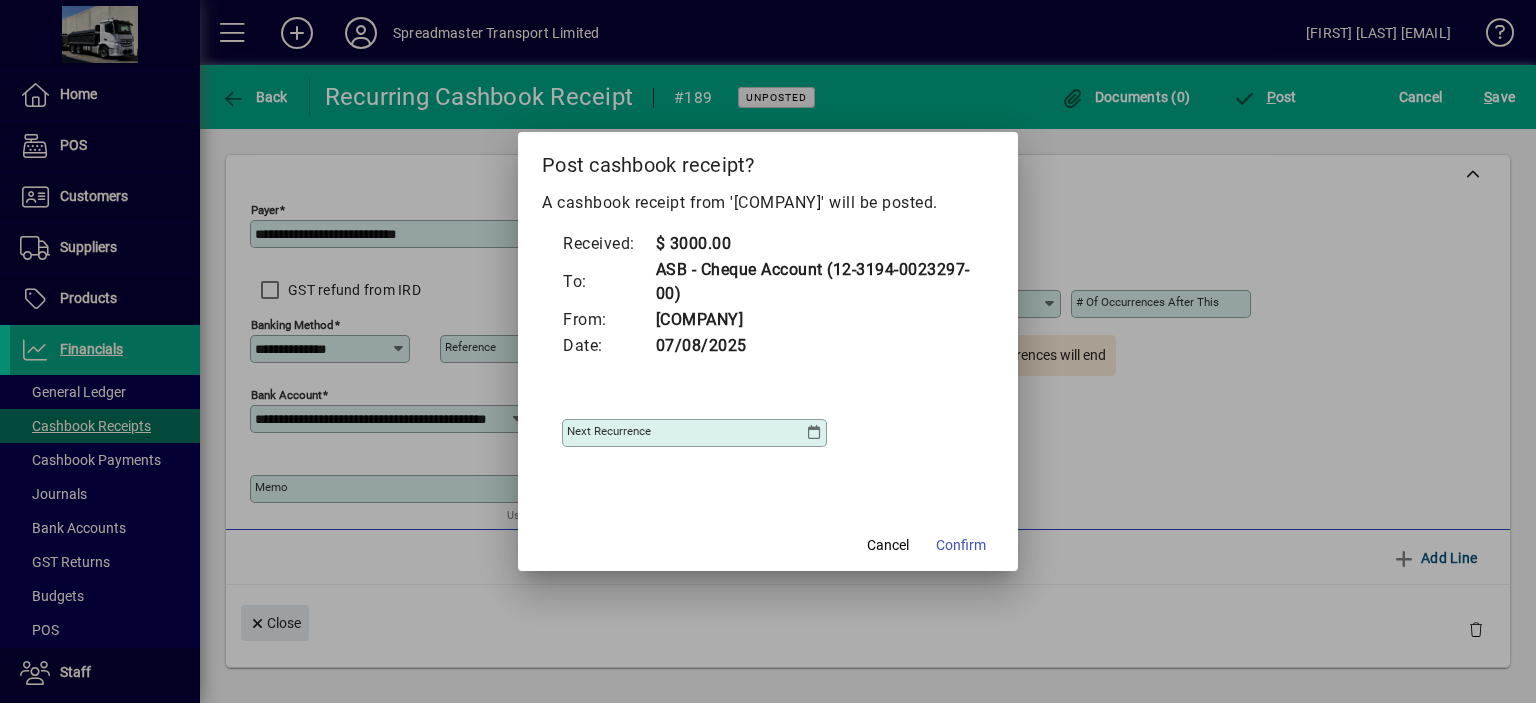 click at bounding box center [814, 433] 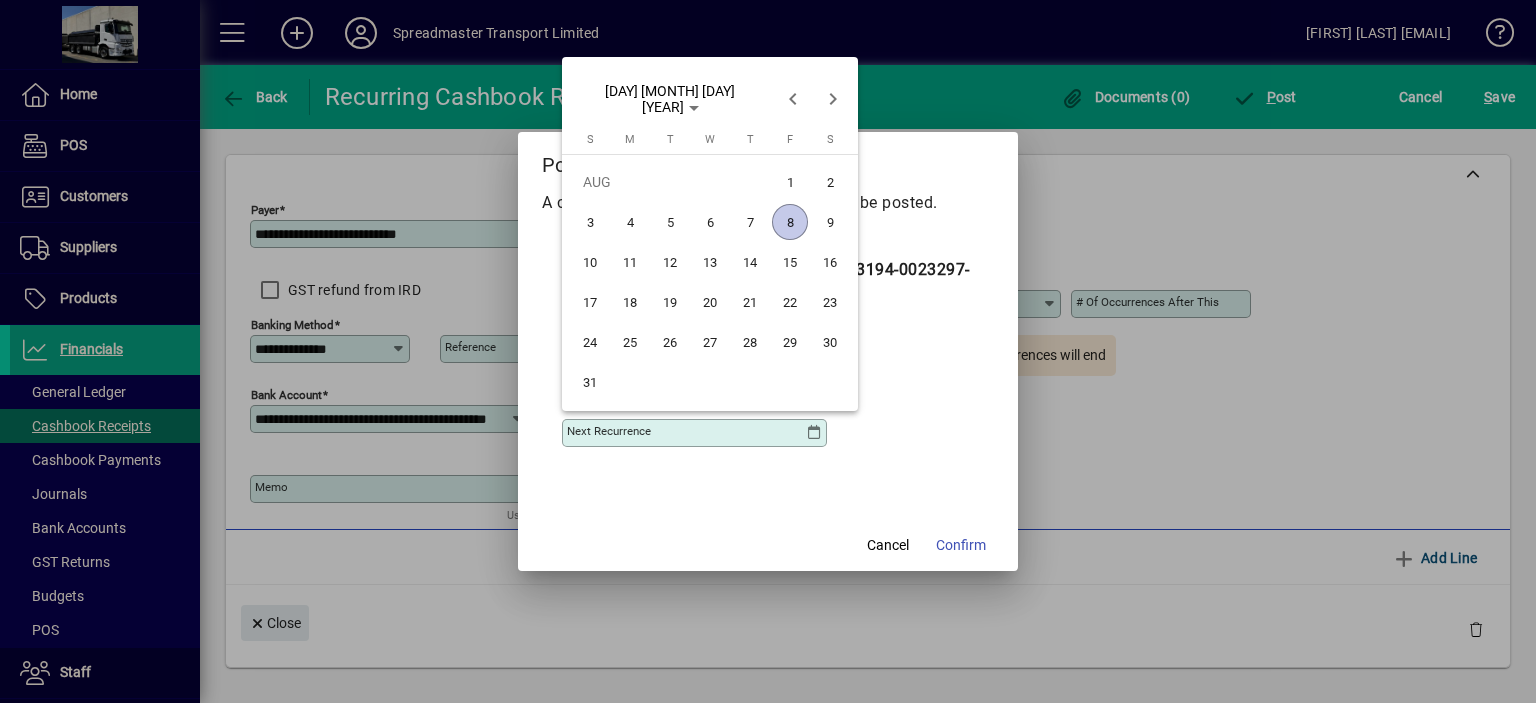 click on "8" at bounding box center [790, 222] 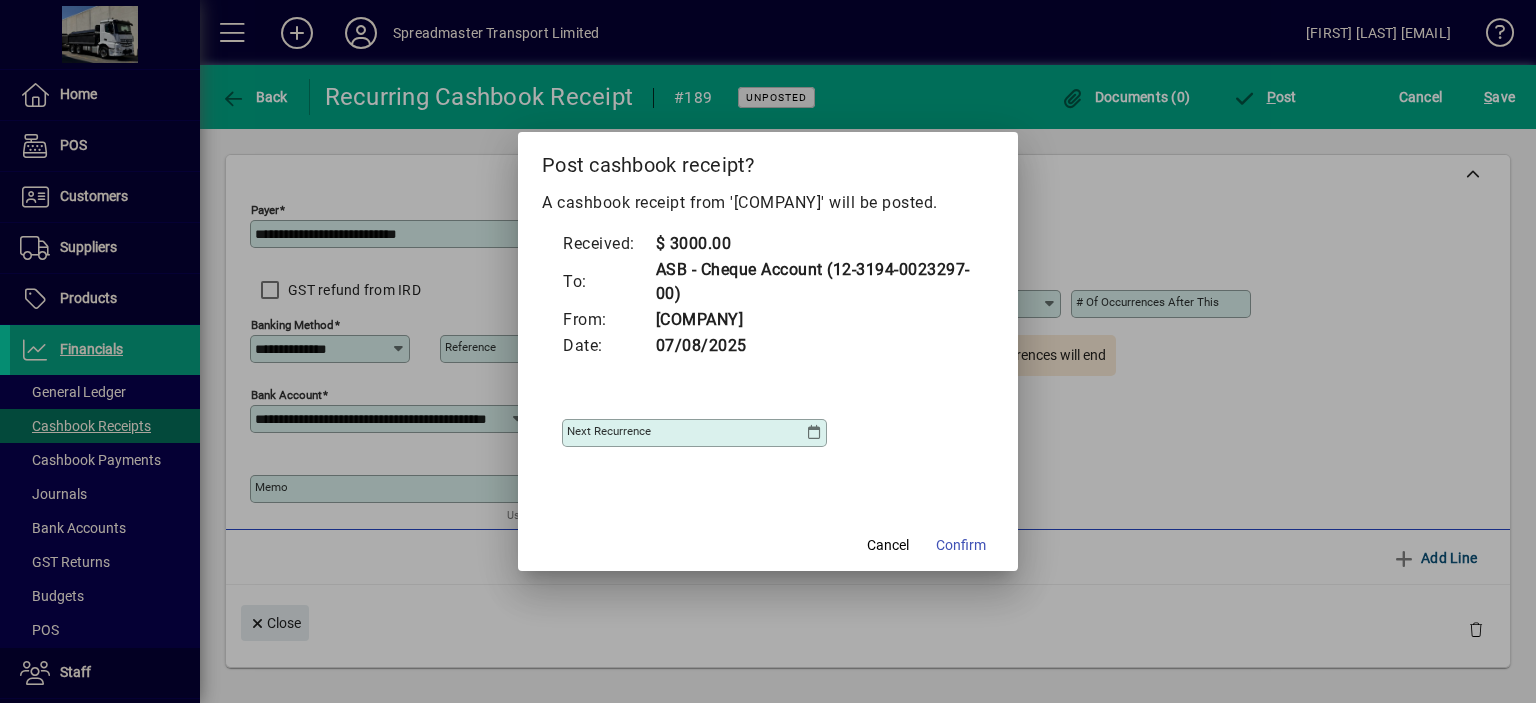 type on "**********" 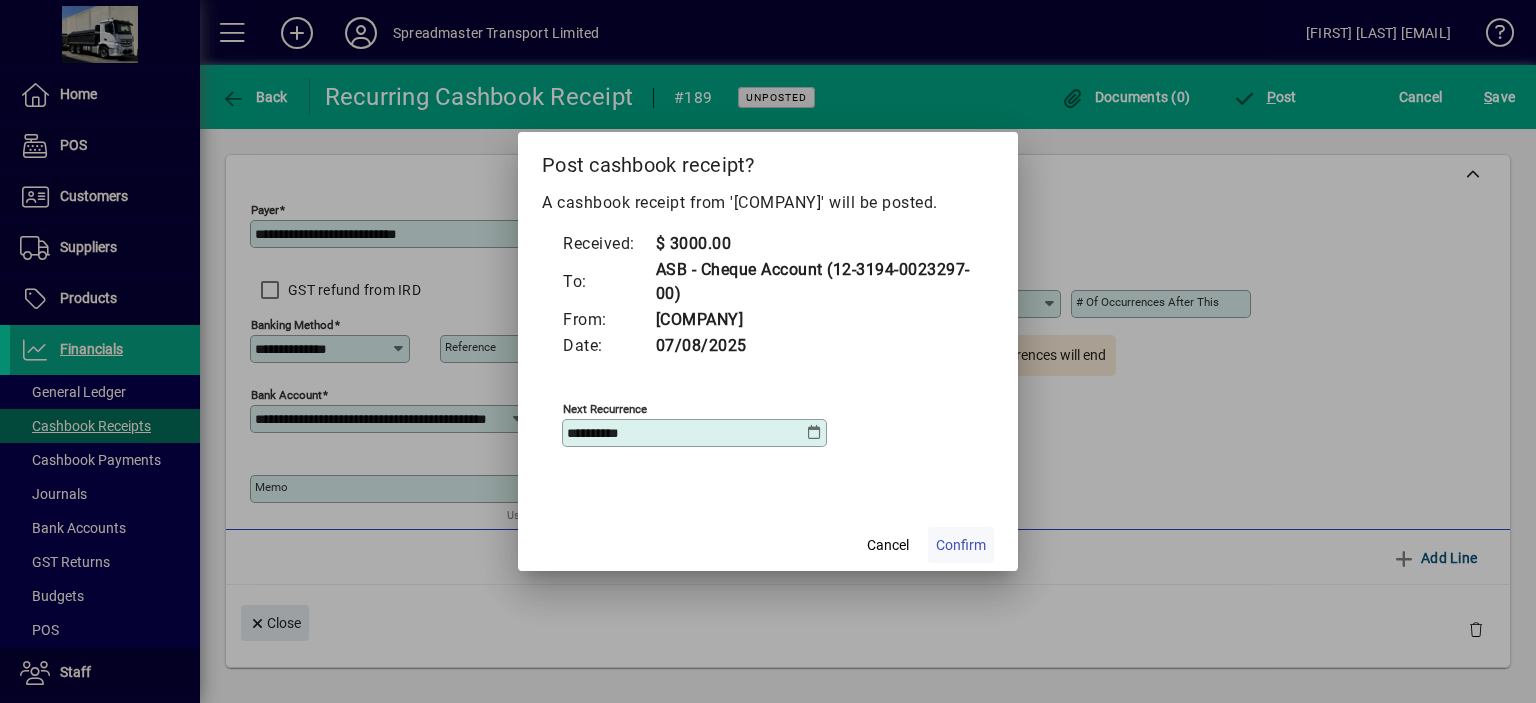 click on "Confirm" 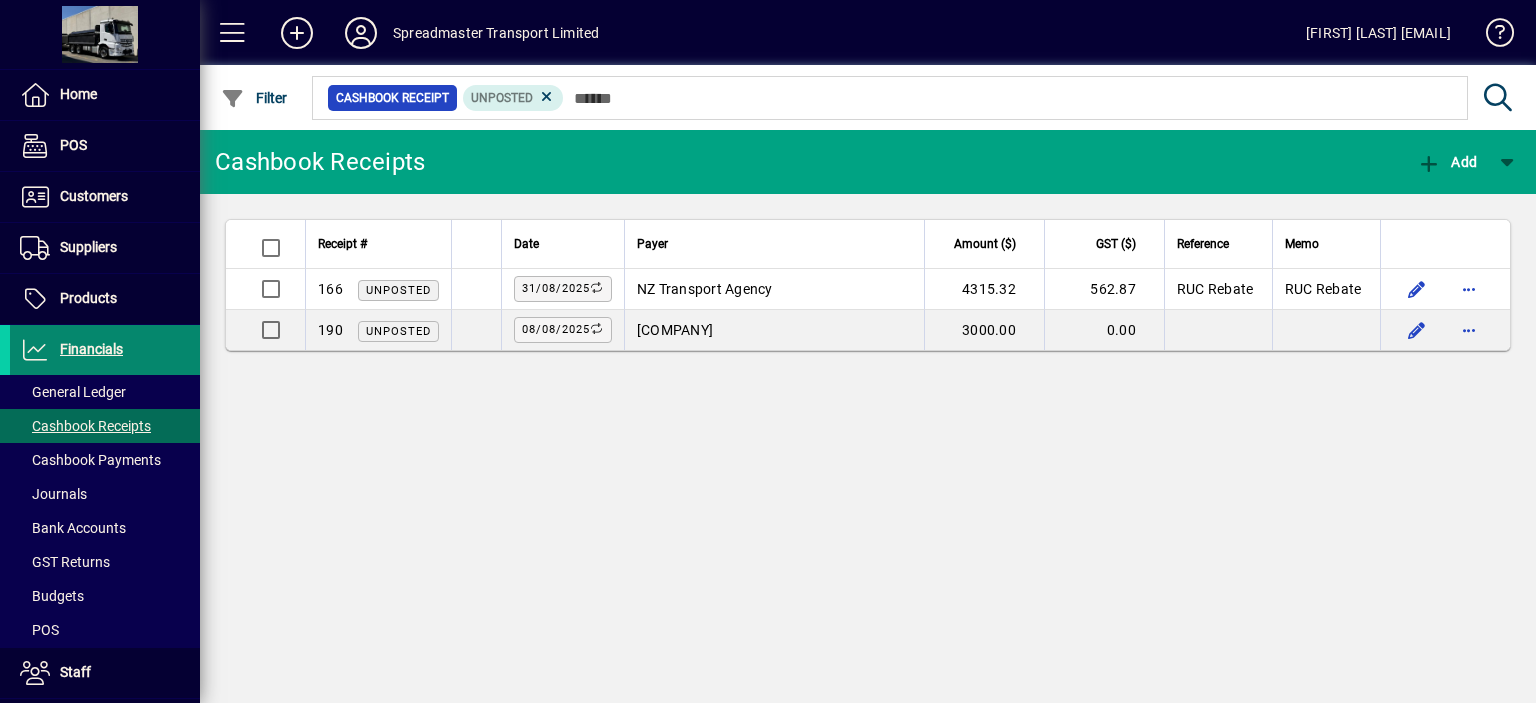 click at bounding box center [105, 350] 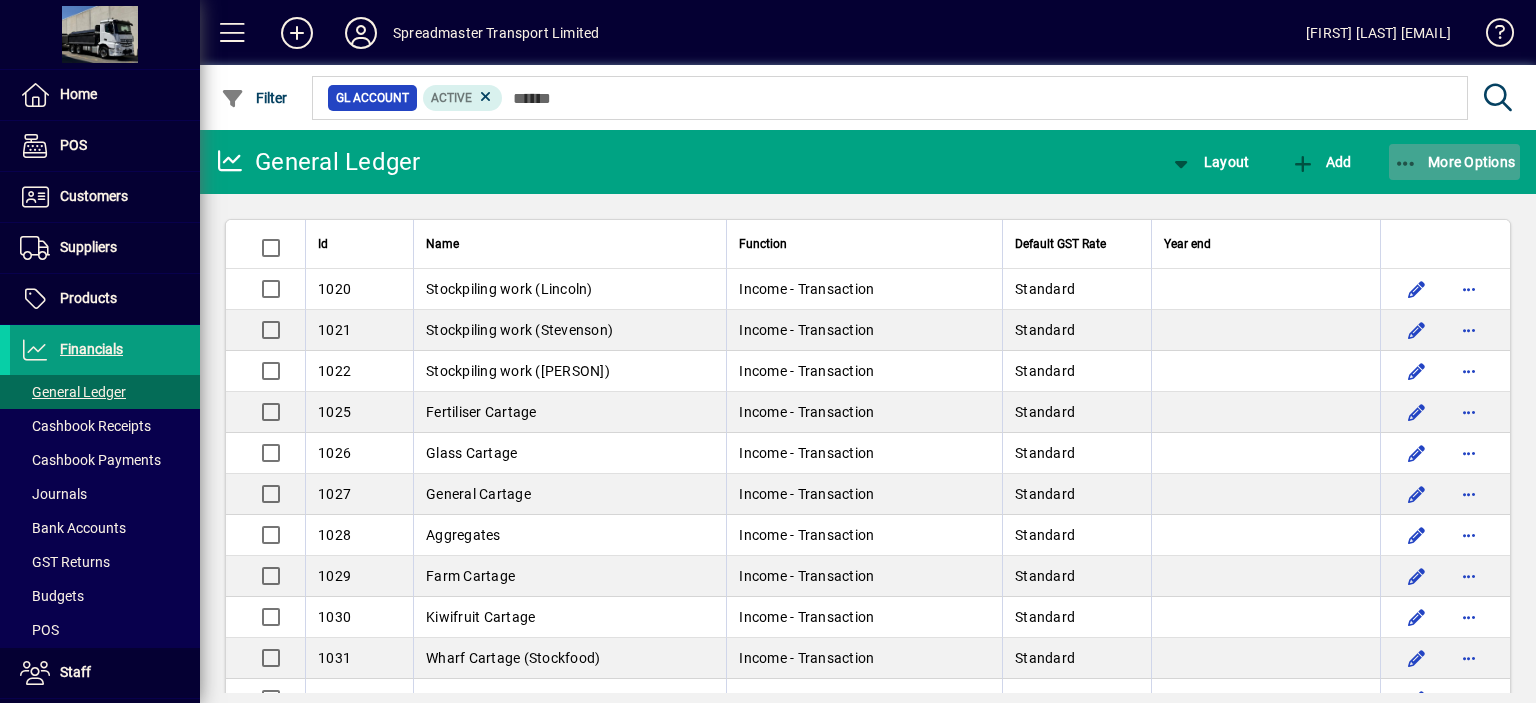 click on "More Options" 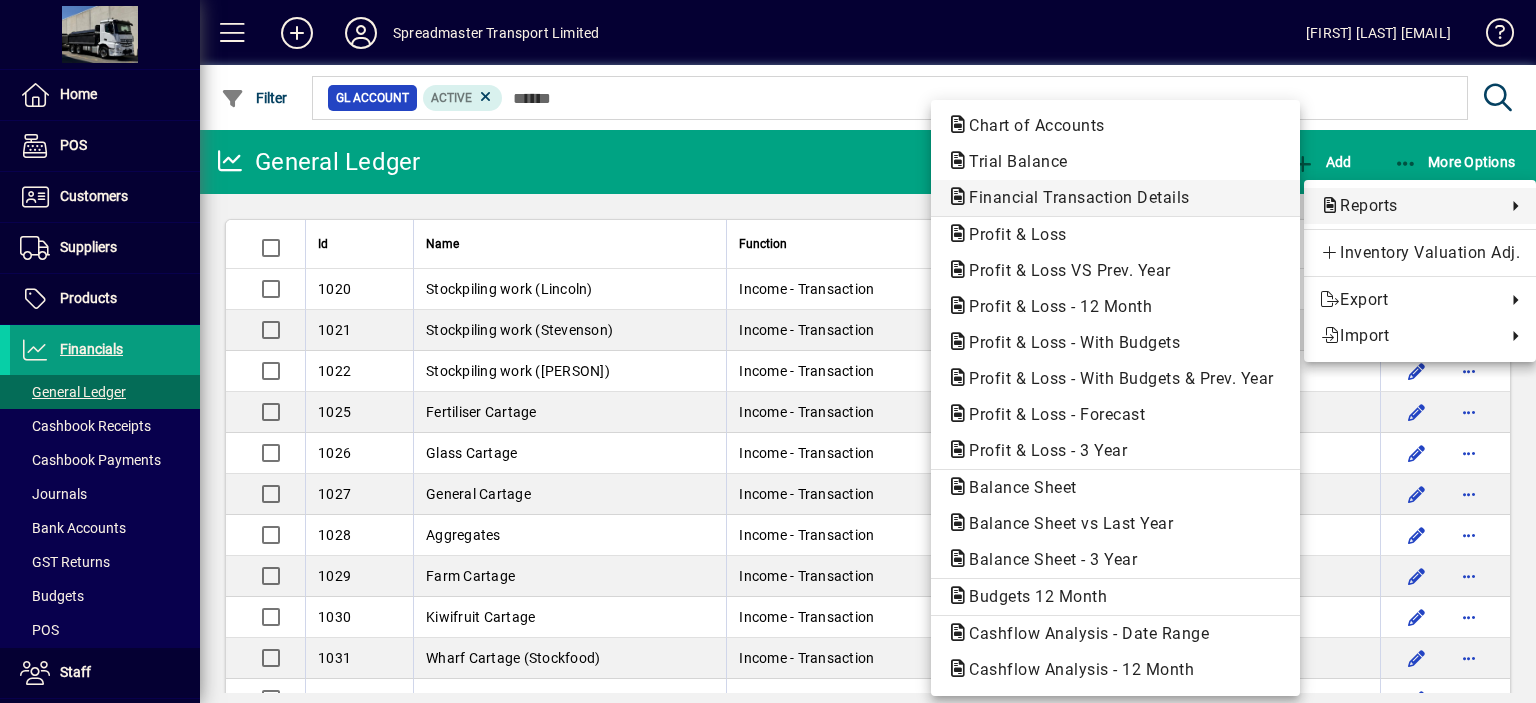 click on "Financial Transaction Details" at bounding box center [1073, 197] 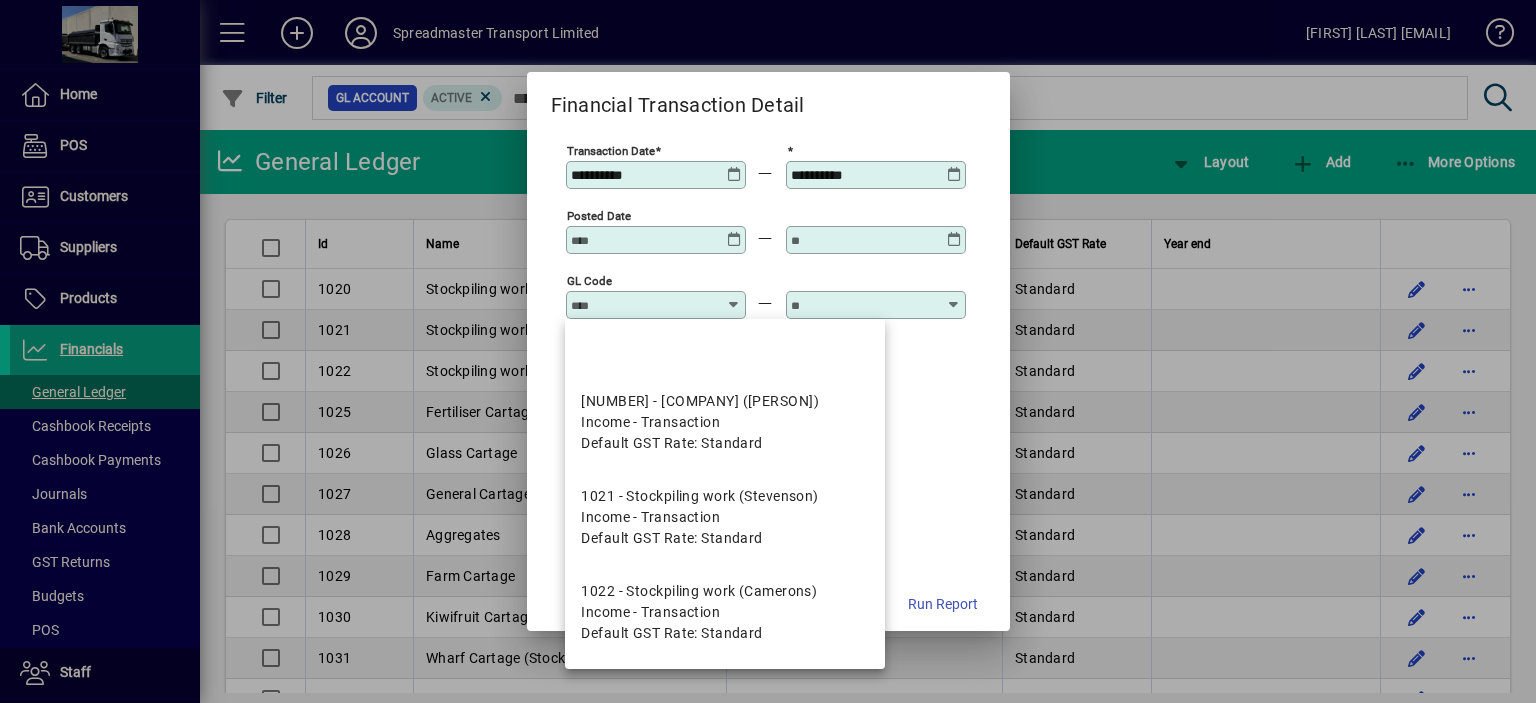click on "GL code" at bounding box center (644, 305) 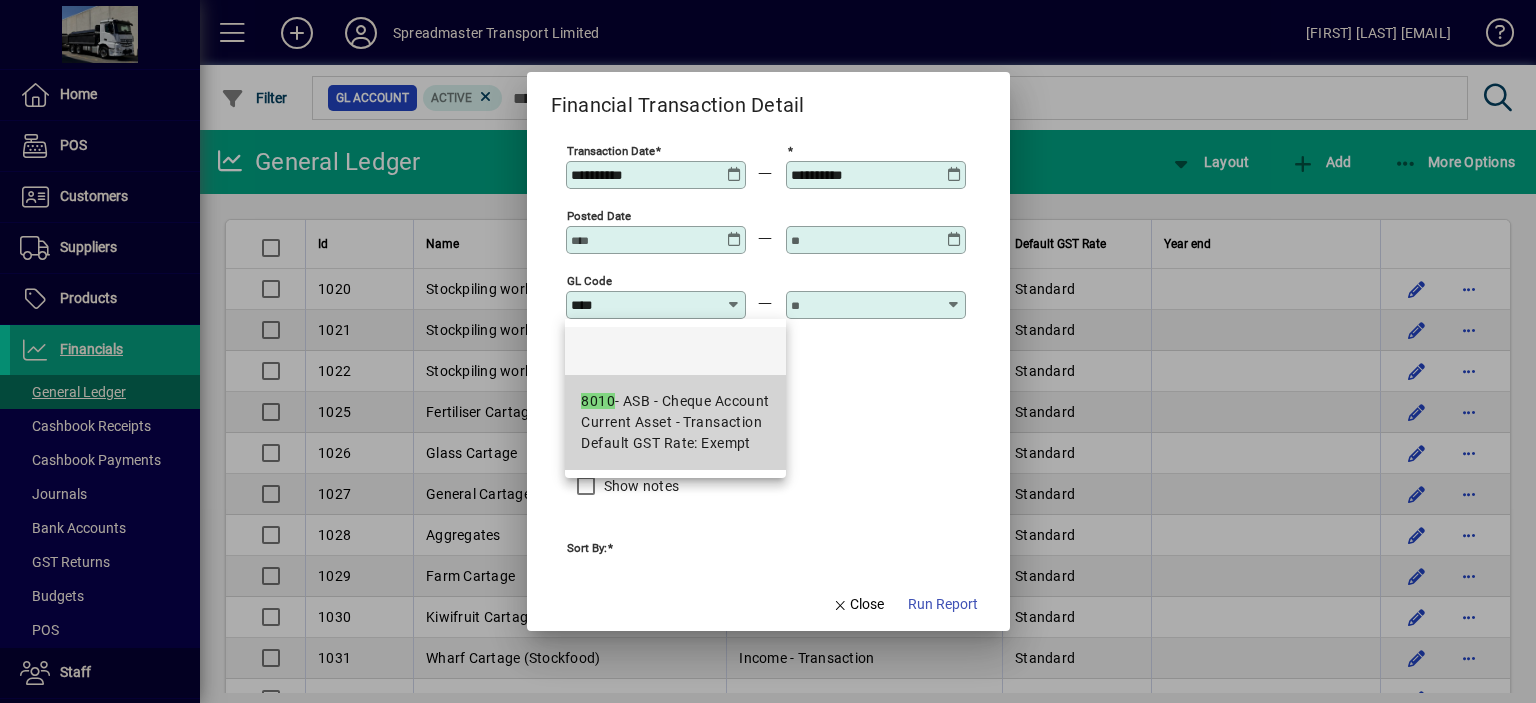 click on "Current Asset - Transaction" at bounding box center (671, 422) 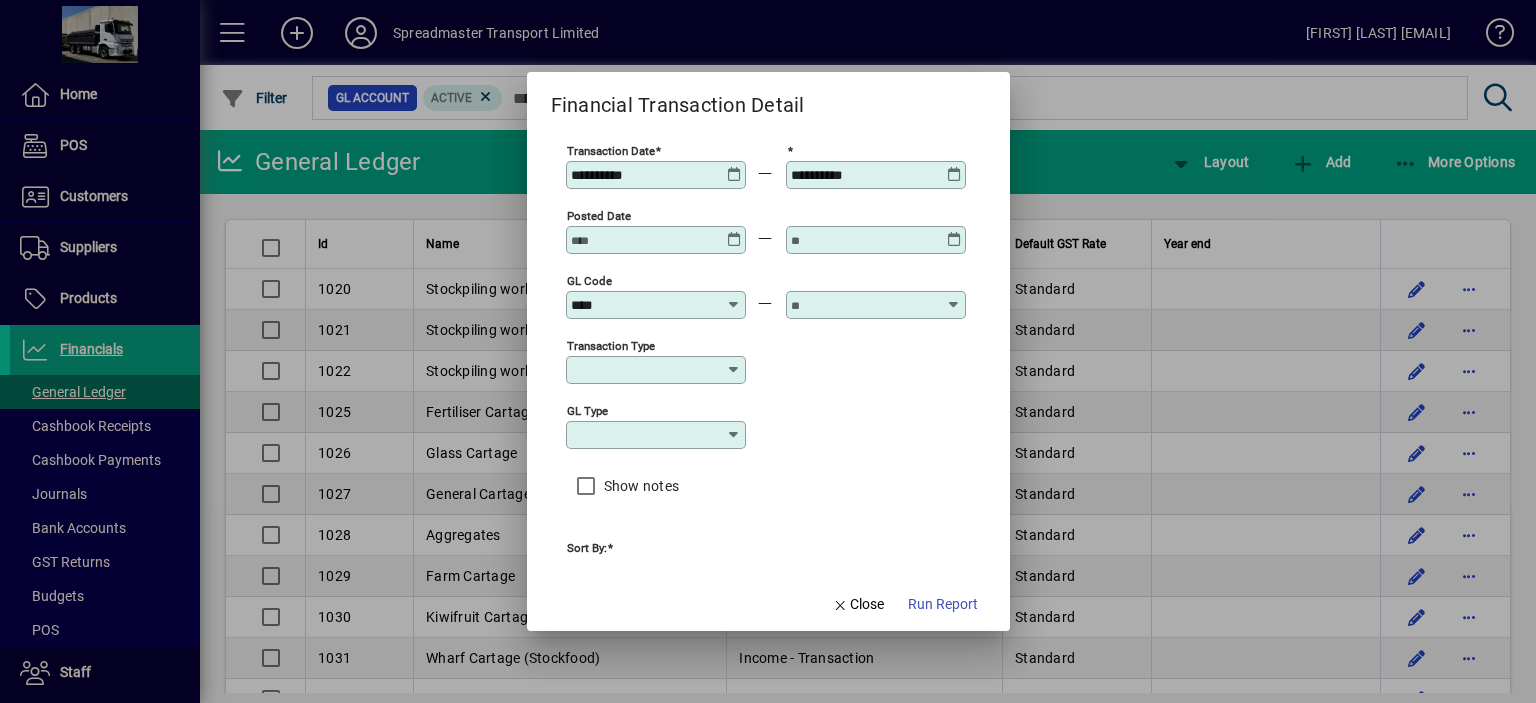 type on "**********" 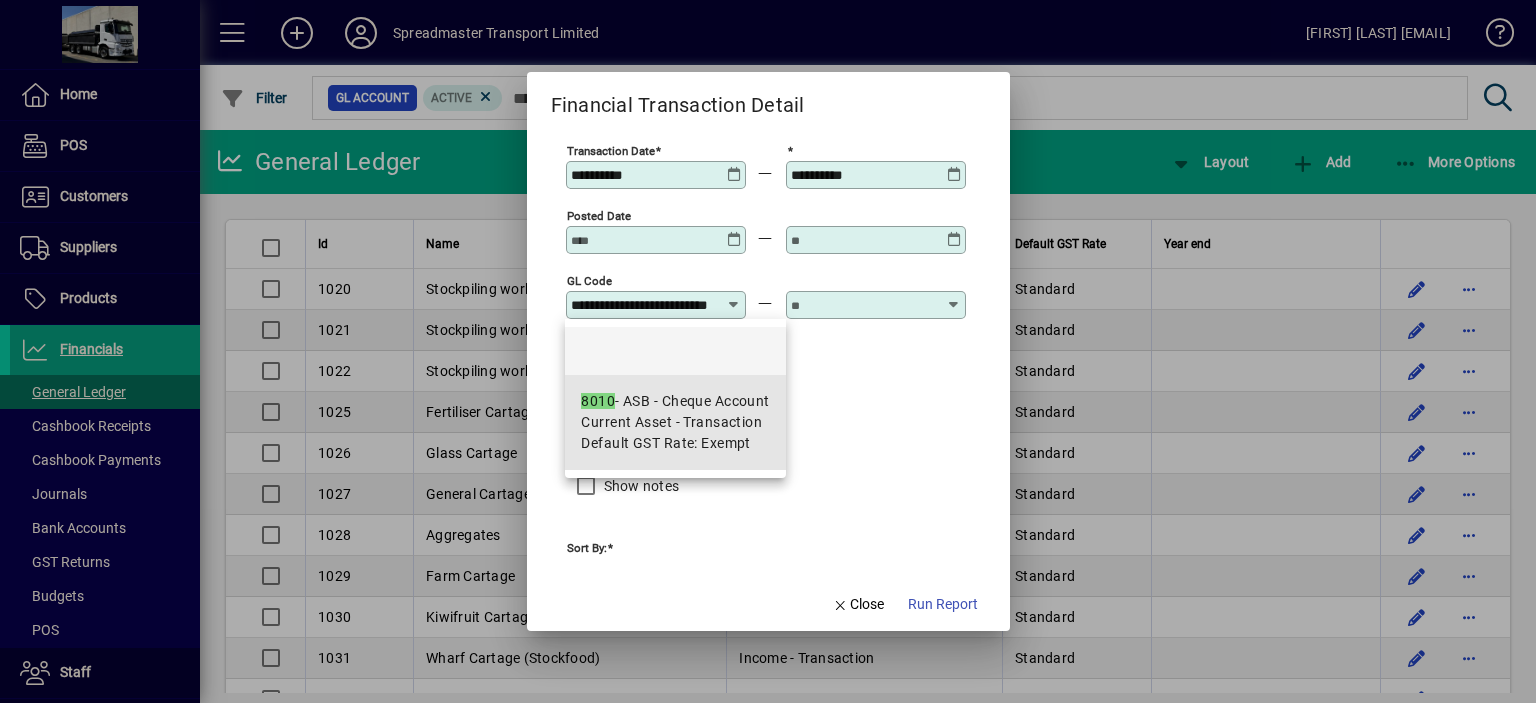 scroll, scrollTop: 0, scrollLeft: 44, axis: horizontal 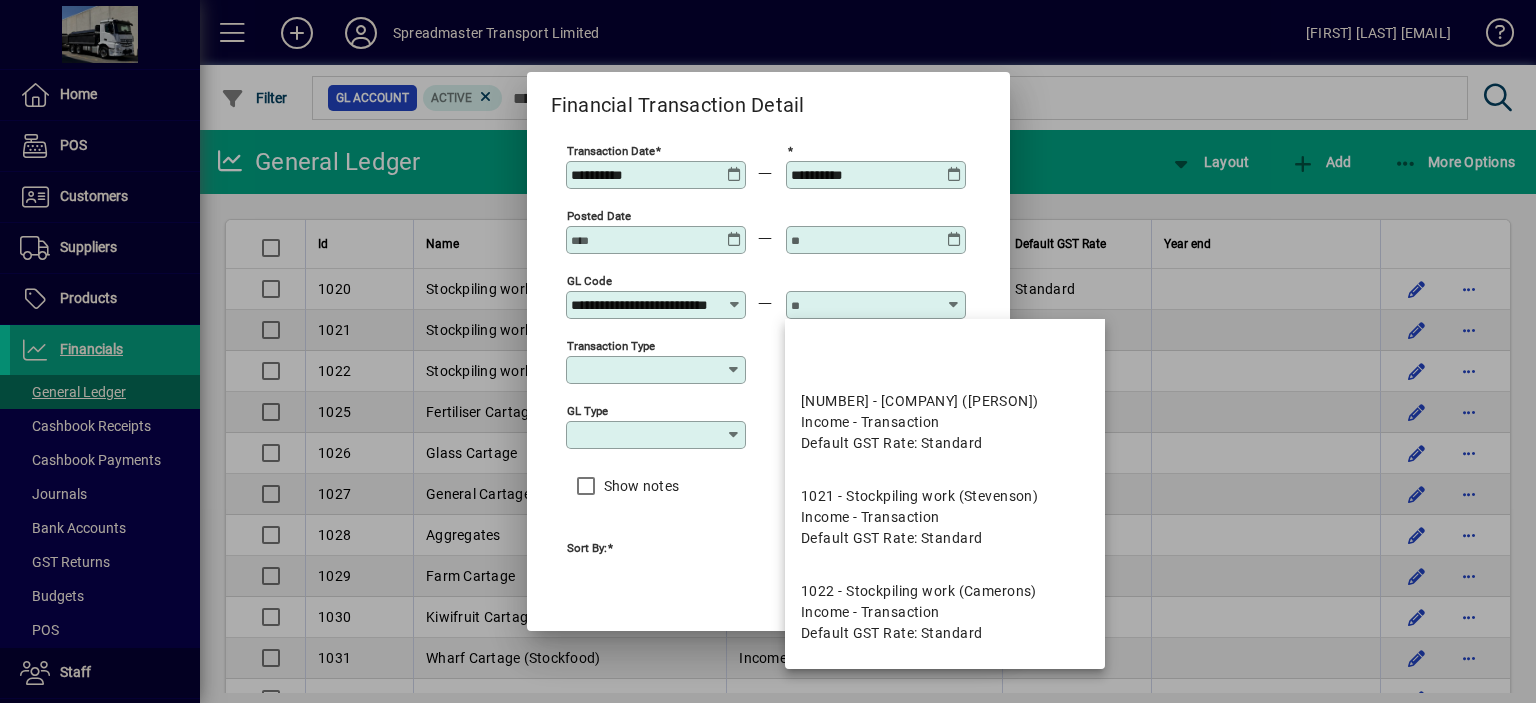 click at bounding box center (864, 305) 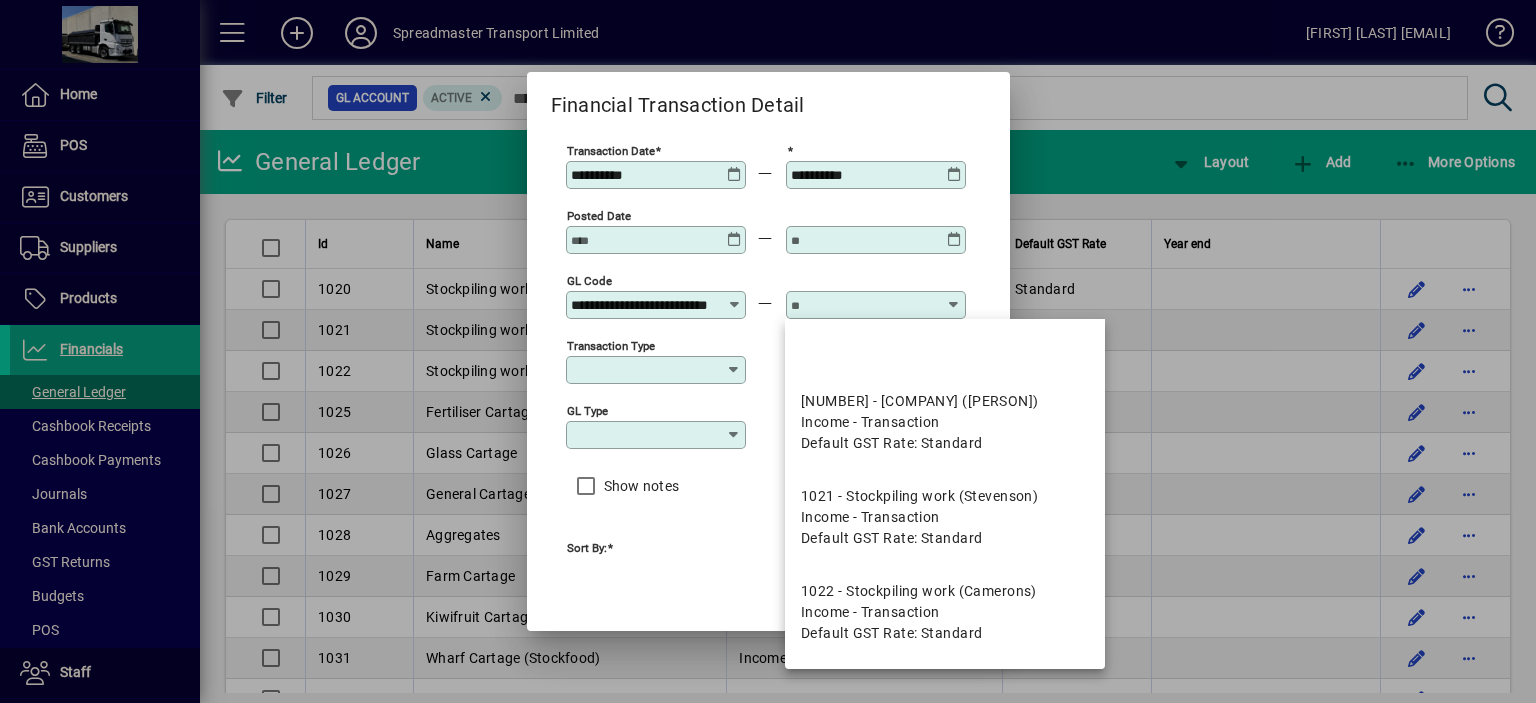 scroll, scrollTop: 0, scrollLeft: 0, axis: both 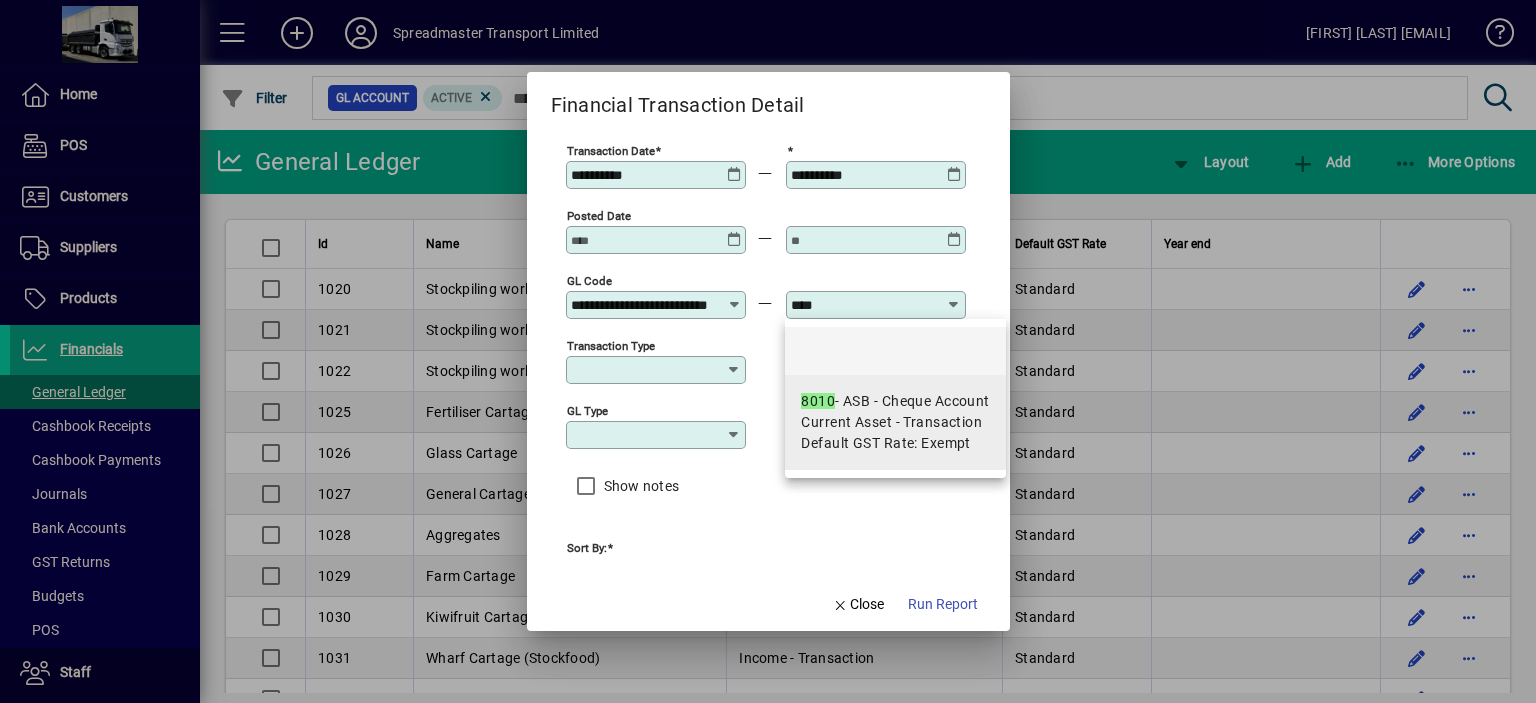 click on "8010  - ASB - Cheque Account" at bounding box center [895, 401] 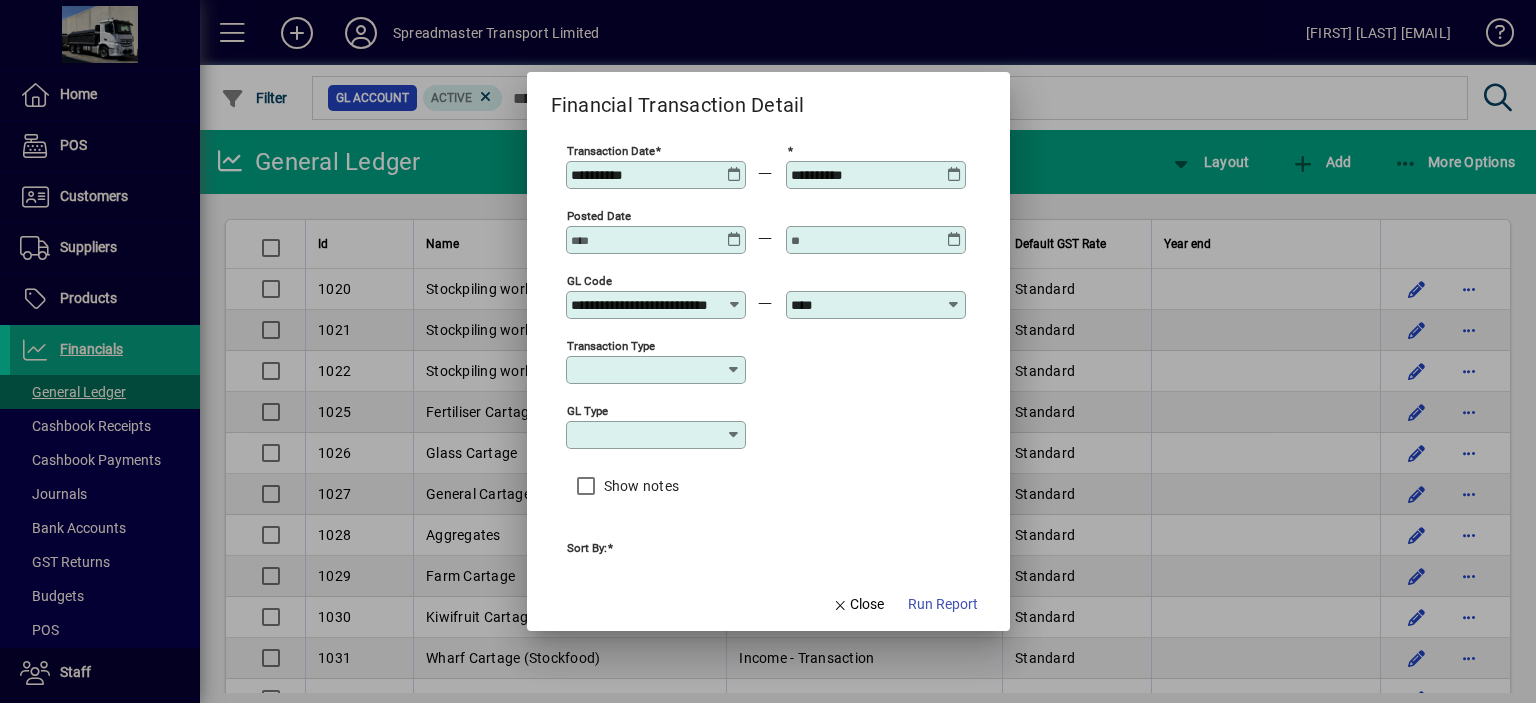 type on "**********" 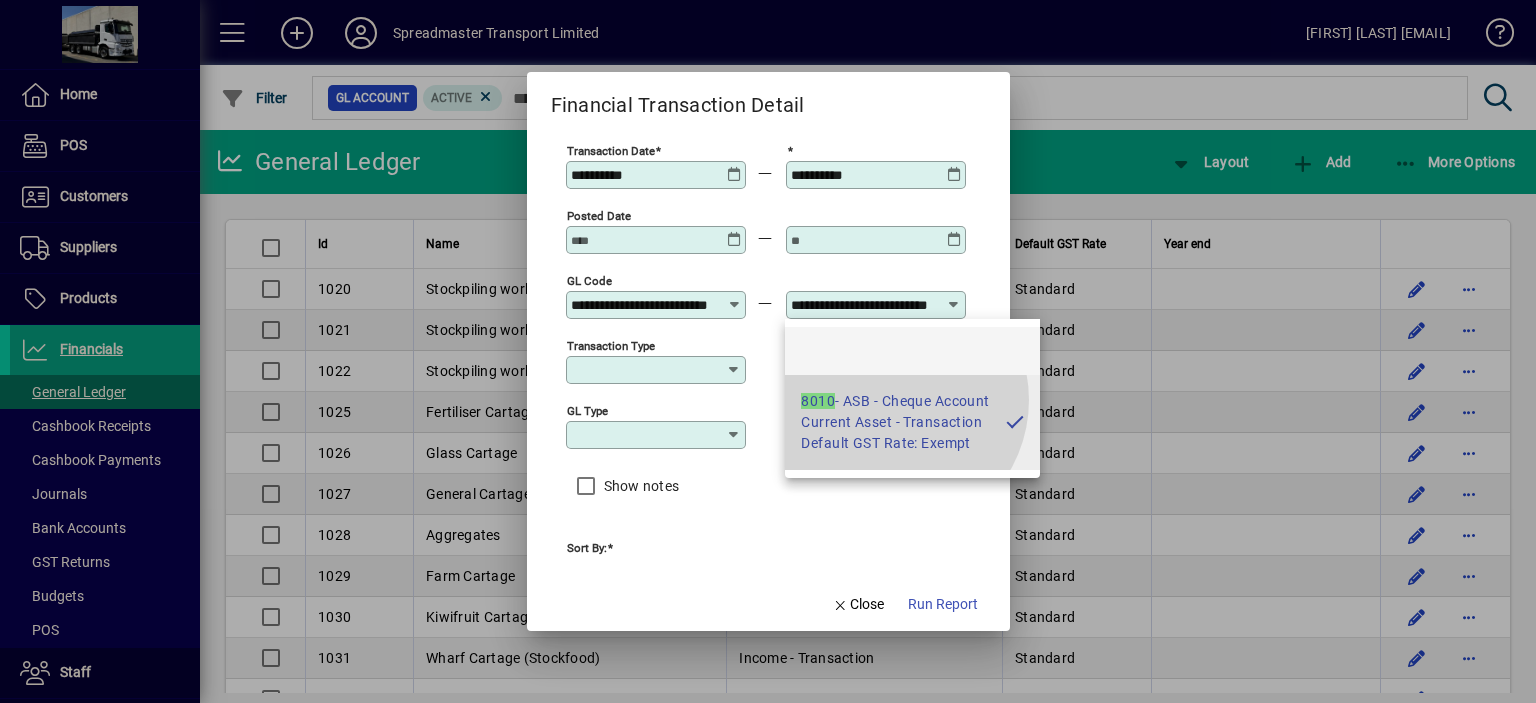 scroll, scrollTop: 0, scrollLeft: 44, axis: horizontal 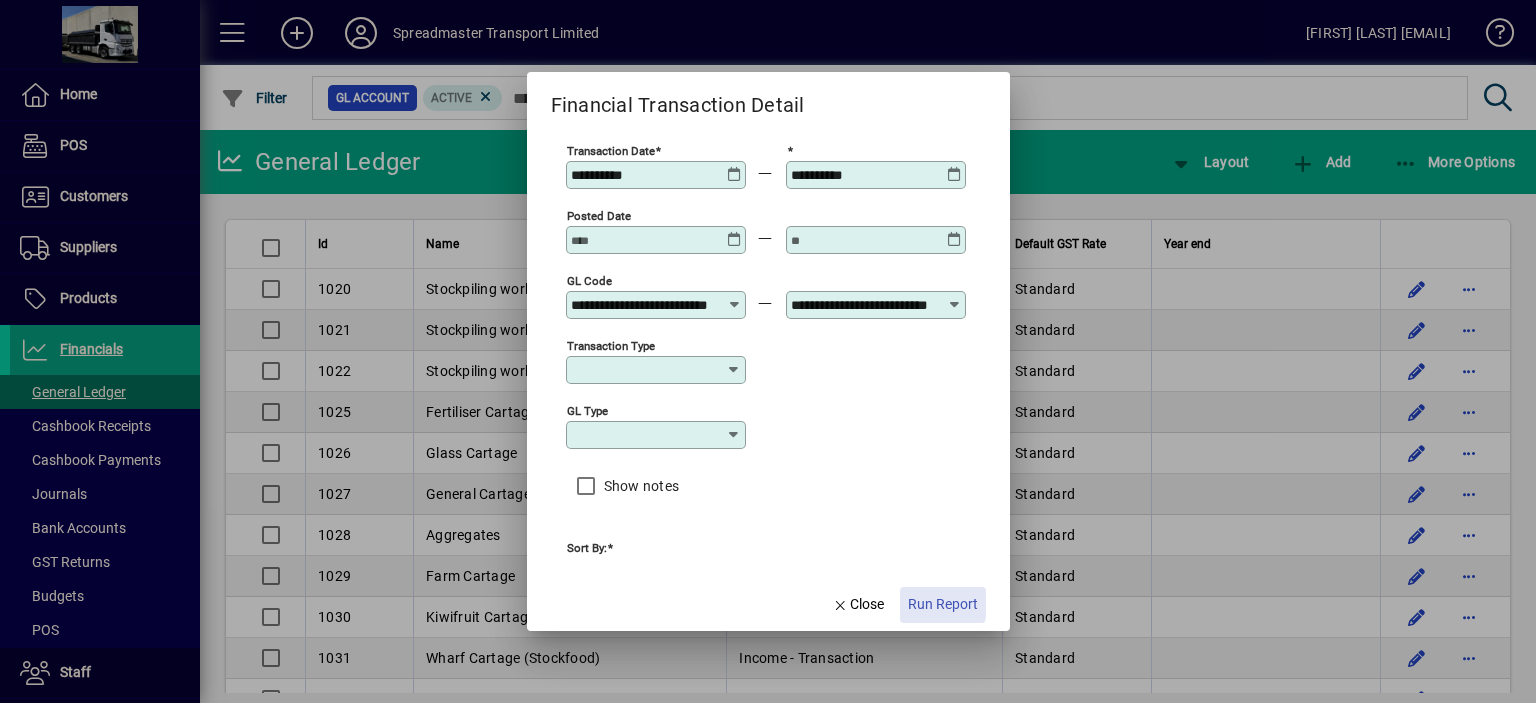 click on "Run Report" 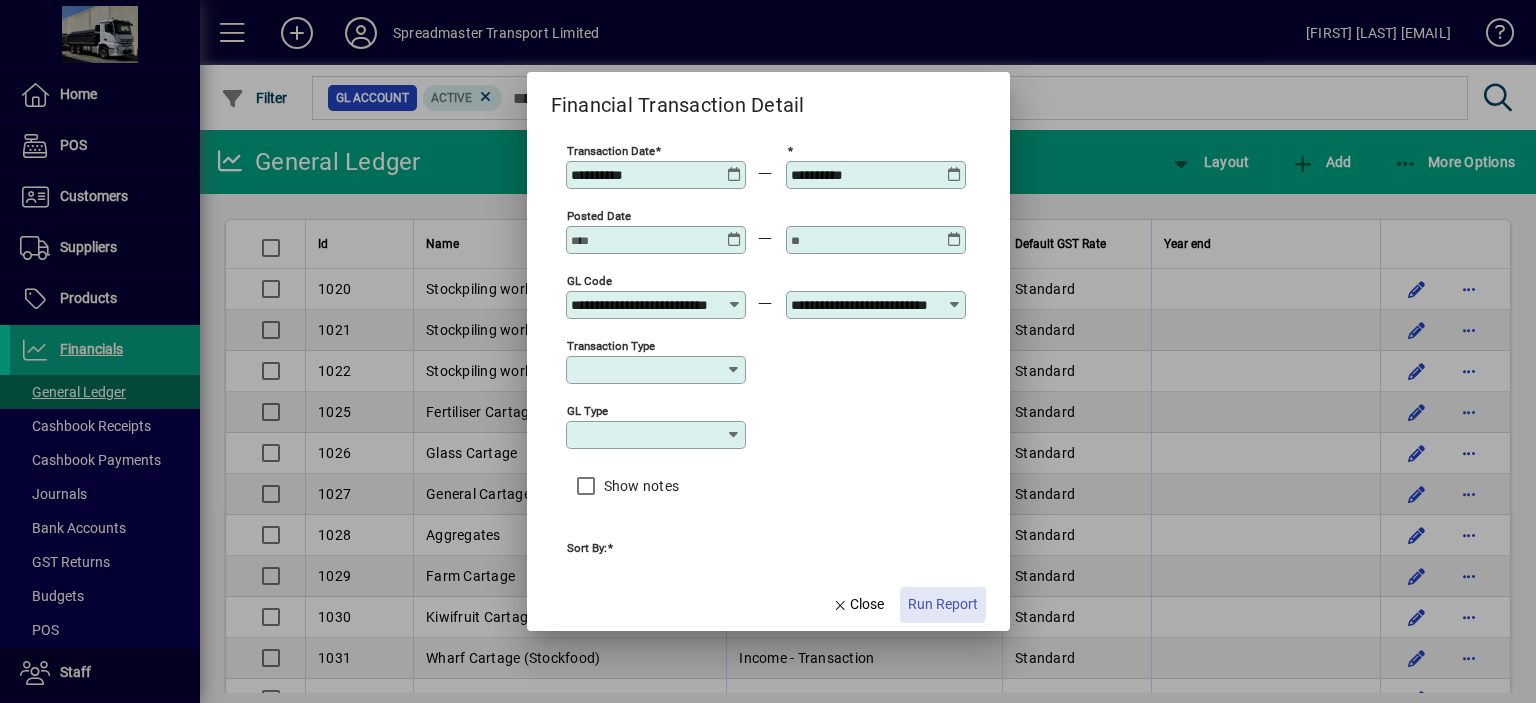 scroll, scrollTop: 0, scrollLeft: 0, axis: both 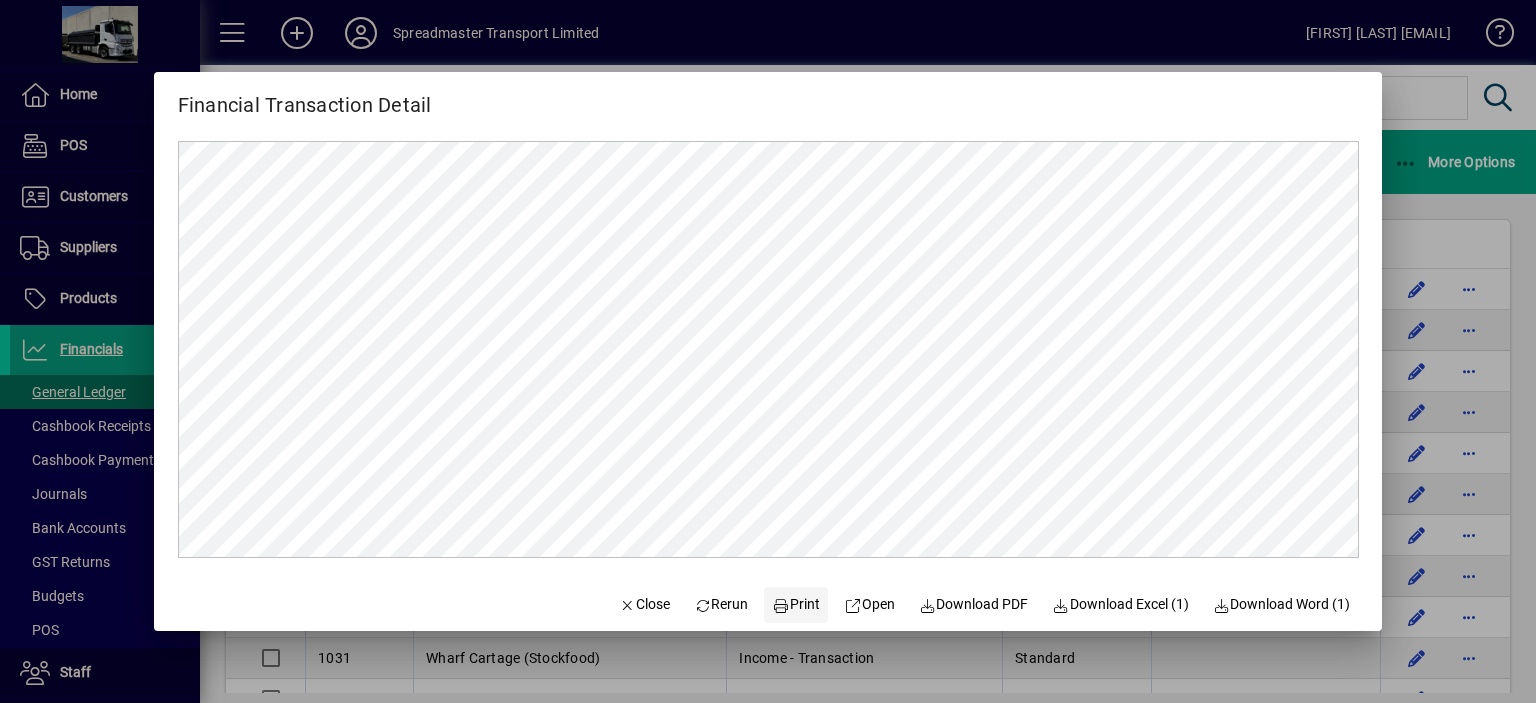 click on "Print" 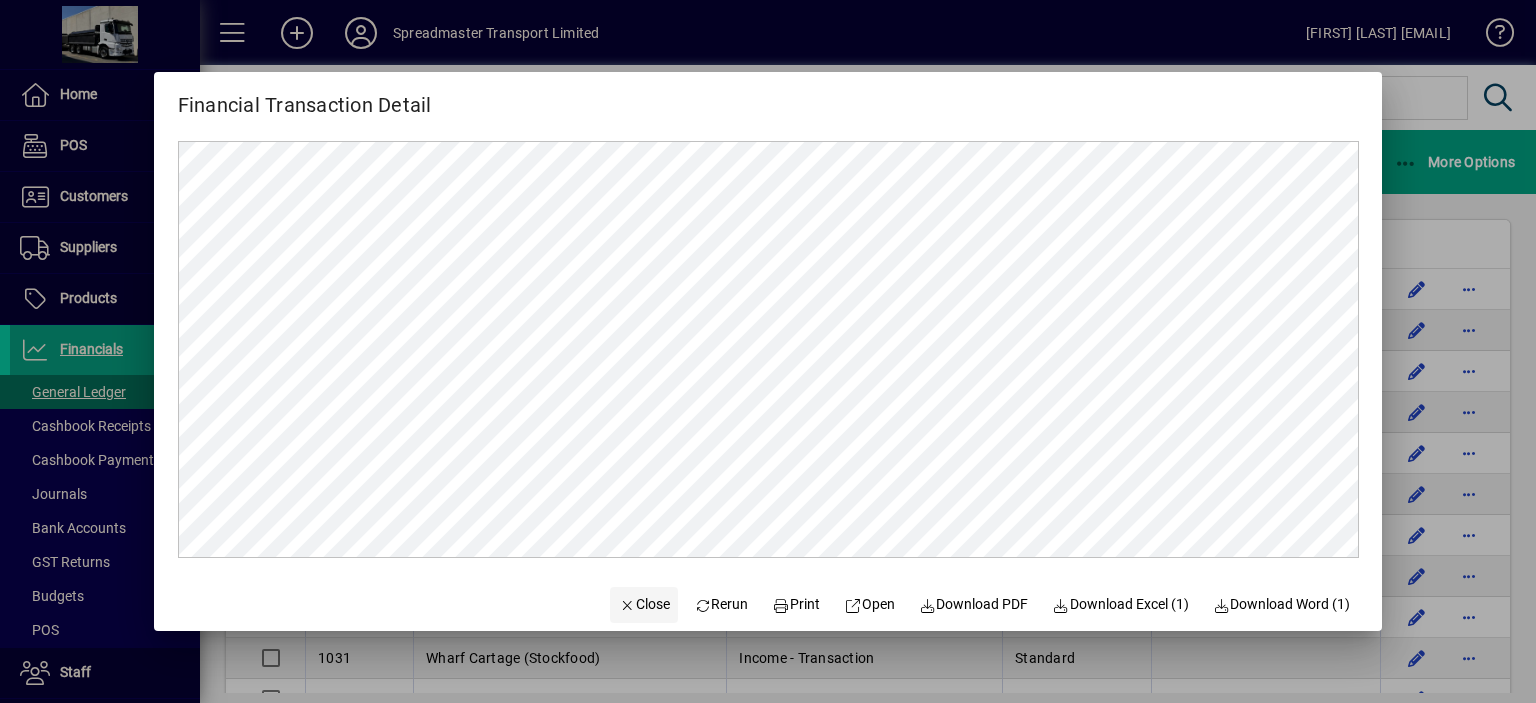 click on "Close" 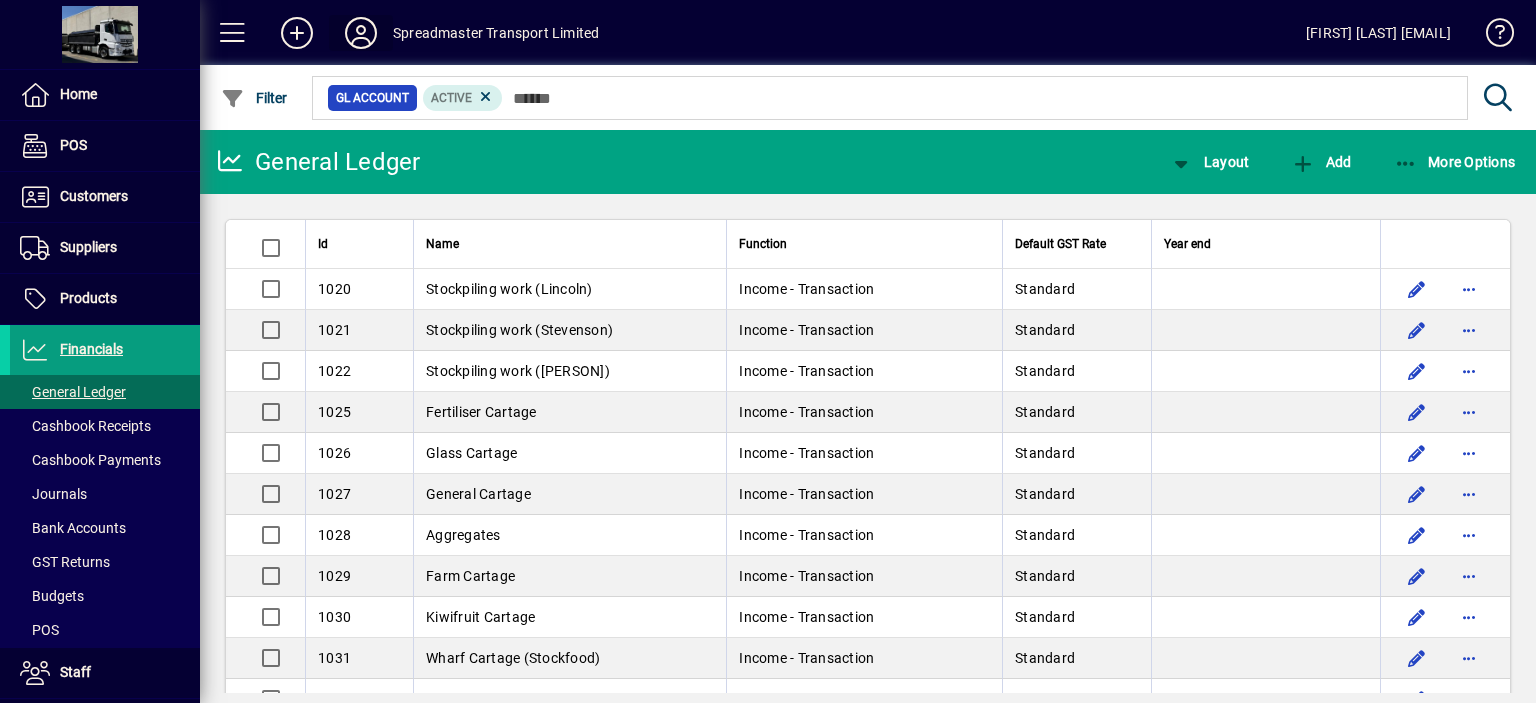 click 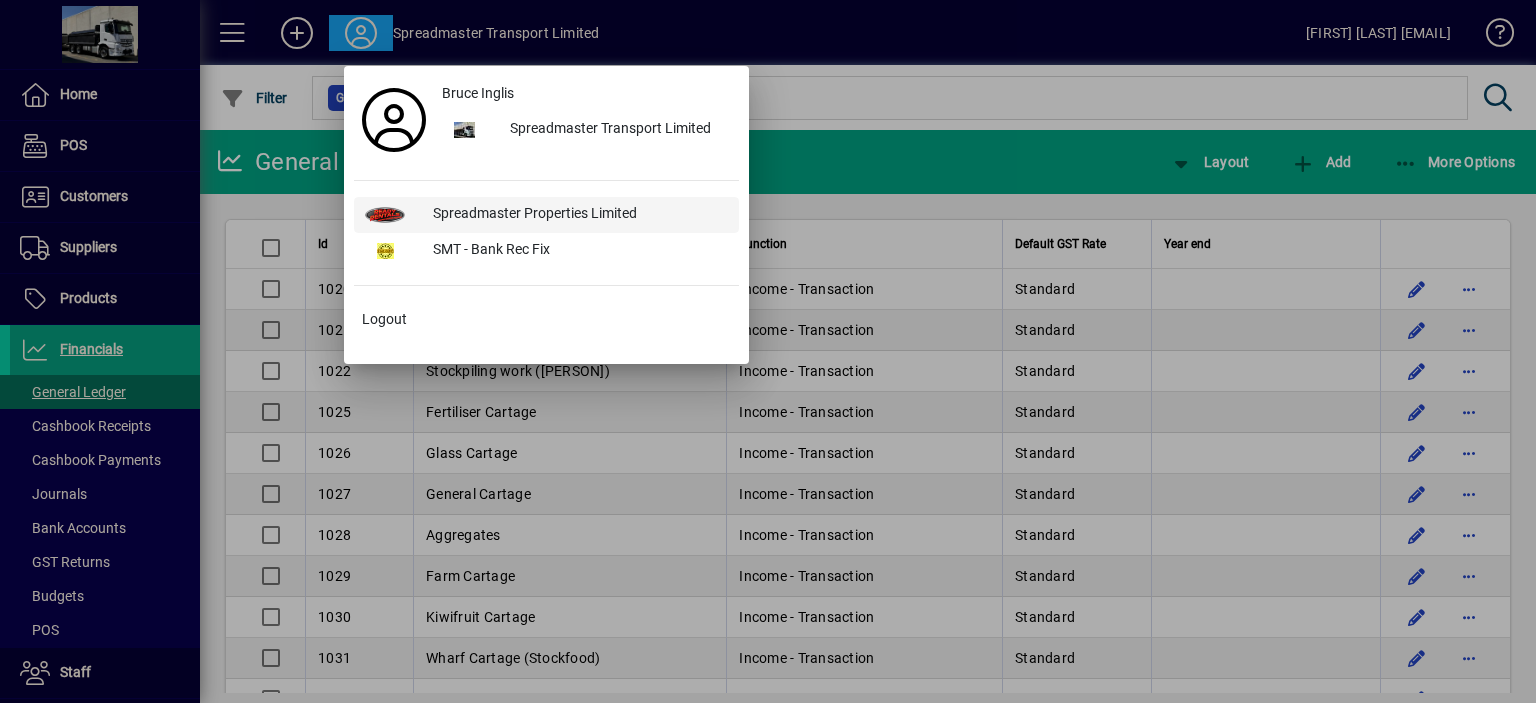 click on "Spreadmaster Properties Limited" at bounding box center [578, 215] 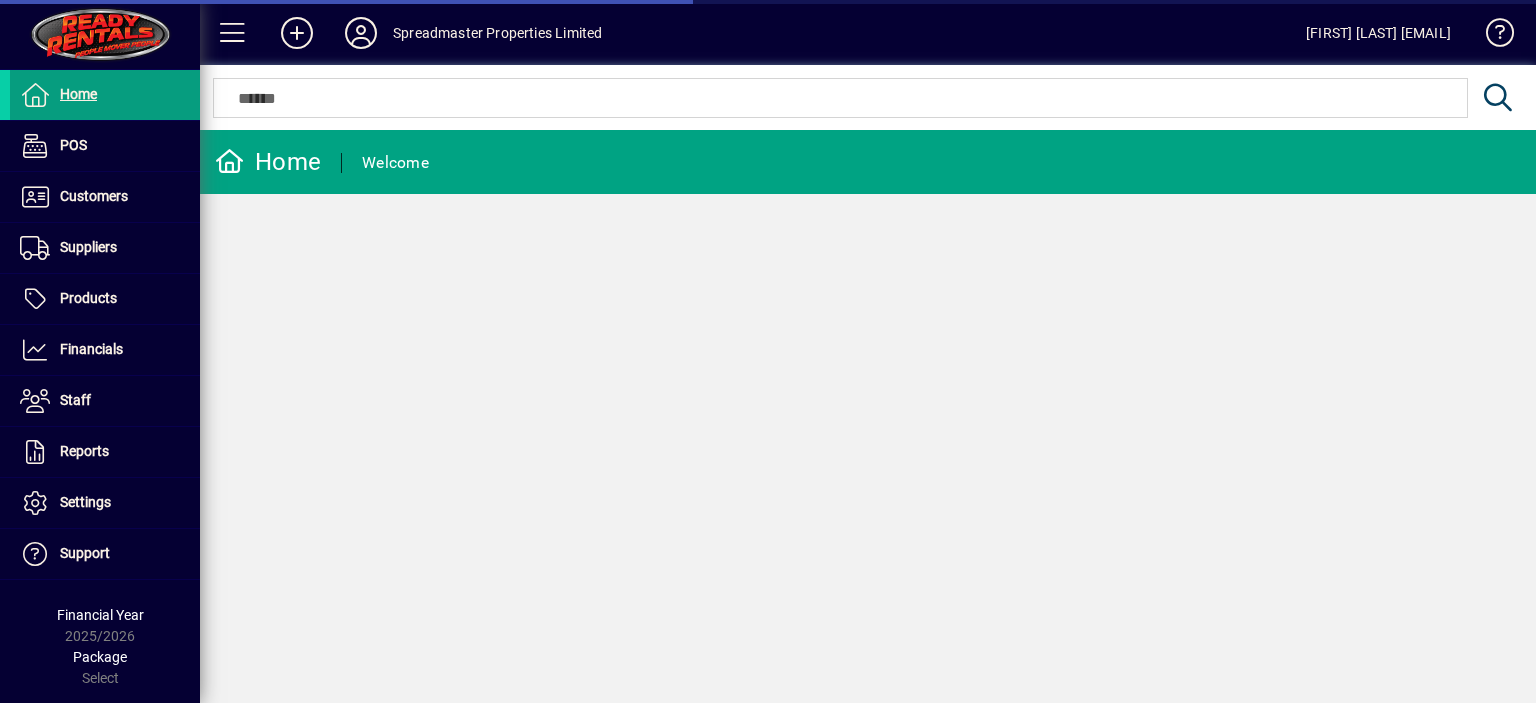 scroll, scrollTop: 0, scrollLeft: 0, axis: both 